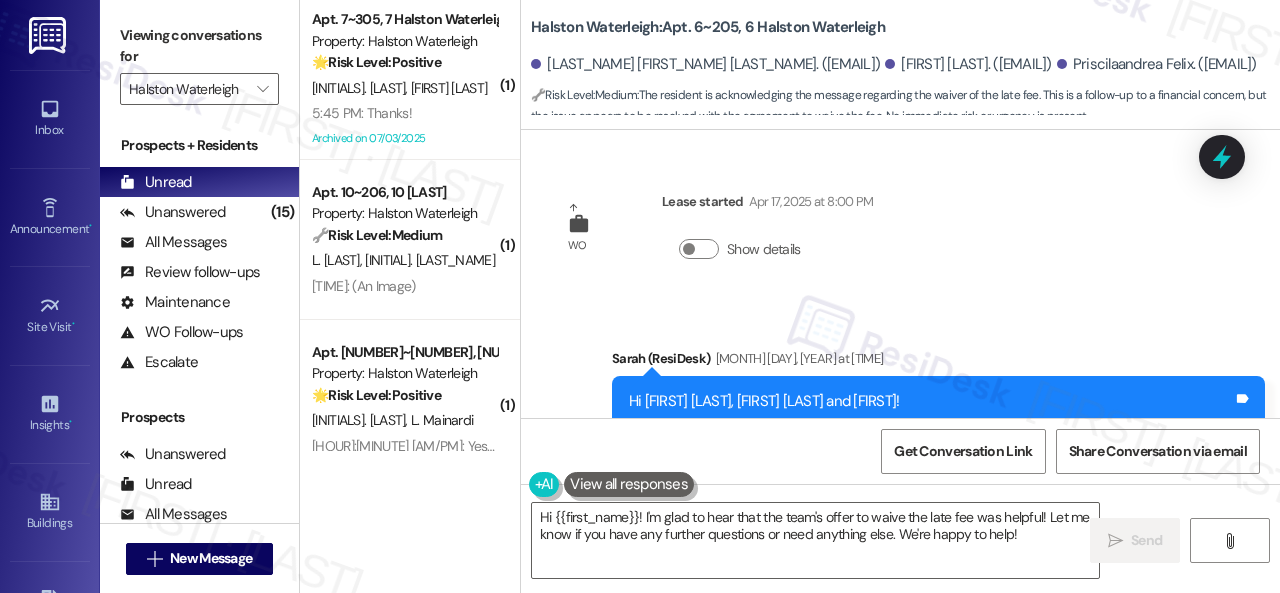 scroll, scrollTop: 0, scrollLeft: 0, axis: both 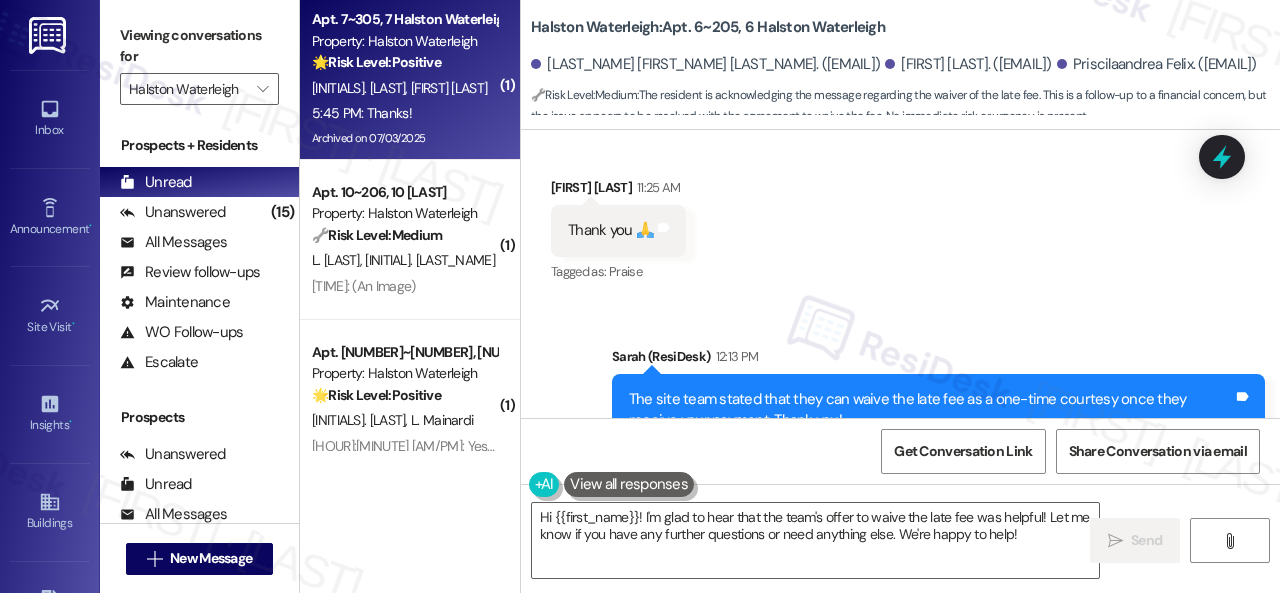 click on "5:45 PM: Thanks! 5:45 PM: Thanks!" at bounding box center [404, 113] 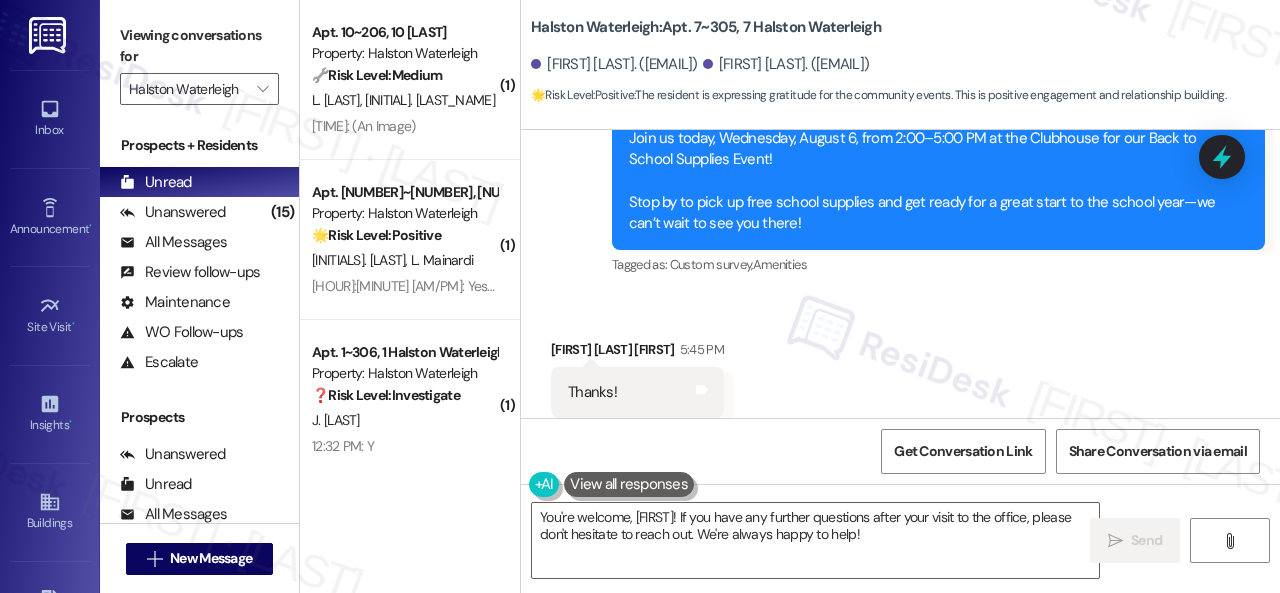 scroll, scrollTop: 13046, scrollLeft: 0, axis: vertical 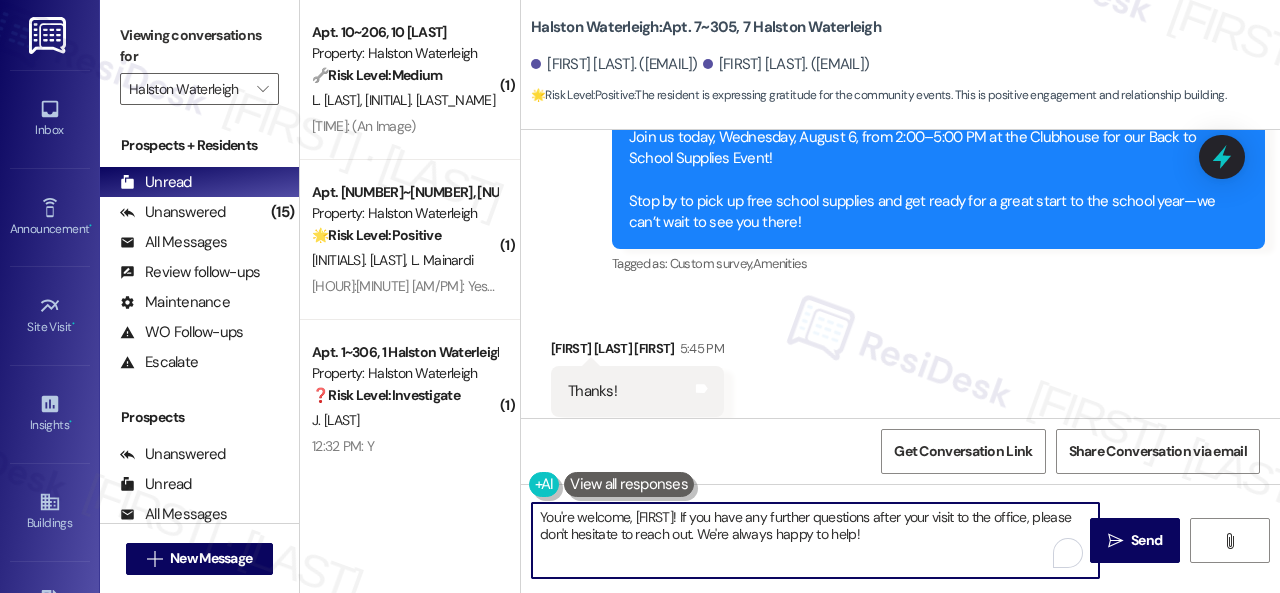 drag, startPoint x: 728, startPoint y: 517, endPoint x: 762, endPoint y: 525, distance: 34.928497 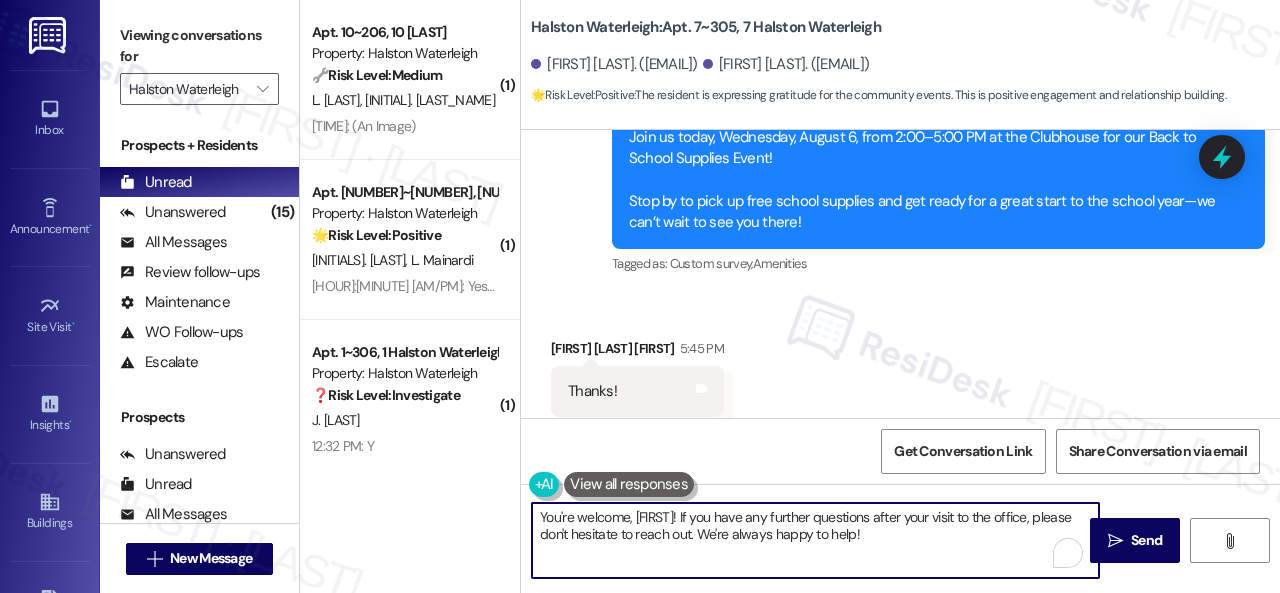 click on "You're welcome, [FIRST]! If you have any further questions after your visit to the office, please don't hesitate to reach out. We're always happy to help!" at bounding box center (815, 540) 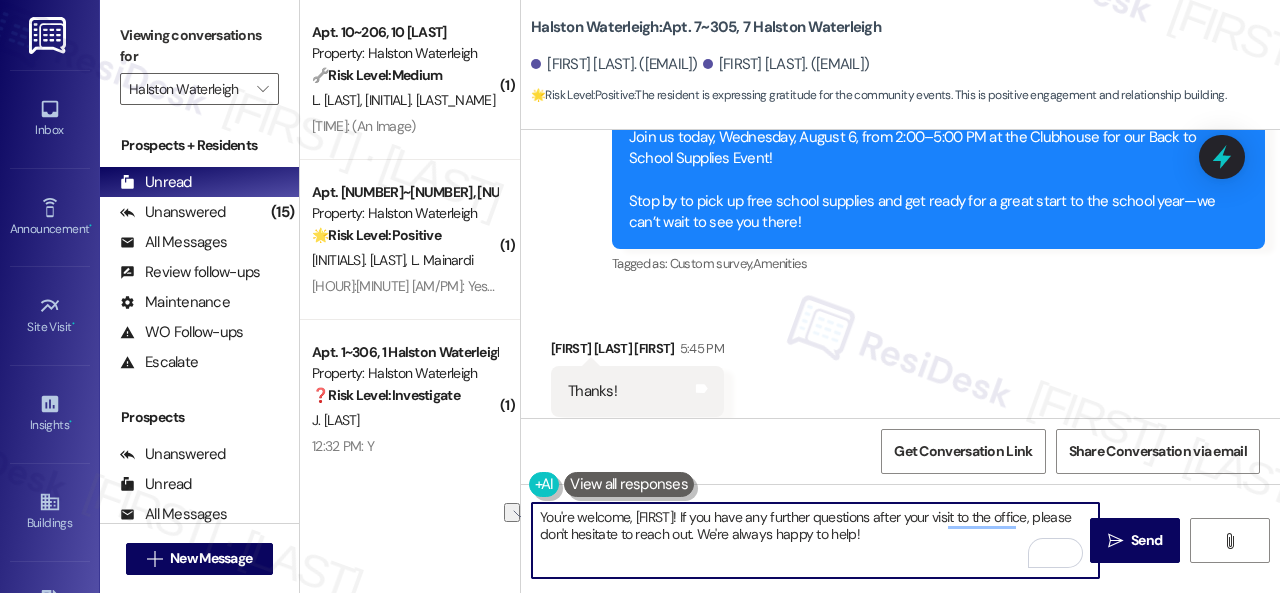 drag, startPoint x: 628, startPoint y: 516, endPoint x: 720, endPoint y: 516, distance: 92 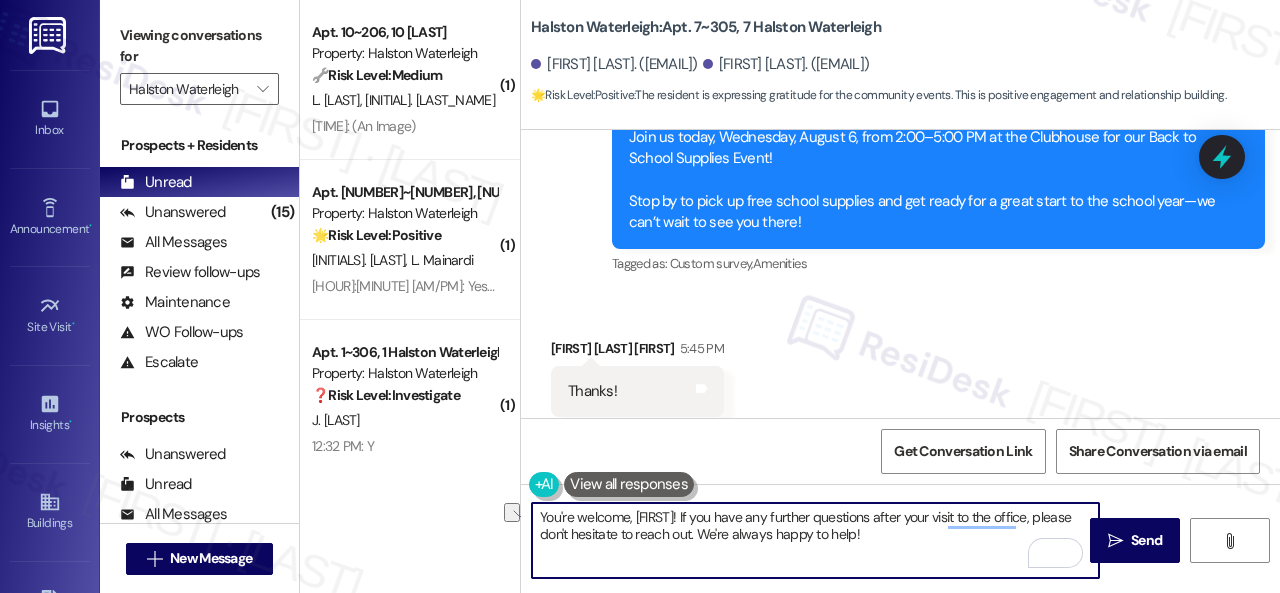 click on "You're welcome, [FIRST]! If you have any further questions after your visit to the office, please don't hesitate to reach out. We're always happy to help!" at bounding box center [815, 540] 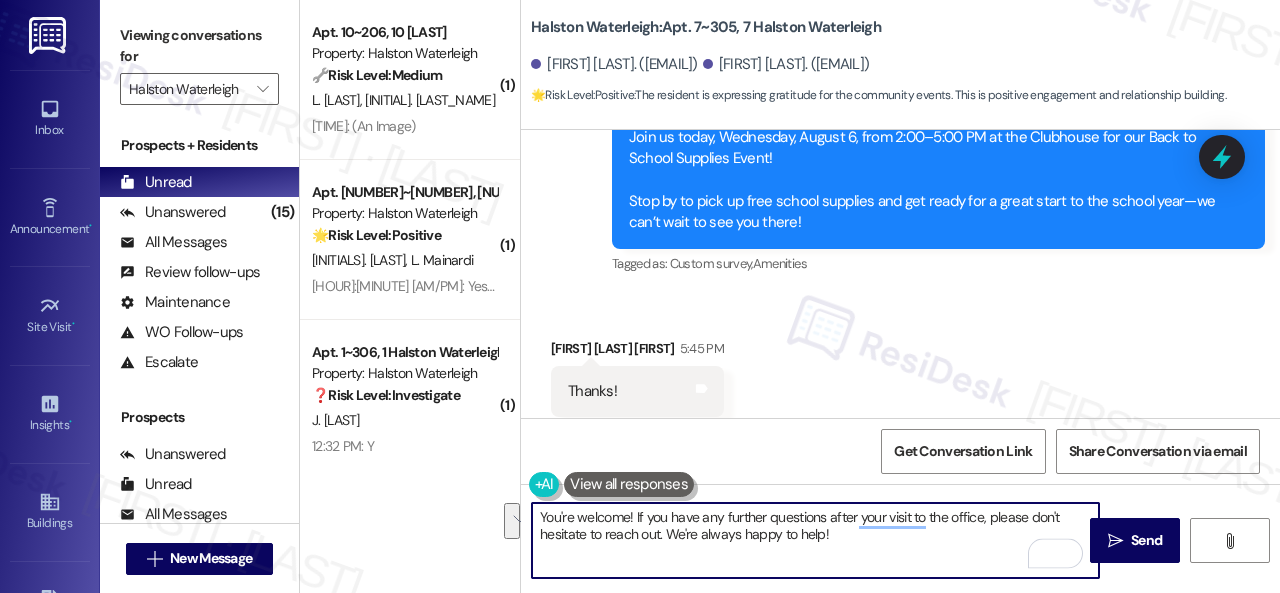 drag, startPoint x: 636, startPoint y: 511, endPoint x: 852, endPoint y: 558, distance: 221.05429 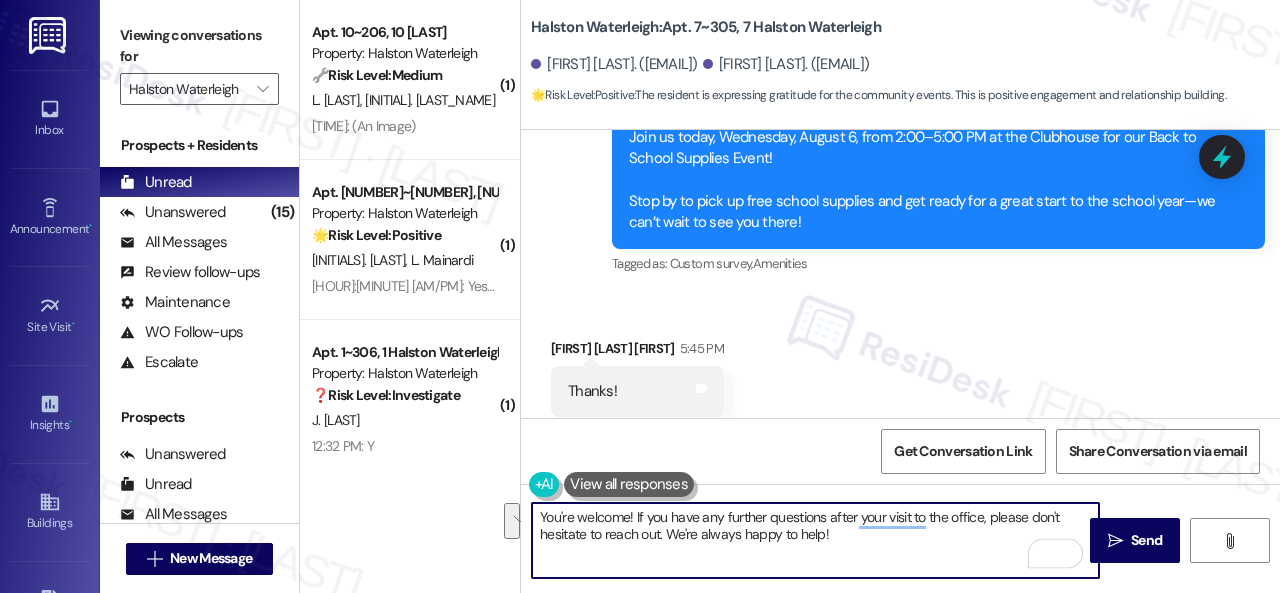 click on "You're welcome! If you have any further questions after your visit to the office, please don't hesitate to reach out. We're always happy to help!" at bounding box center [815, 540] 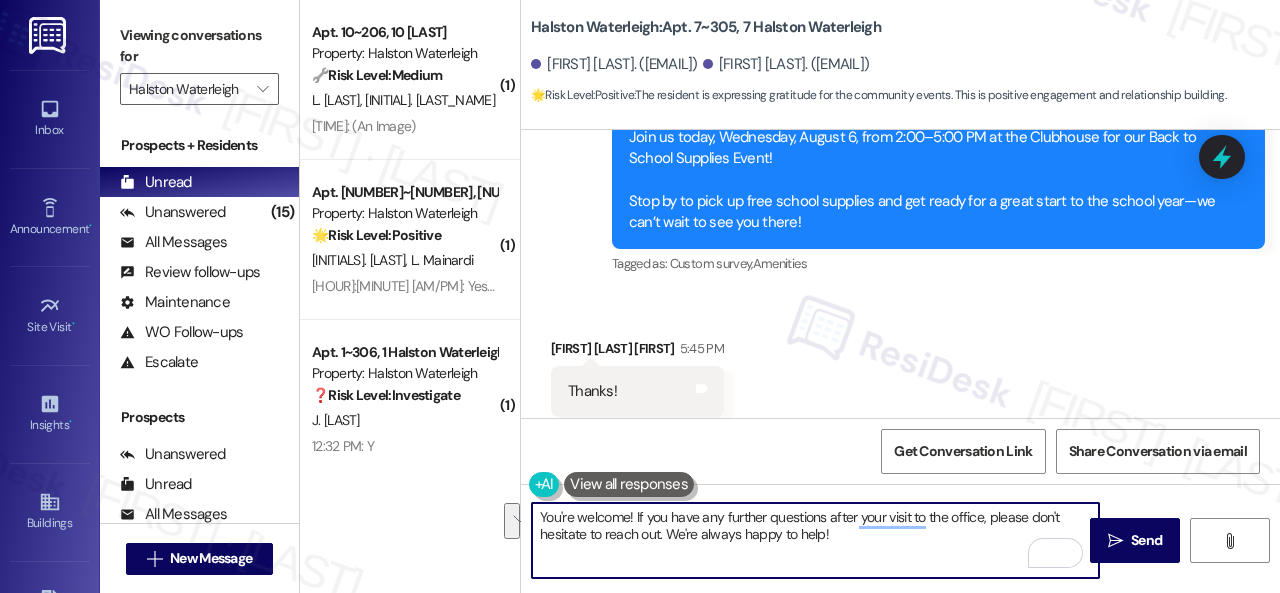 type on "You're welcome!" 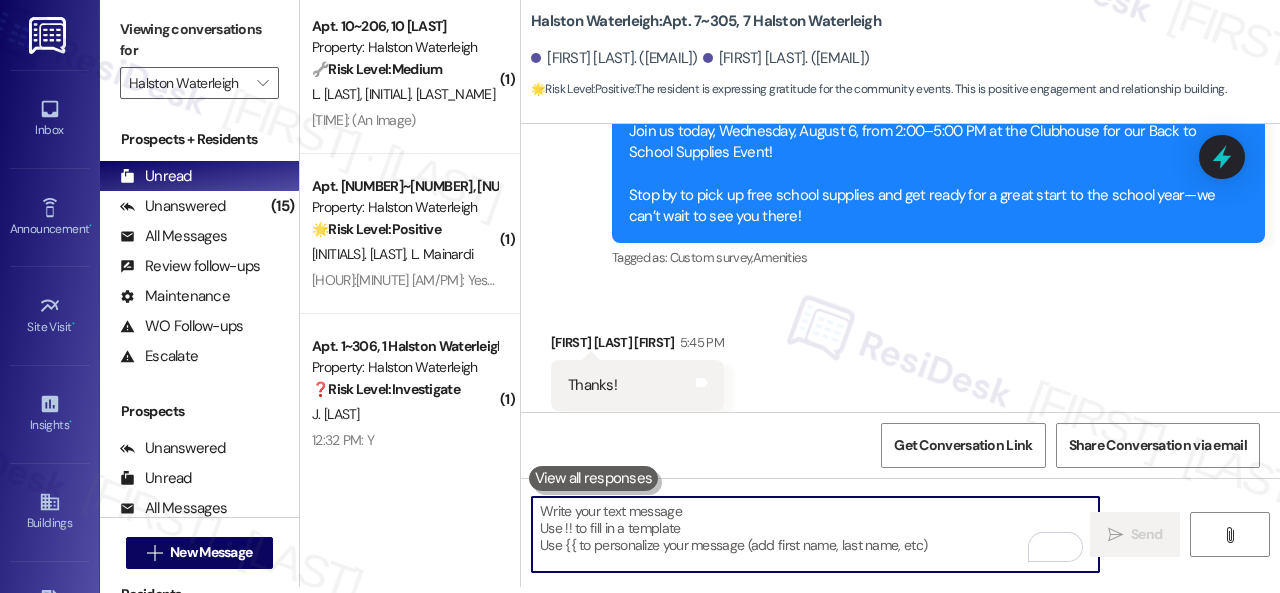 scroll, scrollTop: 0, scrollLeft: 0, axis: both 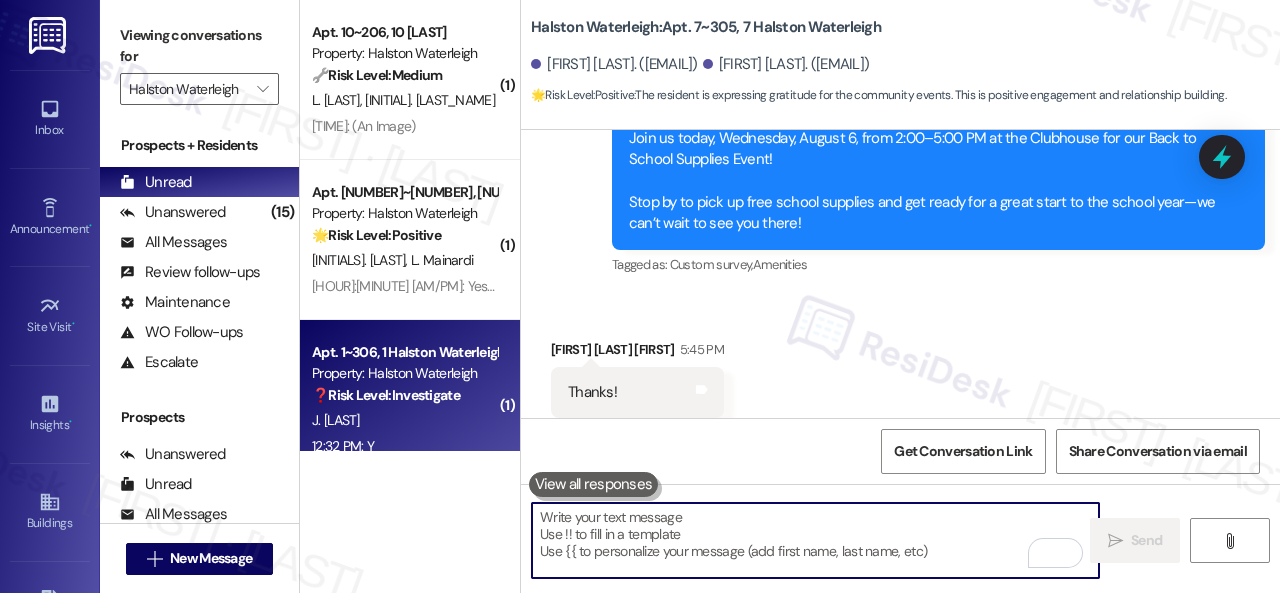 type 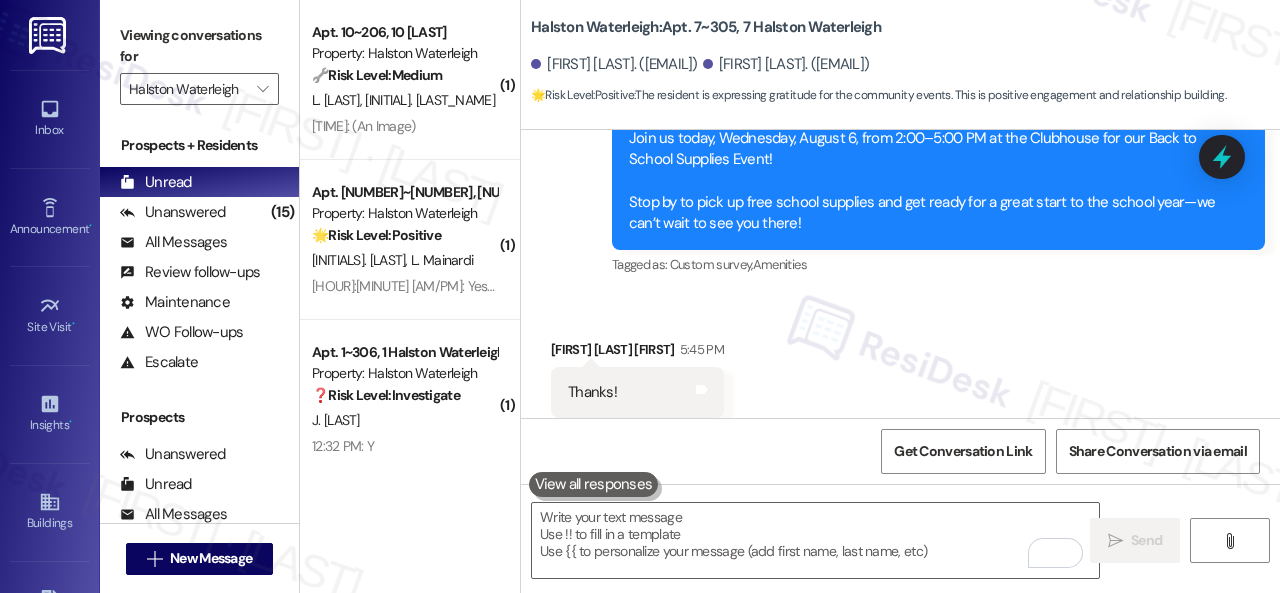 click on "J. [LAST]" at bounding box center (404, 420) 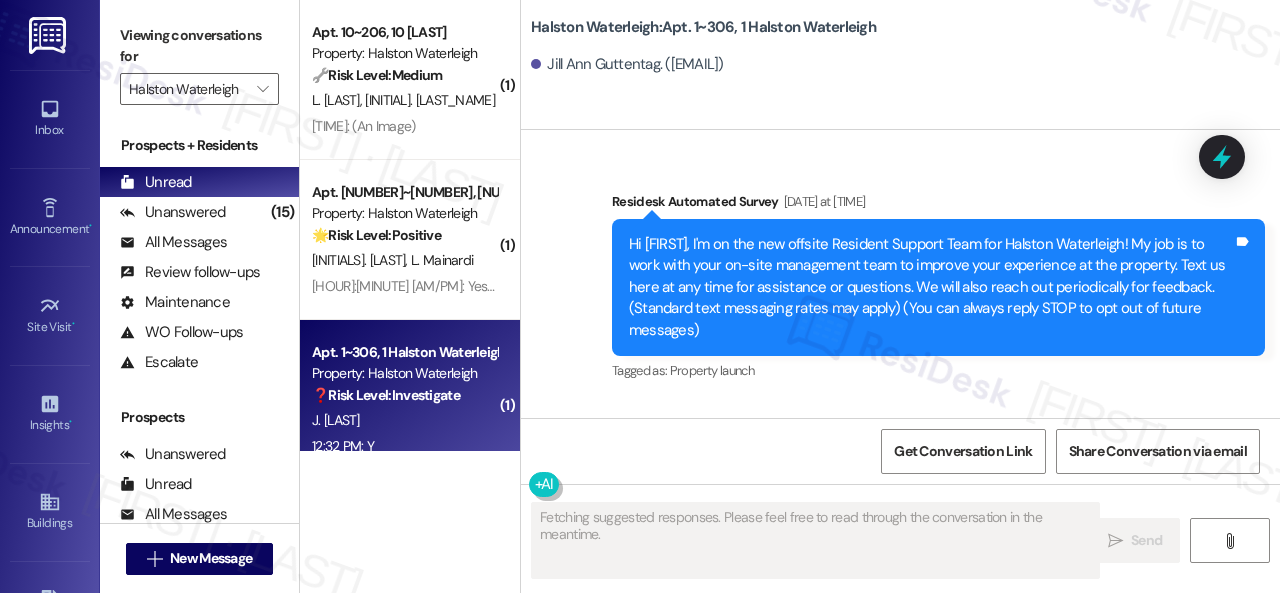 scroll, scrollTop: 44598, scrollLeft: 0, axis: vertical 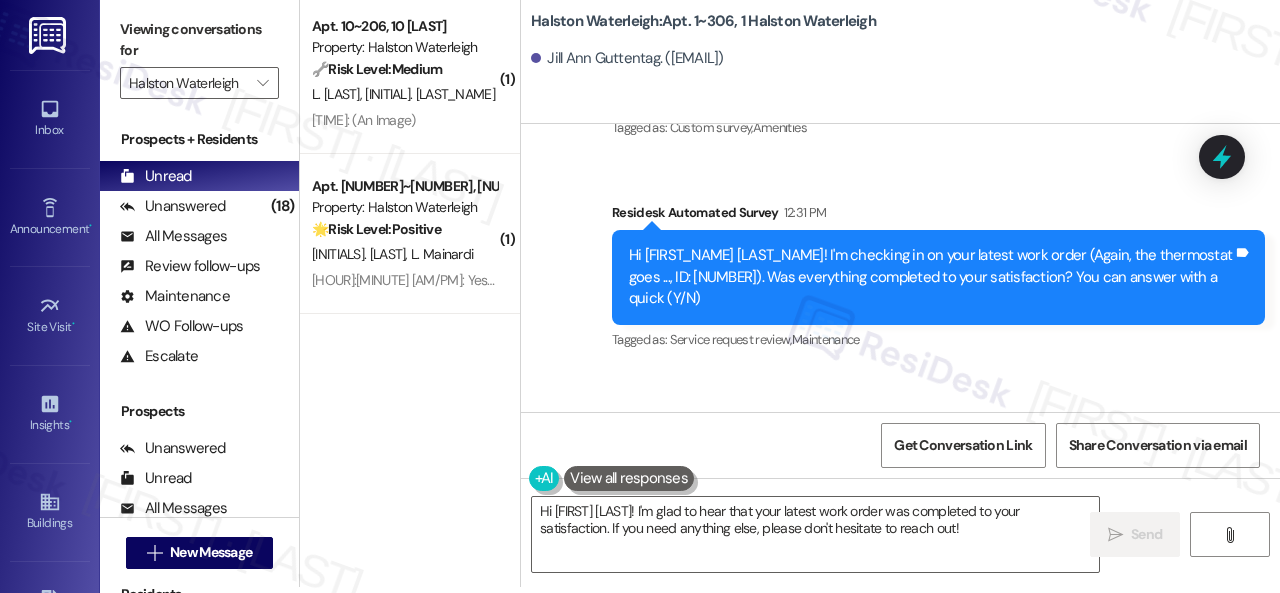 click on "Received via SMS Jill Ann Guttentag 12:32 PM Y Tags and notes Tagged as:   Positive response Click to highlight conversations about Positive response" at bounding box center (900, 453) 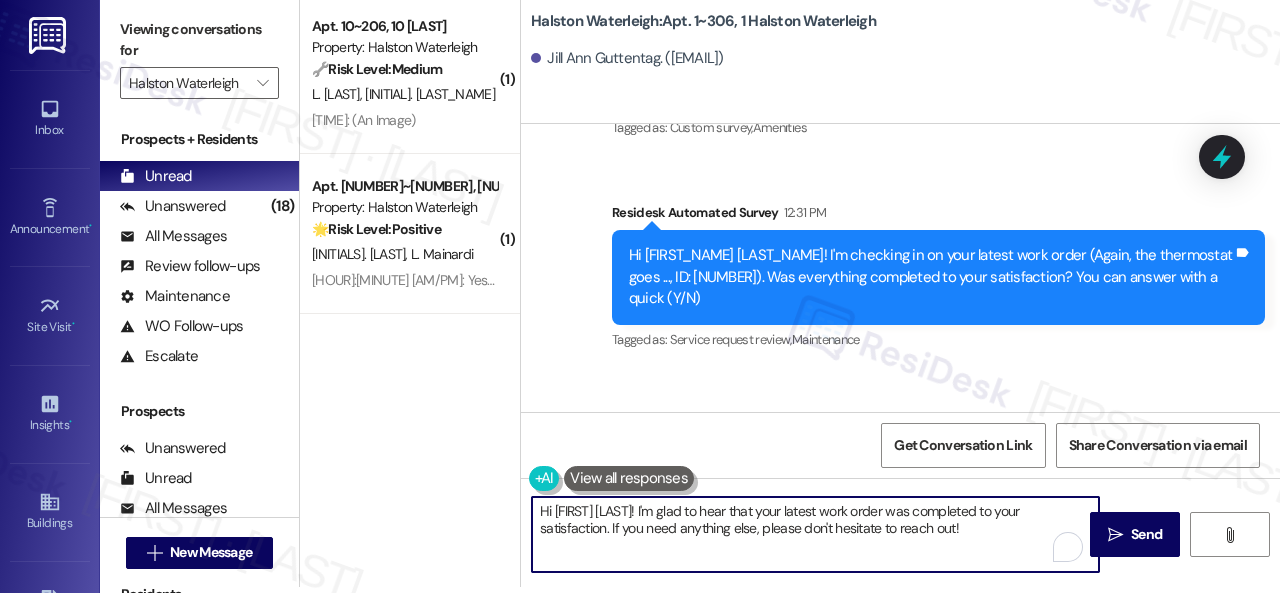 drag, startPoint x: 600, startPoint y: 496, endPoint x: 509, endPoint y: 496, distance: 91 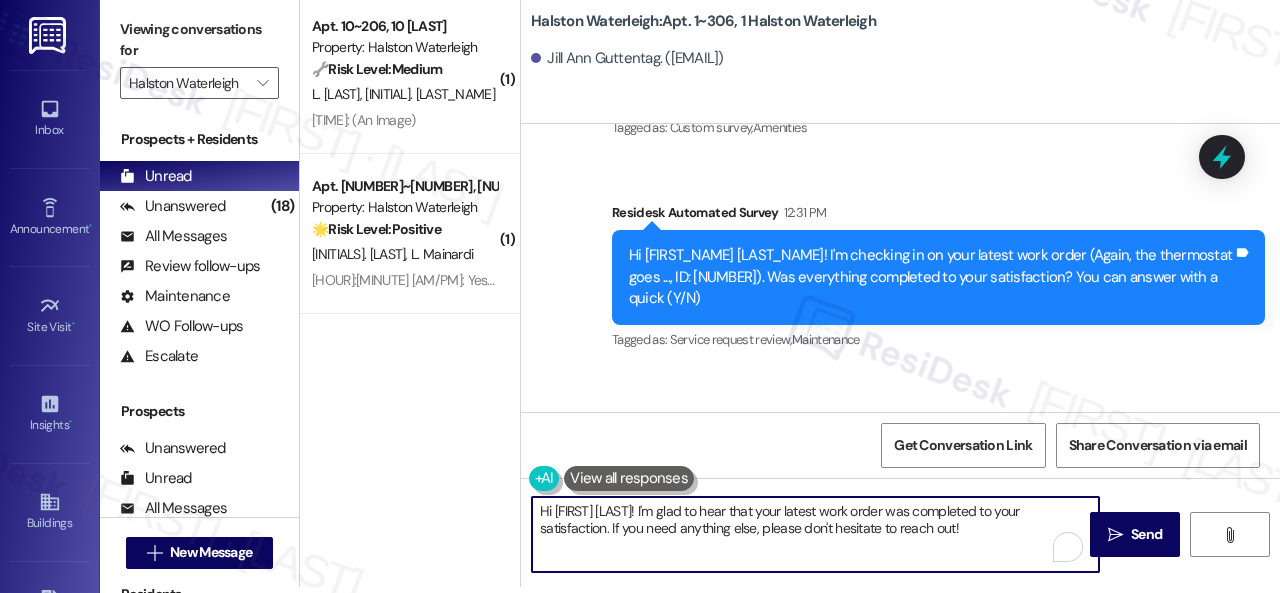 paste on "appy to hear everything's all set! If {{property}} met your expectations, please reply with "Yes." If not, no worries - we'd appreciate any feedback so we can keep getting better. Thanks" 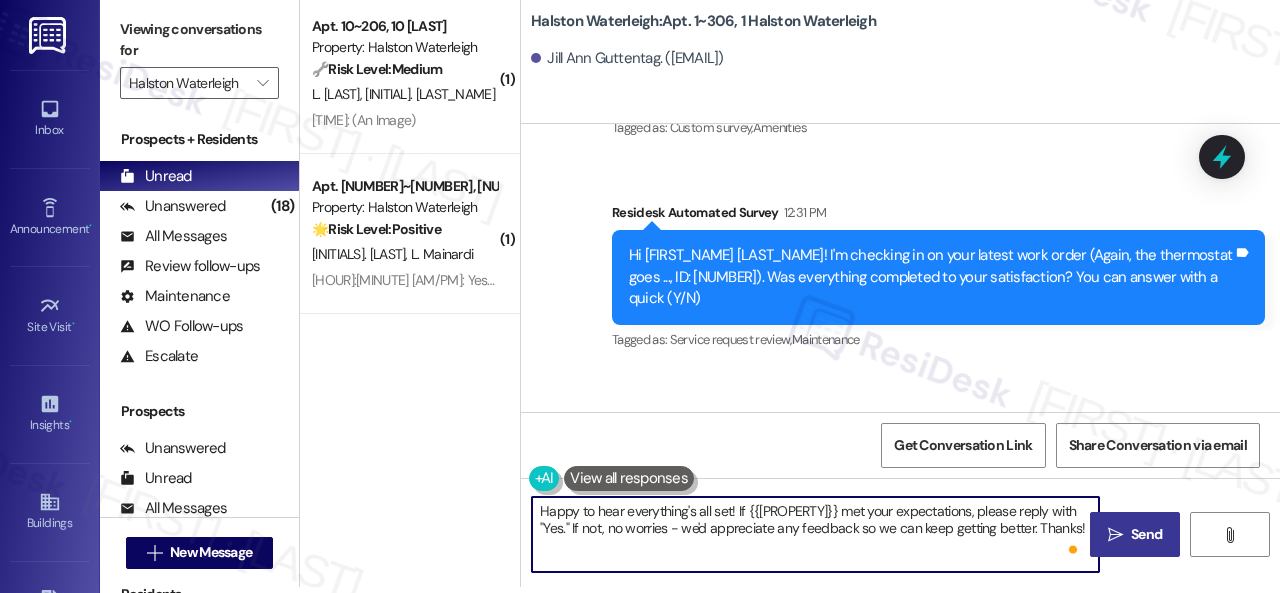 type on "Happy to hear everything's all set! If {{property}} met your expectations, please reply with "Yes." If not, no worries - we'd appreciate any feedback so we can keep getting better. Thanks!" 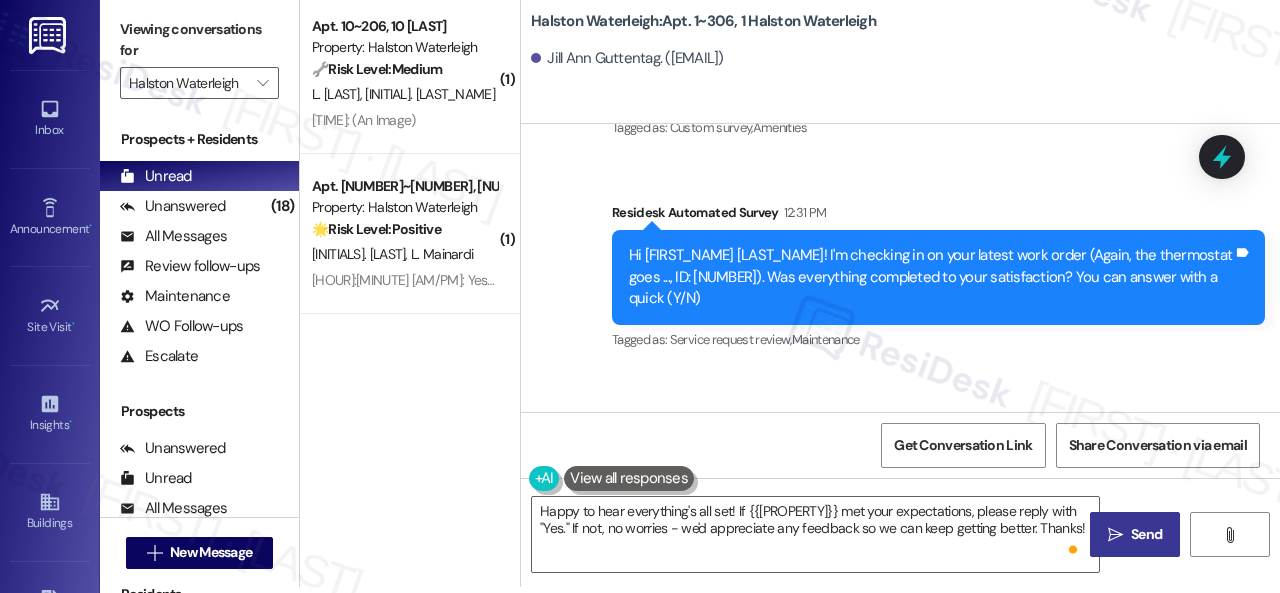click on "Send" at bounding box center (1146, 534) 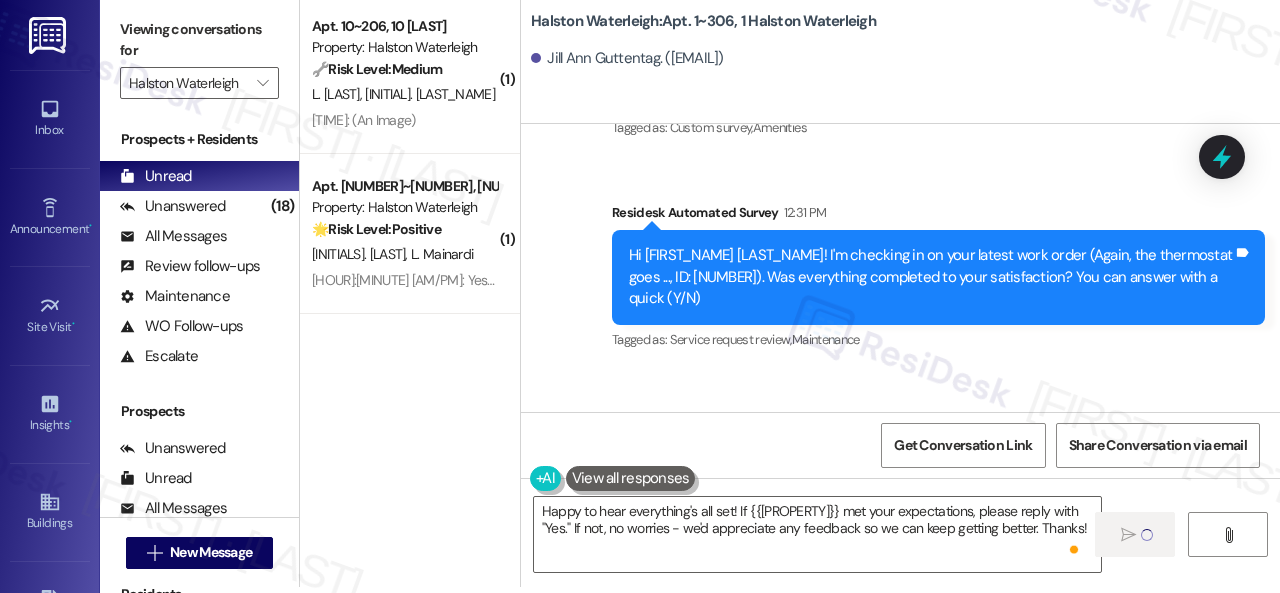 type 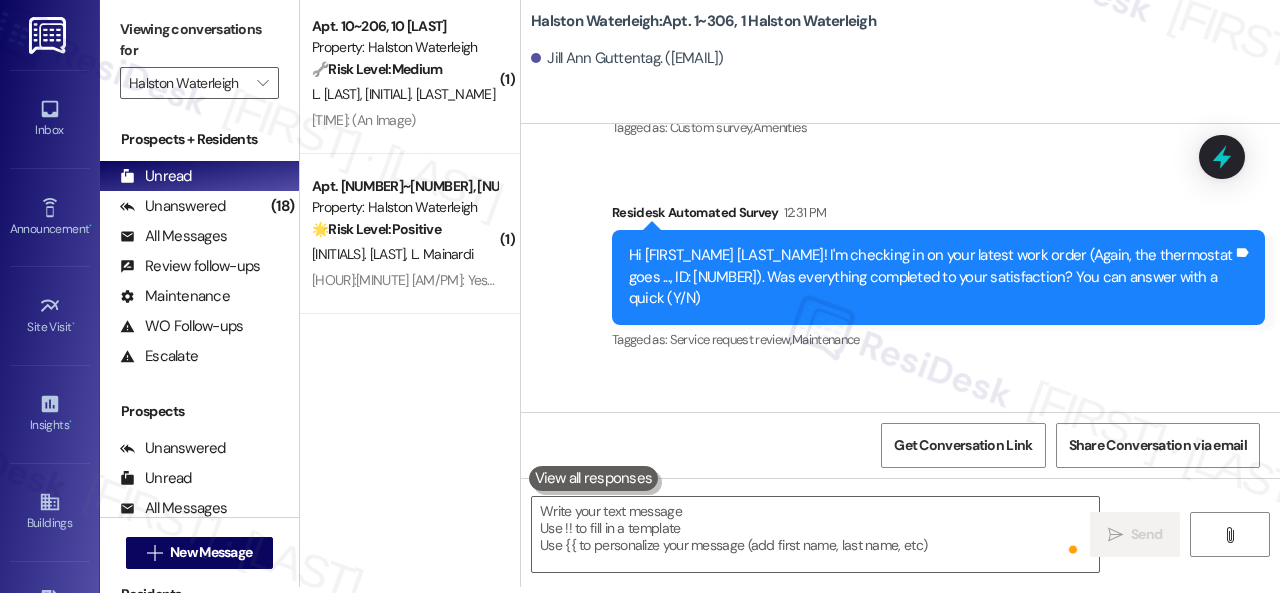 scroll, scrollTop: 0, scrollLeft: 0, axis: both 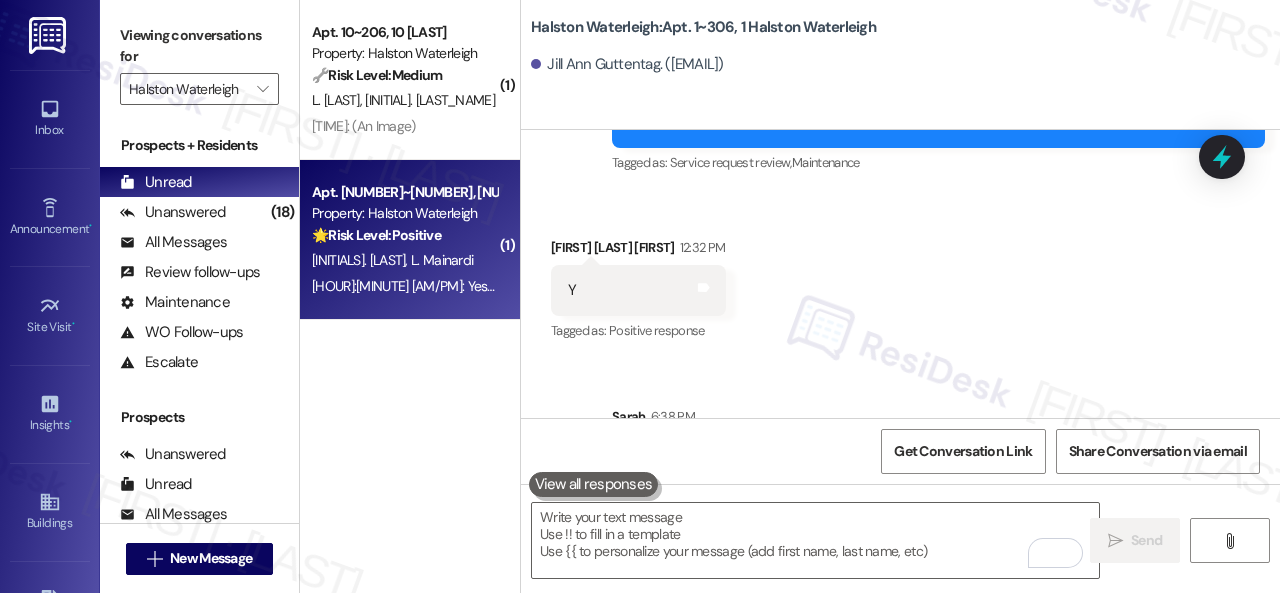 click on "A. Mainardi L. Mainardi" at bounding box center (404, 260) 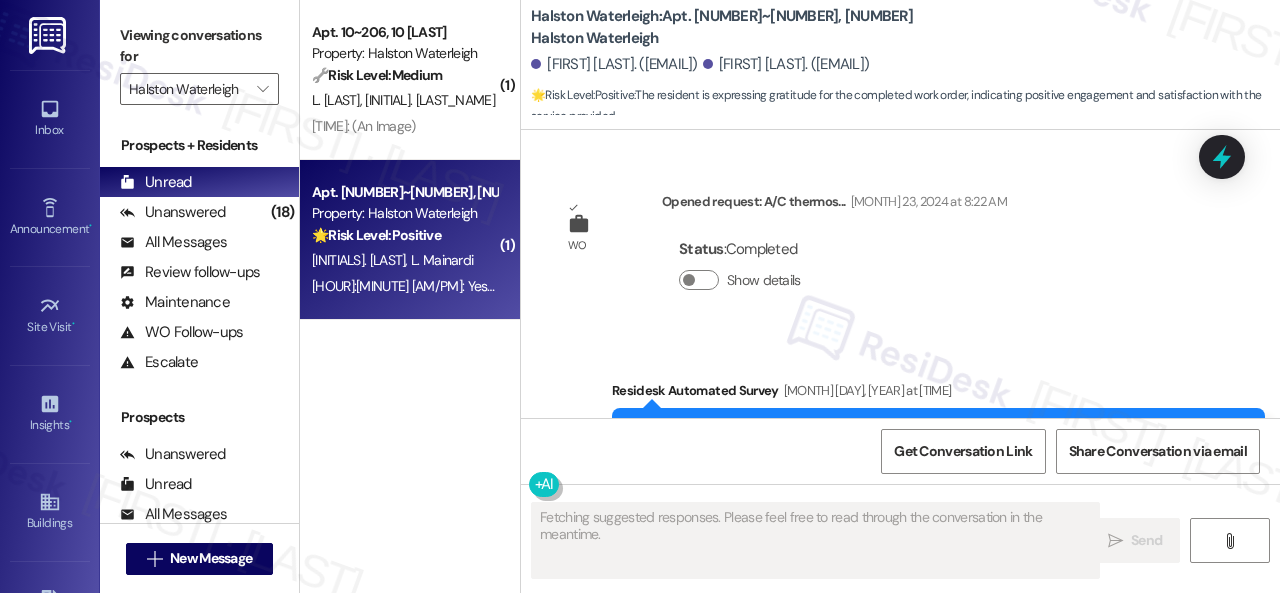 scroll, scrollTop: 48919, scrollLeft: 0, axis: vertical 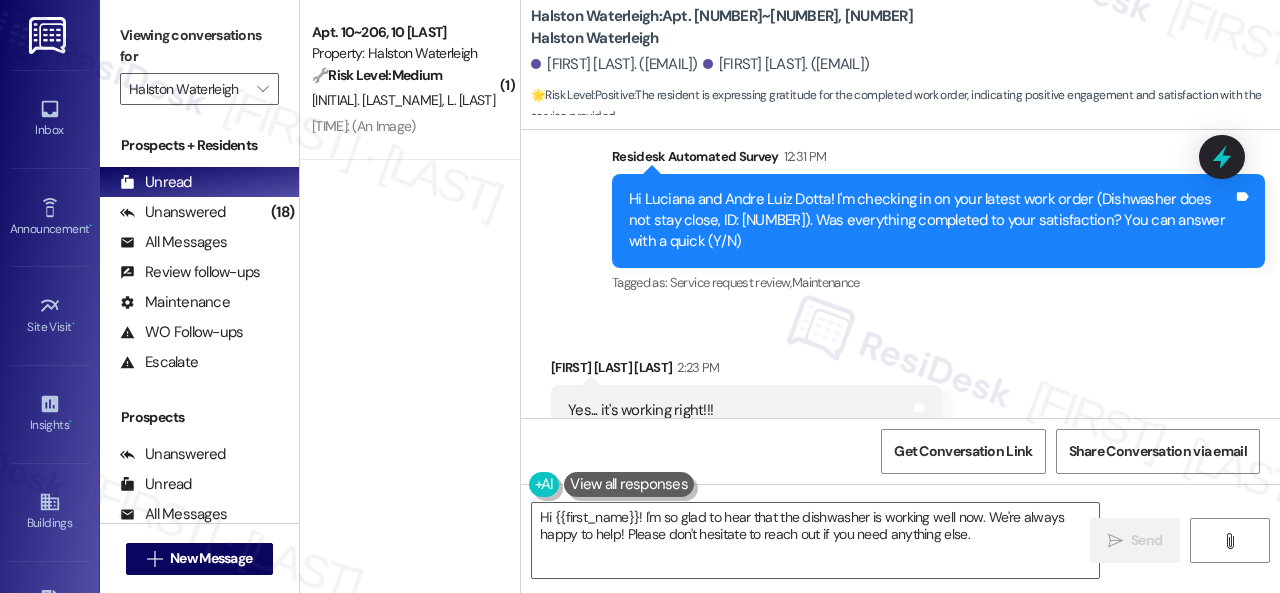 click on "Received via SMS Andre Luiz Dotta Mainardi 2:23 PM Yes... it's working right!!!
Tks for yours and Valéria's support in solve this issue!!! Tags and notes Tagged as:   Praise Click to highlight conversations about Praise" at bounding box center [900, 407] 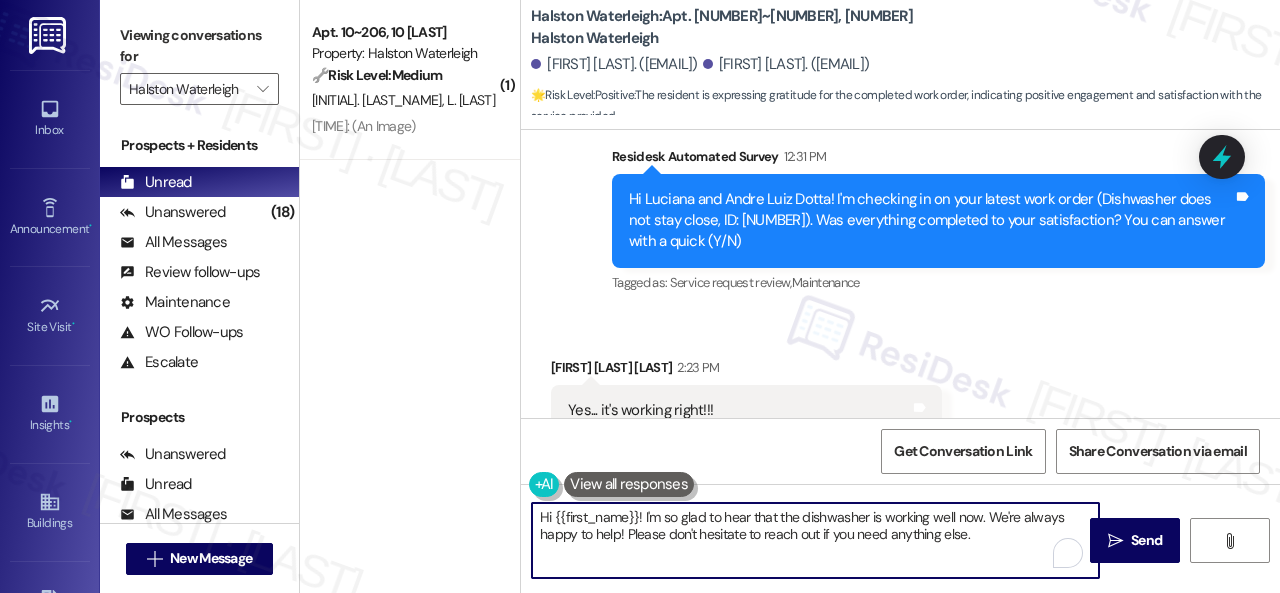 drag, startPoint x: 984, startPoint y: 535, endPoint x: 666, endPoint y: 579, distance: 321.0296 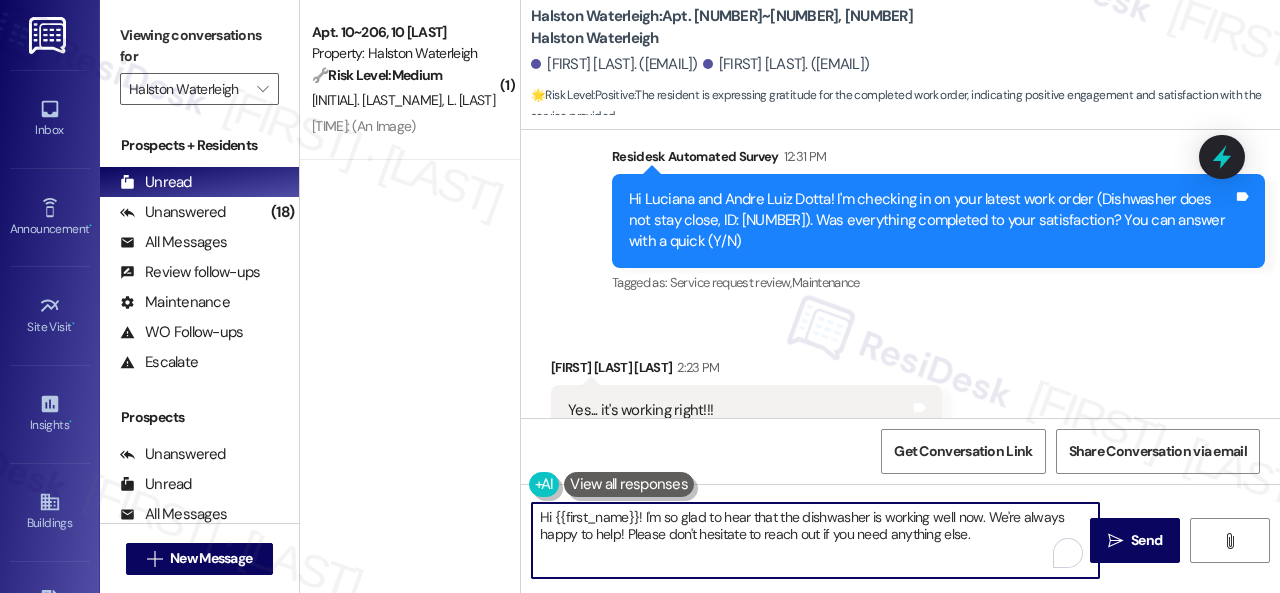 click on "( 1 ) Apt. 10~206, 10 Halston Waterleigh Property: Halston Waterleigh 🔧  Risk Level:  Medium The resident is asking if maintenance can enter the apartment to replace the dishwasher. This is a non-urgent maintenance request. G. Thomaz L. Silva 4:57 PM: (An Image) 4:57 PM: (An Image) Halston Waterleigh:  Apt. 5~304, 5 Halston Waterleigh       Luciana Mainardi. (lupalhamainardi@gmail.com)     Andre Luiz Dotta Mainardi. (aldmainardiusa@gmail.com)   🌟  Risk Level:  Positive :  The resident is expressing gratitude for the completed work order, indicating positive engagement and satisfaction with the service provided. WO Opened request: A/C thermos... Sep 23, 2024 at 8:22 AM Status :  Completed Show details Survey, sent via SMS Residesk Automated Survey Sep 23, 2024 at 12:18 PM Tags and notes Tagged as:   Property launch Click to highlight conversations about Property launch WO Closed request: A/C thermos... Sep 24, 2024 at 4:24 AM Status :  Completed Show details Announcement, sent via SMS Sarah   (ResiDesk)" at bounding box center [790, 296] 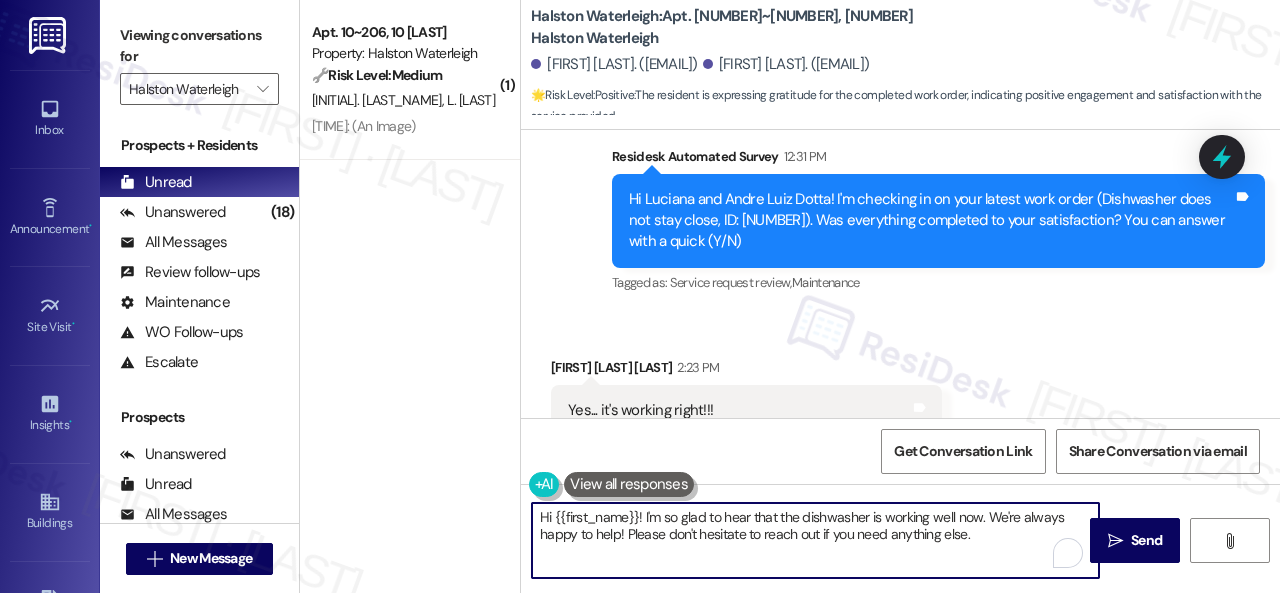 paste on "appy to hear everything's all set! If {{property}} met your expectations, please reply with "Yes." If not, no worries - we'd appreciate any feedback so we can keep getting better. Thanks!" 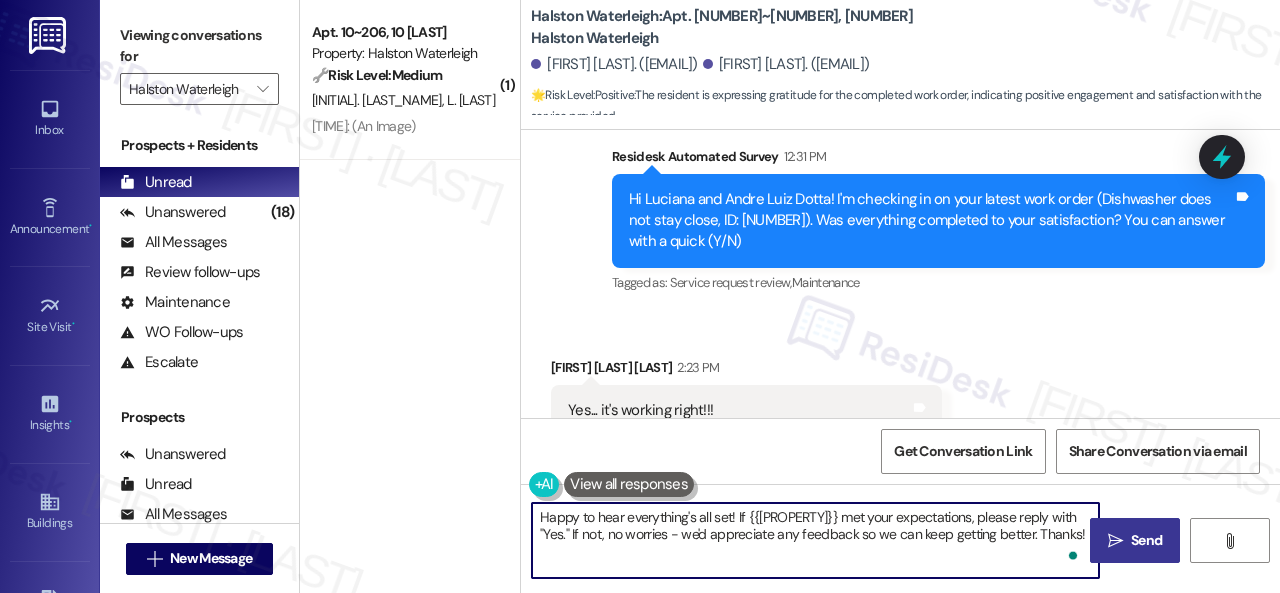 type on "Happy to hear everything's all set! If {{property}} met your expectations, please reply with "Yes." If not, no worries - we'd appreciate any feedback so we can keep getting better. Thanks!" 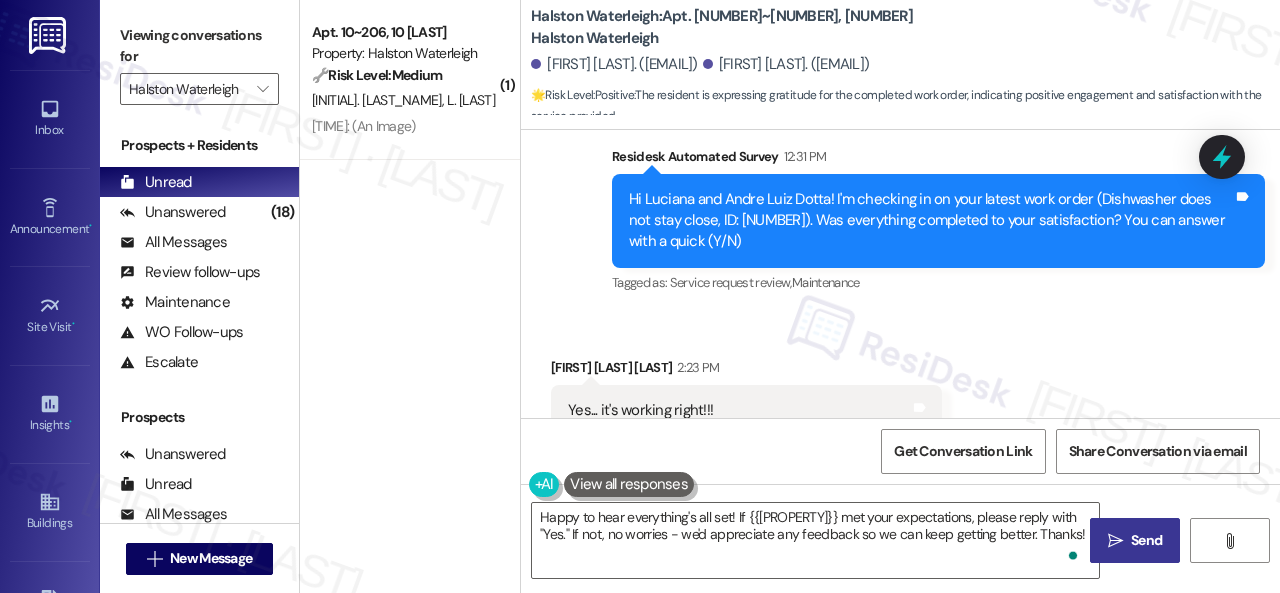 click on "Send" at bounding box center [1146, 540] 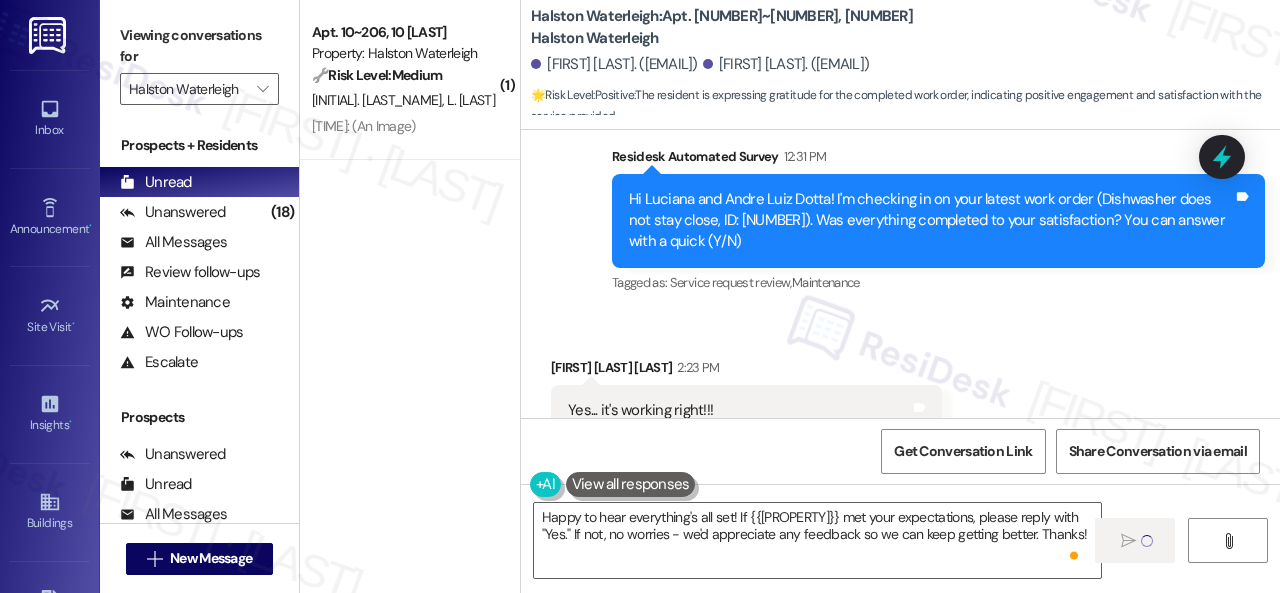 type 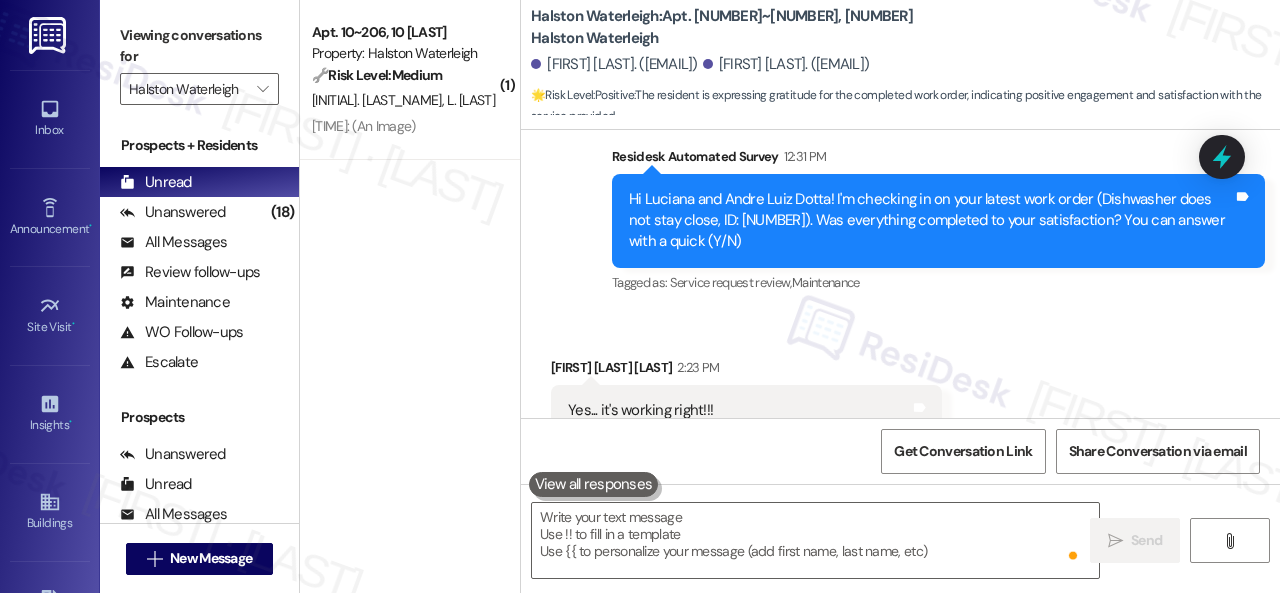 scroll, scrollTop: 48918, scrollLeft: 0, axis: vertical 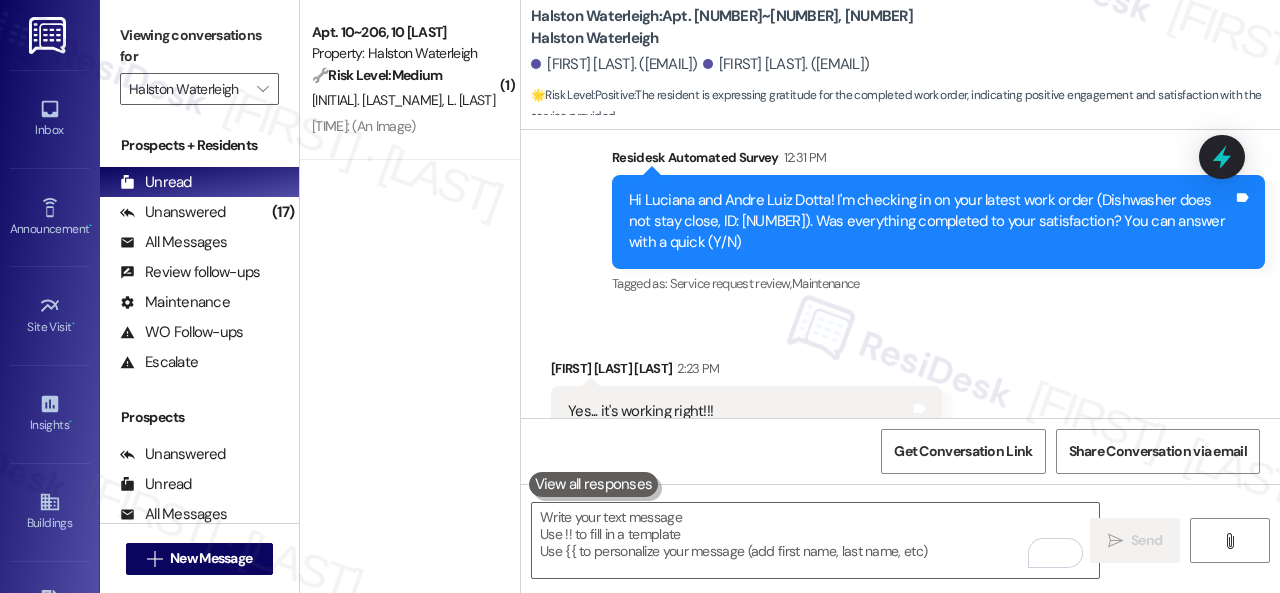 click on "Received via SMS Andre Luiz Dotta Mainardi 2:23 PM Yes... it's working right!!!
Tks for yours and Valéria's support in solve this issue!!! Tags and notes Tagged as:   Praise Click to highlight conversations about Praise" at bounding box center (900, 408) 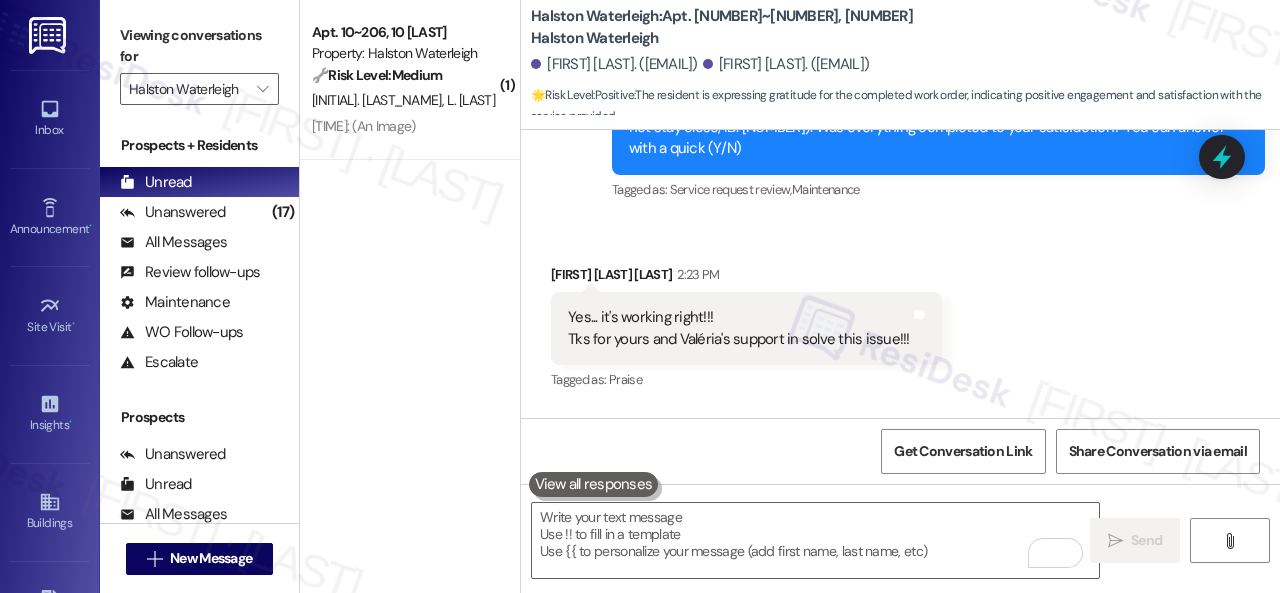 scroll, scrollTop: 49102, scrollLeft: 0, axis: vertical 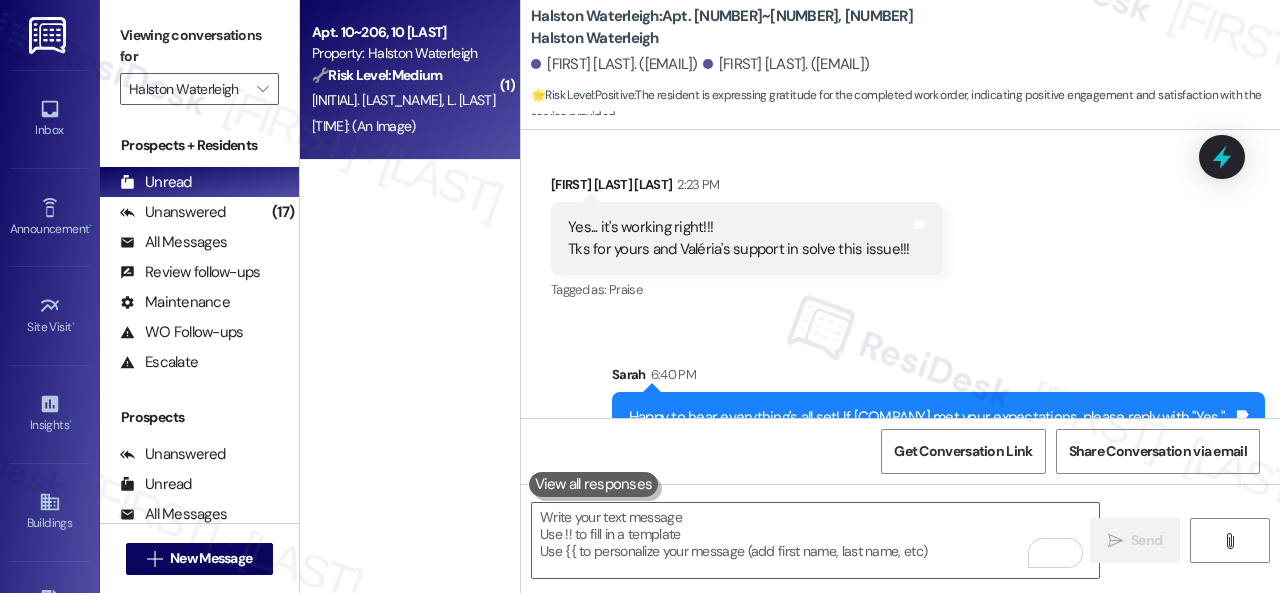 click on "4:57 PM: (An Image) 4:57 PM: (An Image)" at bounding box center (404, 126) 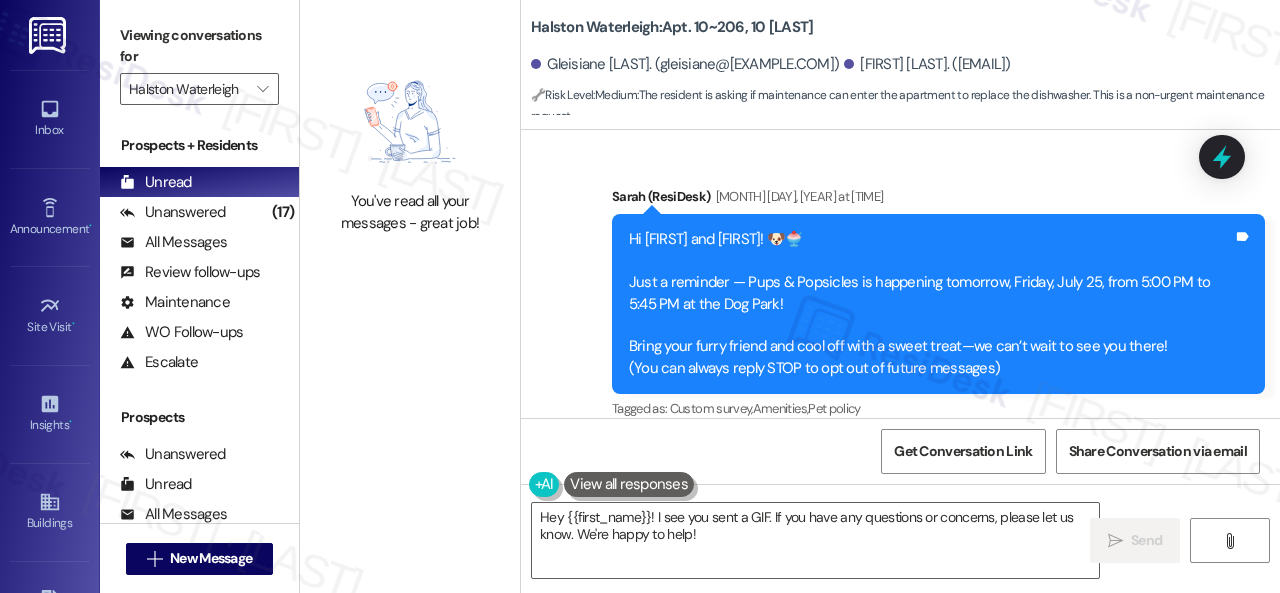 scroll, scrollTop: 143, scrollLeft: 0, axis: vertical 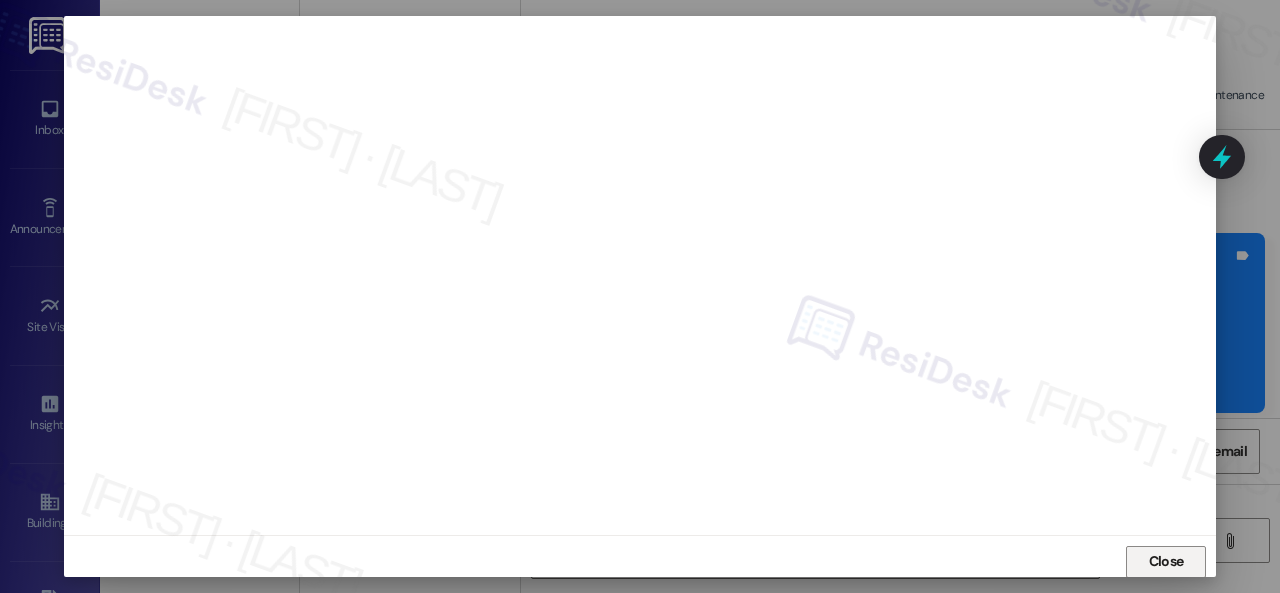 click on "Close" at bounding box center [1166, 561] 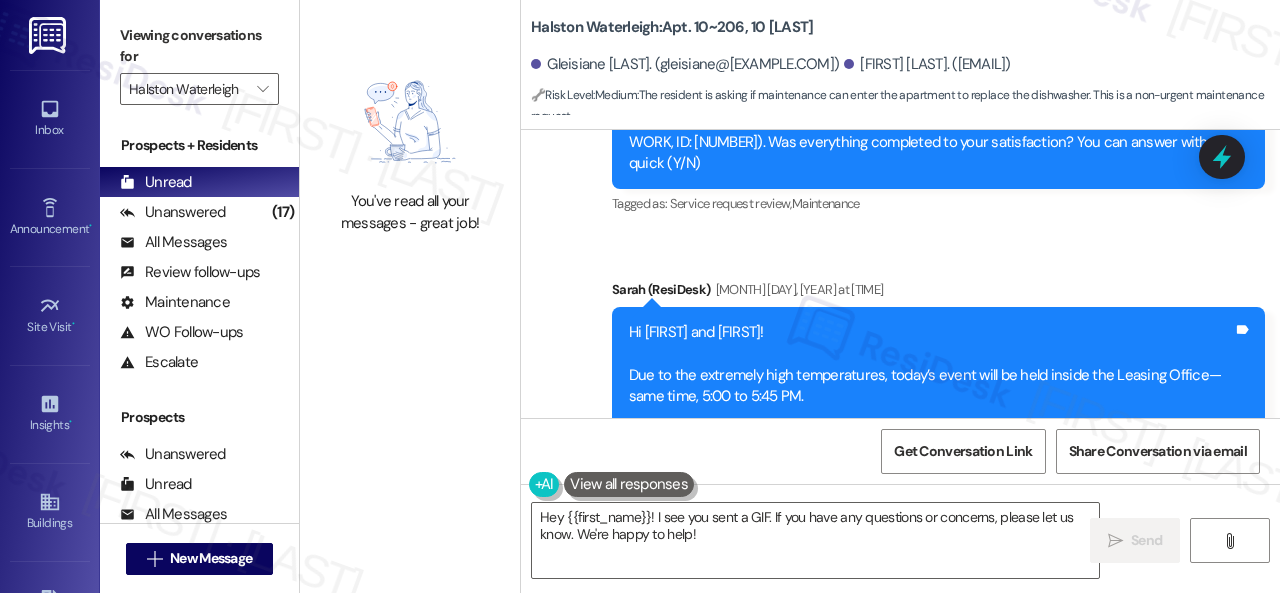 scroll, scrollTop: 943, scrollLeft: 0, axis: vertical 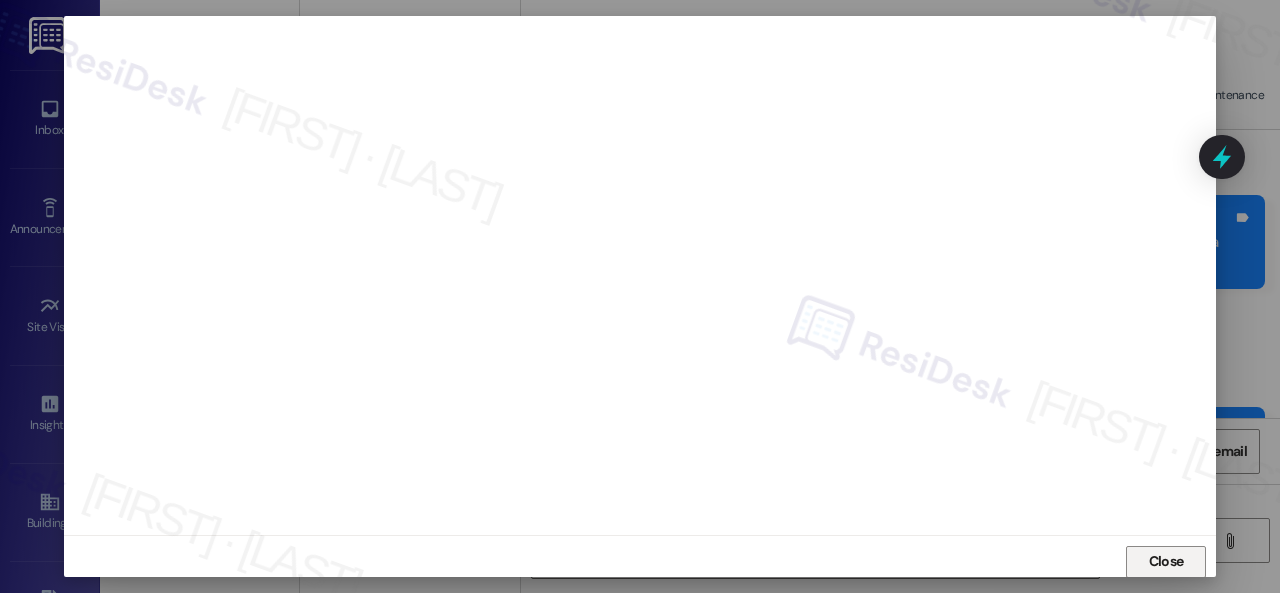 click on "Close" at bounding box center [1166, 561] 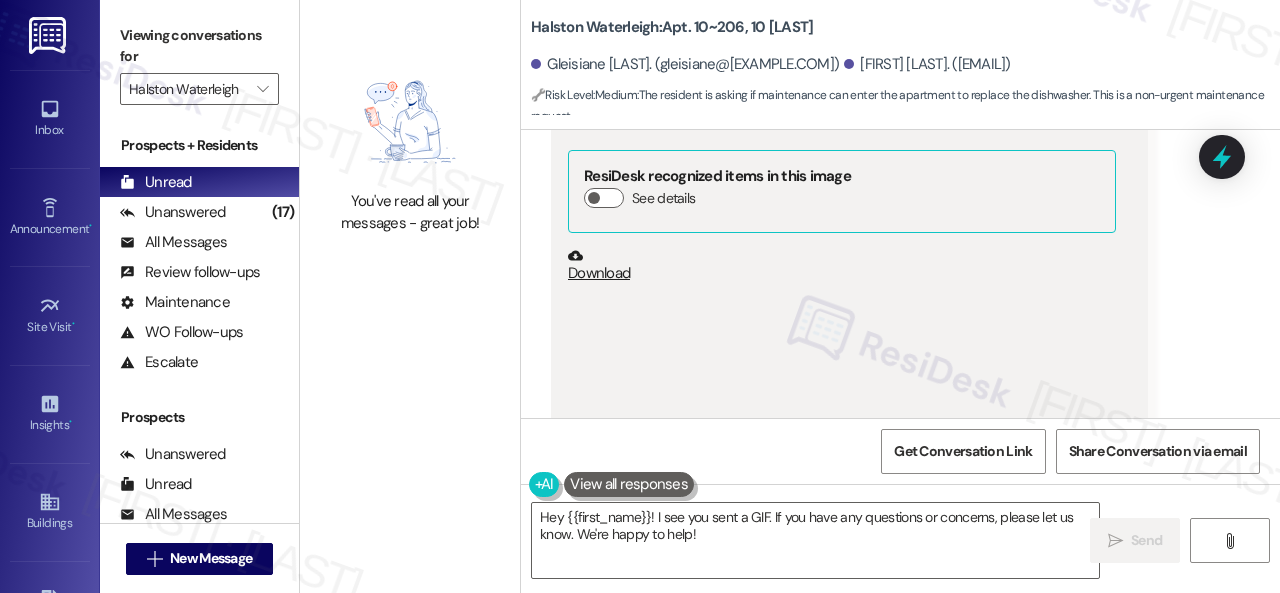 scroll, scrollTop: 3743, scrollLeft: 0, axis: vertical 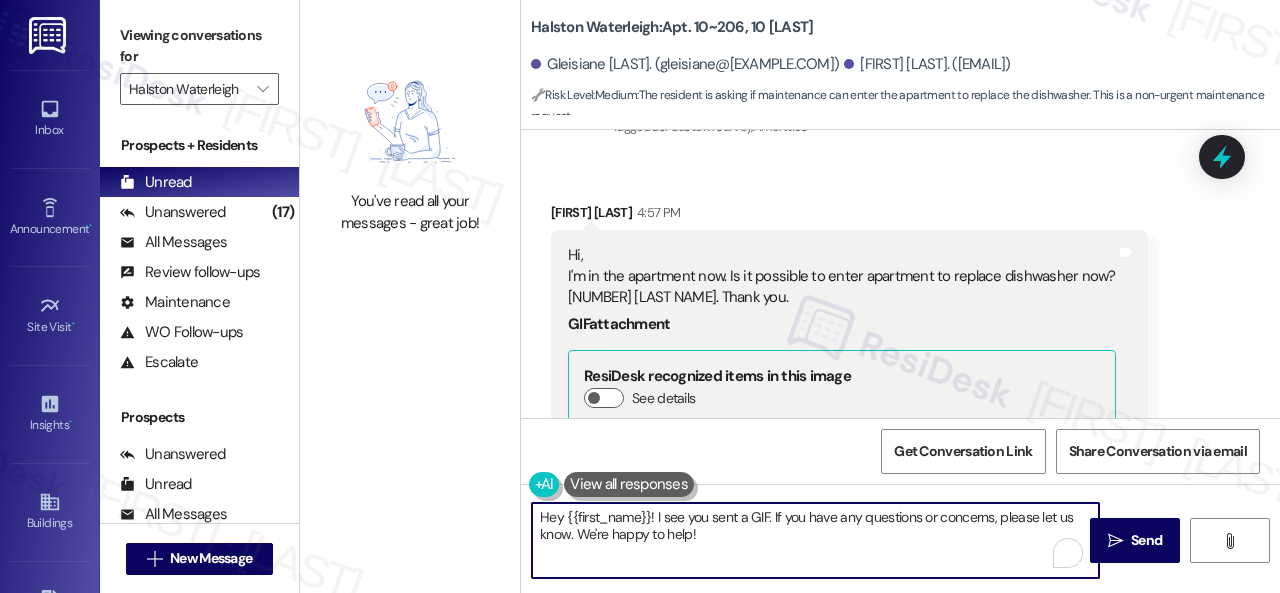 drag, startPoint x: 564, startPoint y: 517, endPoint x: 729, endPoint y: 536, distance: 166.09033 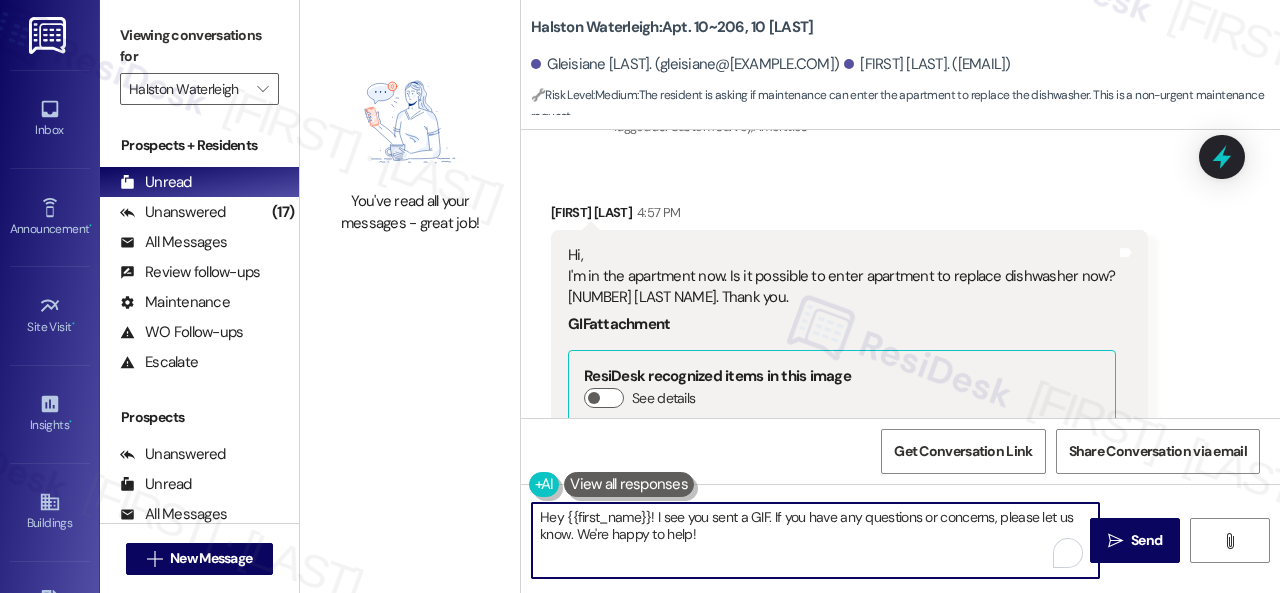 click on "Hey {{first_name}}! I see you sent a GIF. If you have any questions or concerns, please let us know. We're happy to help!" at bounding box center (815, 540) 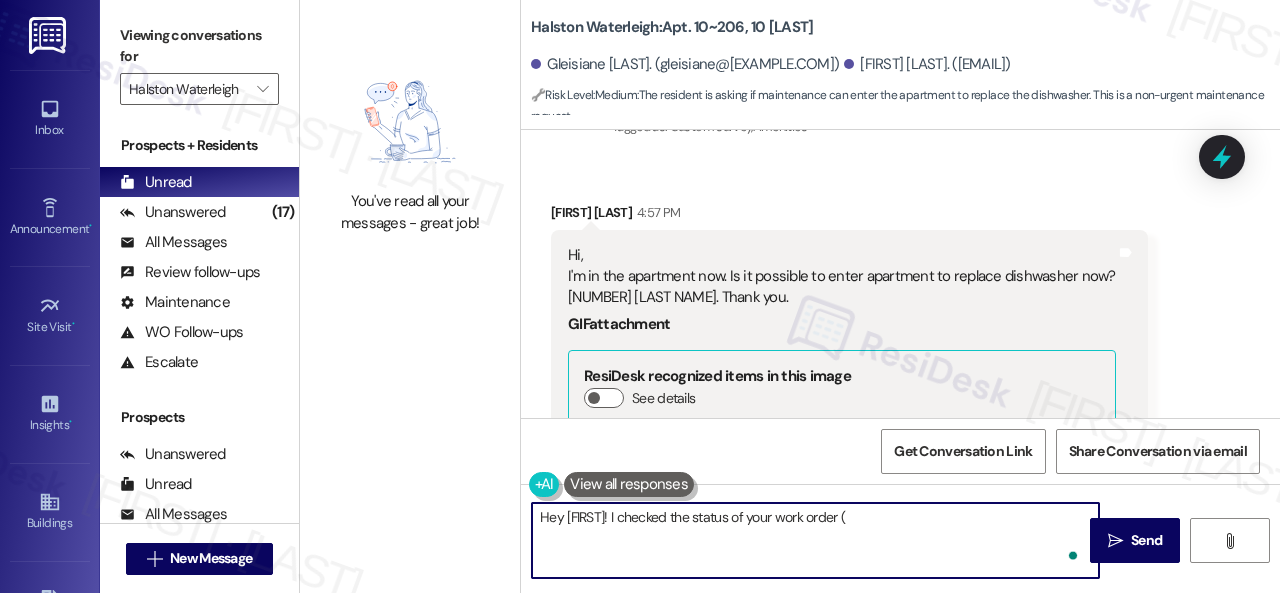 paste on "16051646" 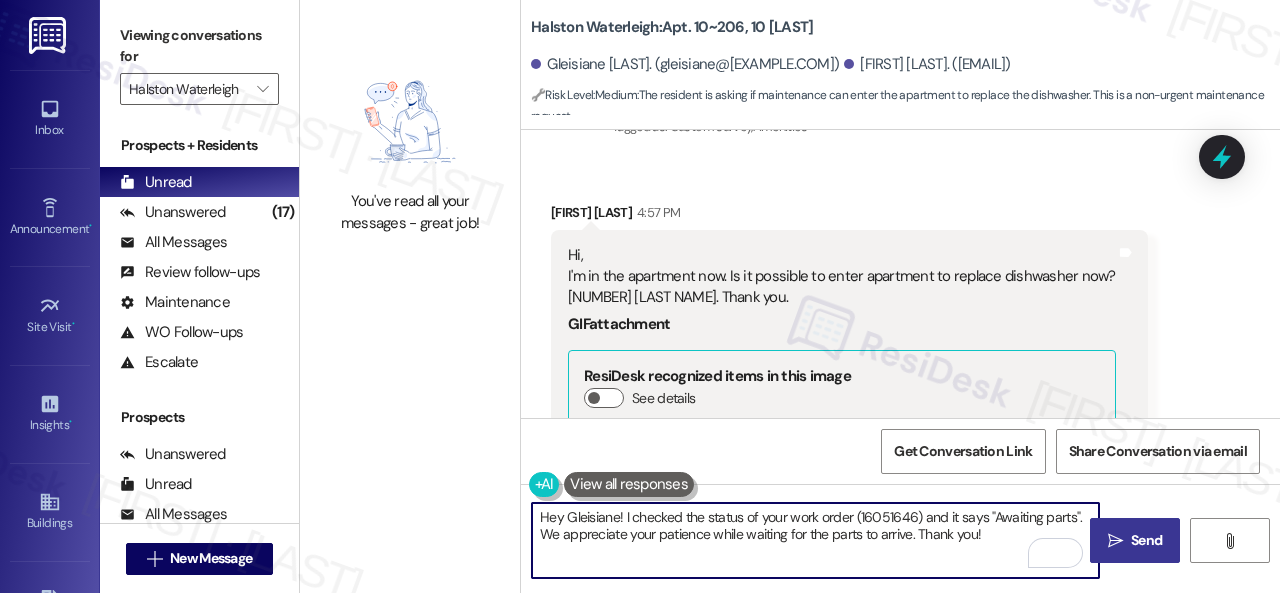 type on "Hey Gleisiane! I checked the status of your work order (16051646) and it says "Awaiting parts". We appreciate your patience while waiting for the parts to arrive. Thank you!" 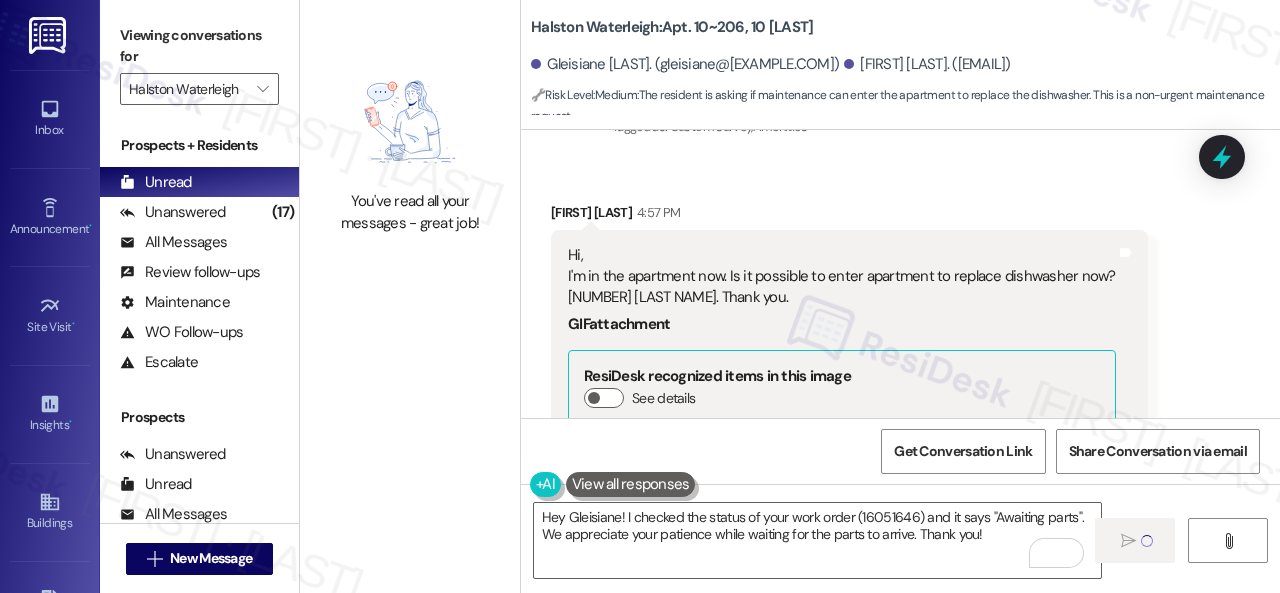 type 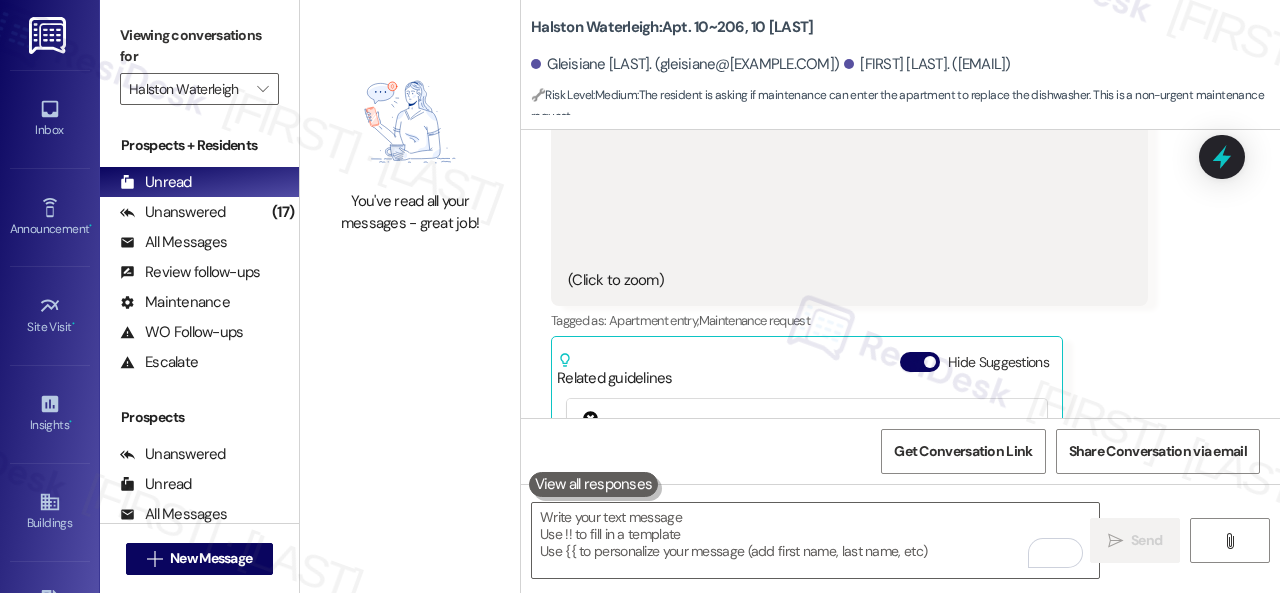 scroll, scrollTop: 3504, scrollLeft: 0, axis: vertical 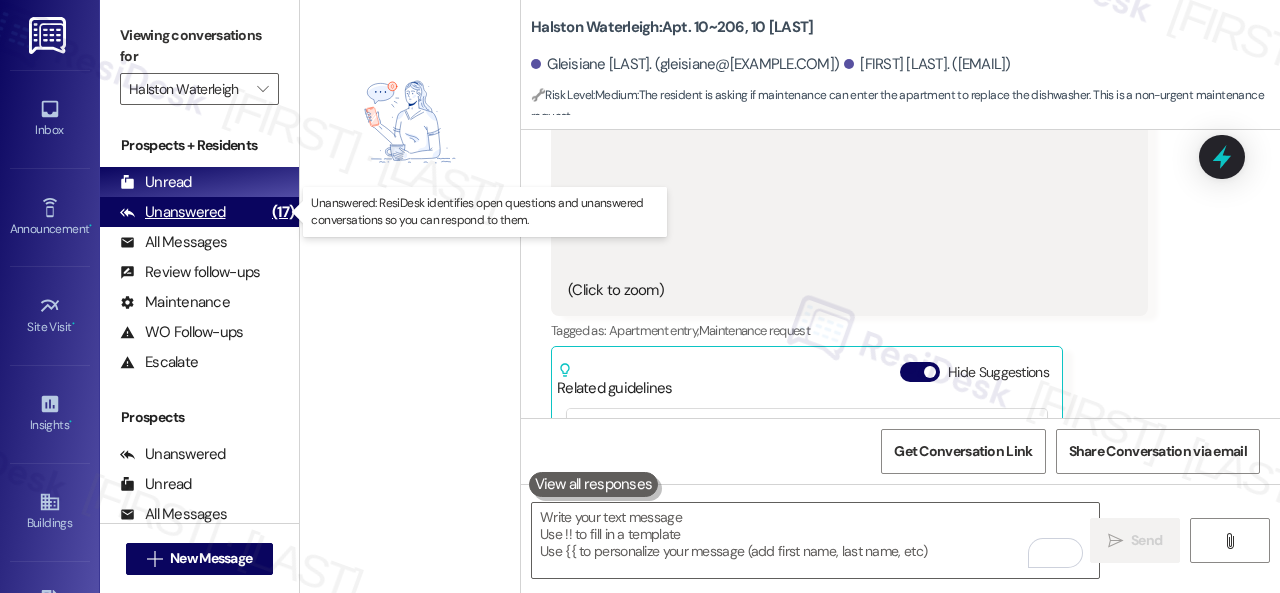 click on "Unanswered" at bounding box center (173, 212) 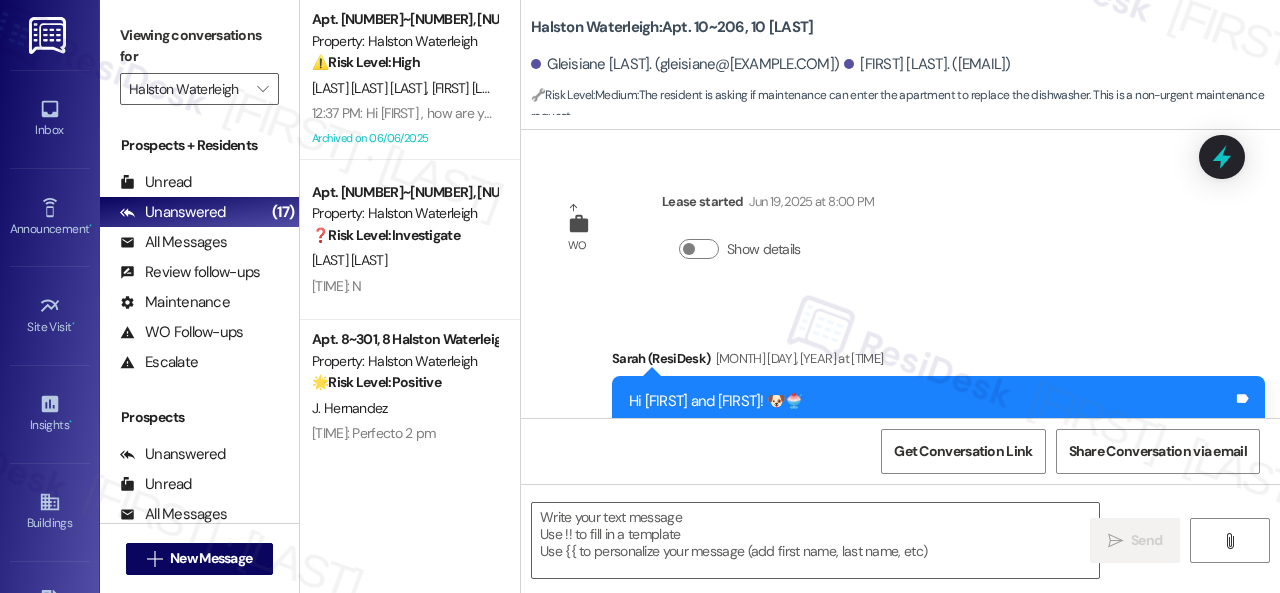 scroll, scrollTop: 3742, scrollLeft: 0, axis: vertical 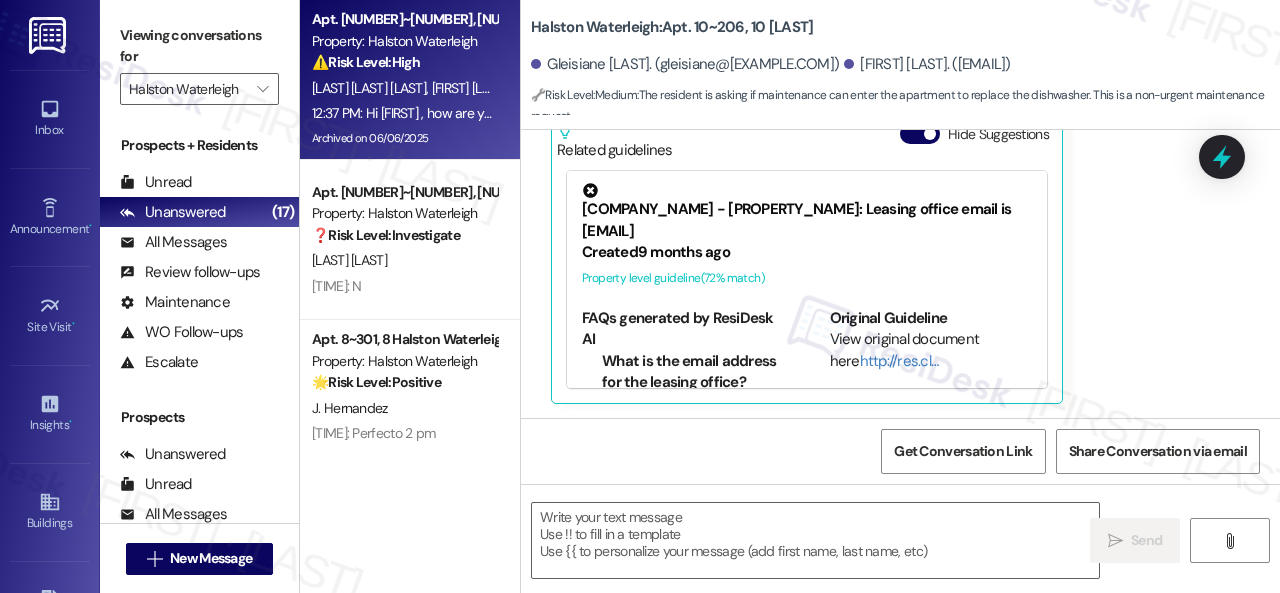 type on "Fetching suggested responses. Please feel free to read through the conversation in the meantime." 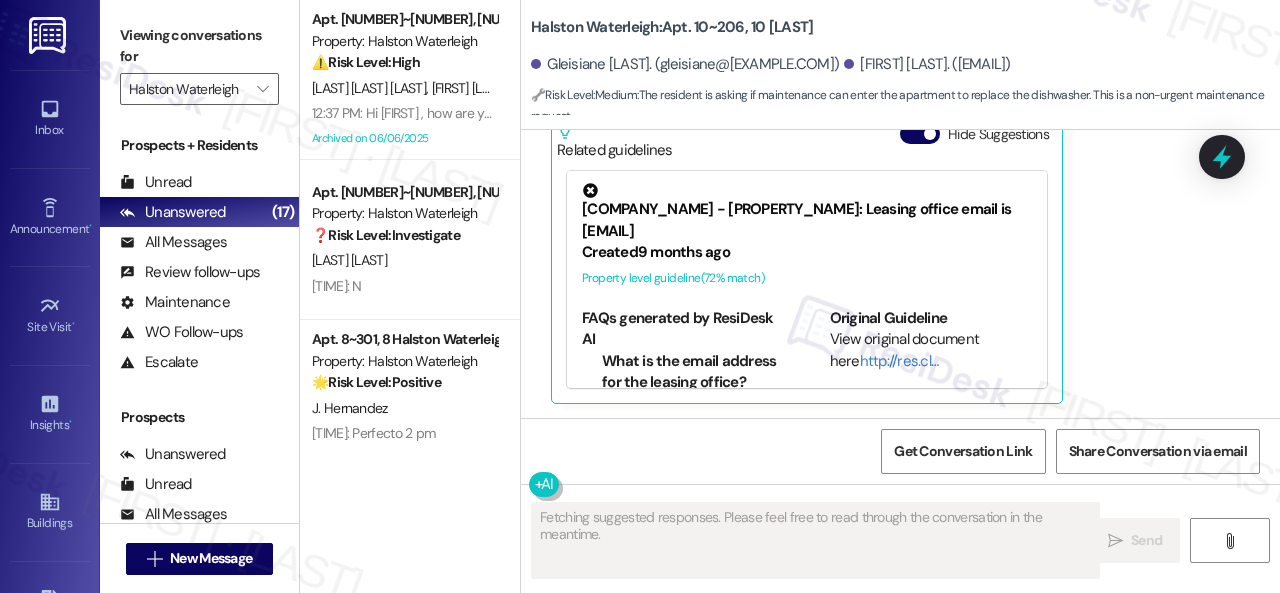 click on "⚠️  Risk Level:  High The resident is requesting to be removed from the message list because their rental contract is closed. This indicates a potential issue with communication preferences or account management that needs to be addressed to prevent further inconvenience or potential compliance issues." at bounding box center (404, 62) 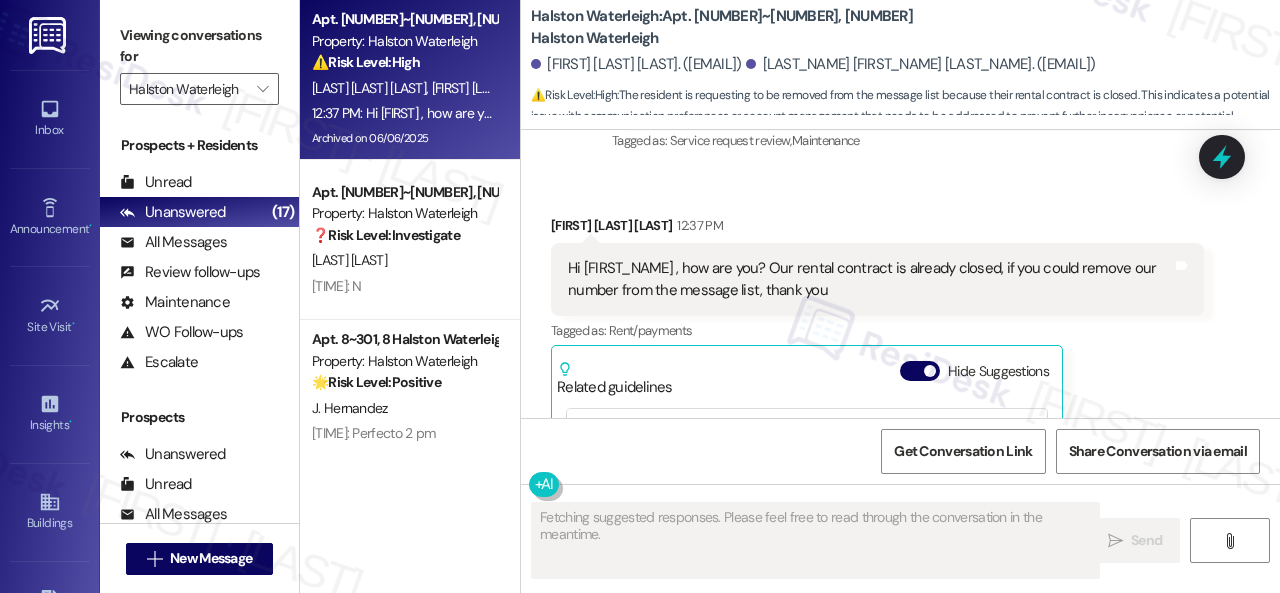 scroll, scrollTop: 64212, scrollLeft: 0, axis: vertical 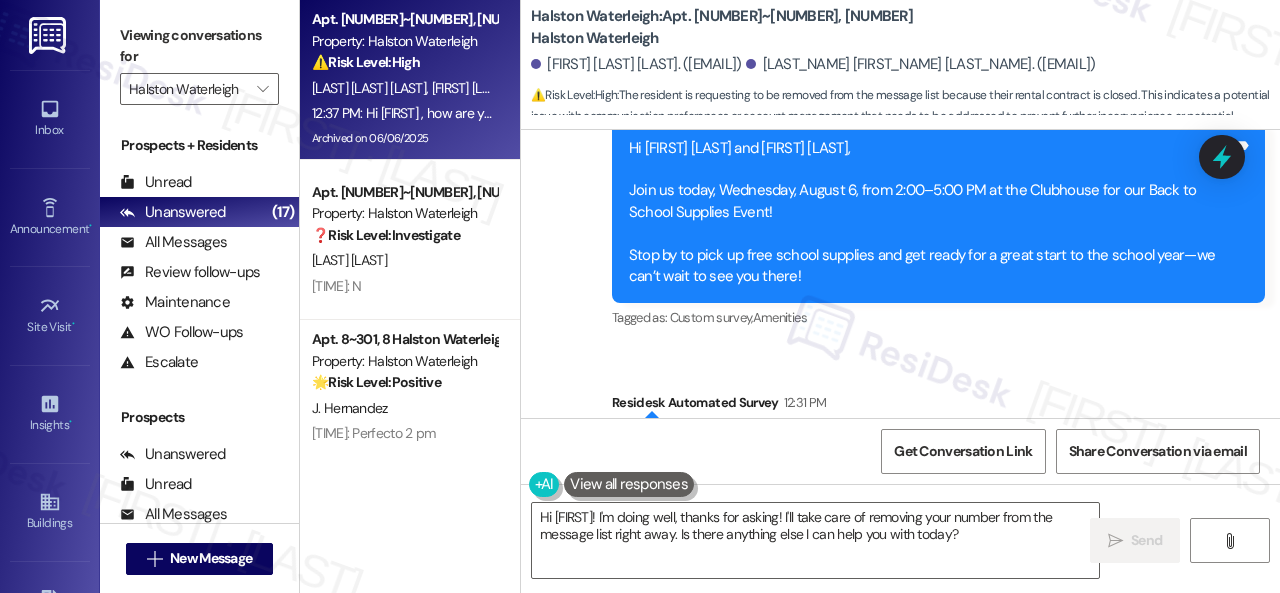 click on "Received via SMS Ellen Tainy Rosa Rodrigues 12:37 PM Hi Sarah , how are you? Our rental contract is already closed, if you could remove our number from the message list, thank you Tags and notes Tagged as:   Rent/payments Click to highlight conversations about Rent/payments  Related guidelines Hide Suggestions Birchstone Residential - All properties: Concern regarding the use of the term "security" in resident responses Created  2 years ago Account level guideline  ( 72 % match) FAQs generated by ResiDesk AI Can we have Sarah remove the phrase from her responses? Yes, we can have Sarah remove that phrase from her responses. Why do we need to remove the 'security' word from our responses? We need to remove the 'security' word from our responses because we do not guarantee anyone's security. Original Guideline View original document here  http://res.cl… 'Birchstone Residential - Halston Waterleigh: Early lease termination penalty is 2 months' rent plus full rent for the month of termination.' Created   ( 71" at bounding box center [900, 780] 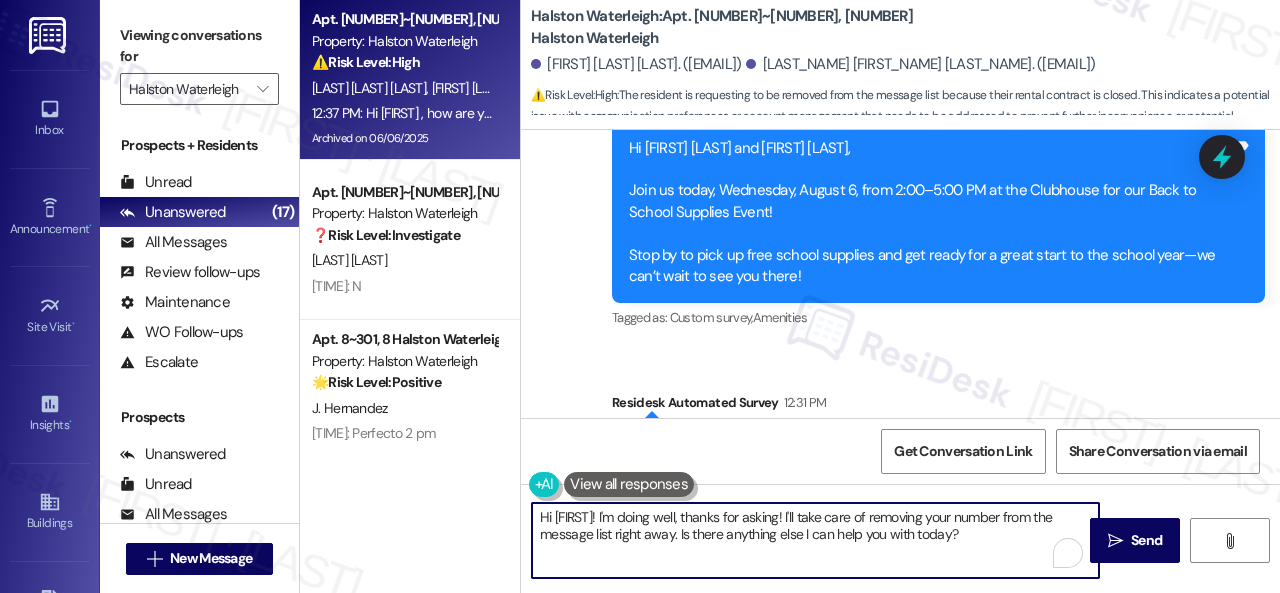 drag, startPoint x: 964, startPoint y: 535, endPoint x: 420, endPoint y: 521, distance: 544.1801 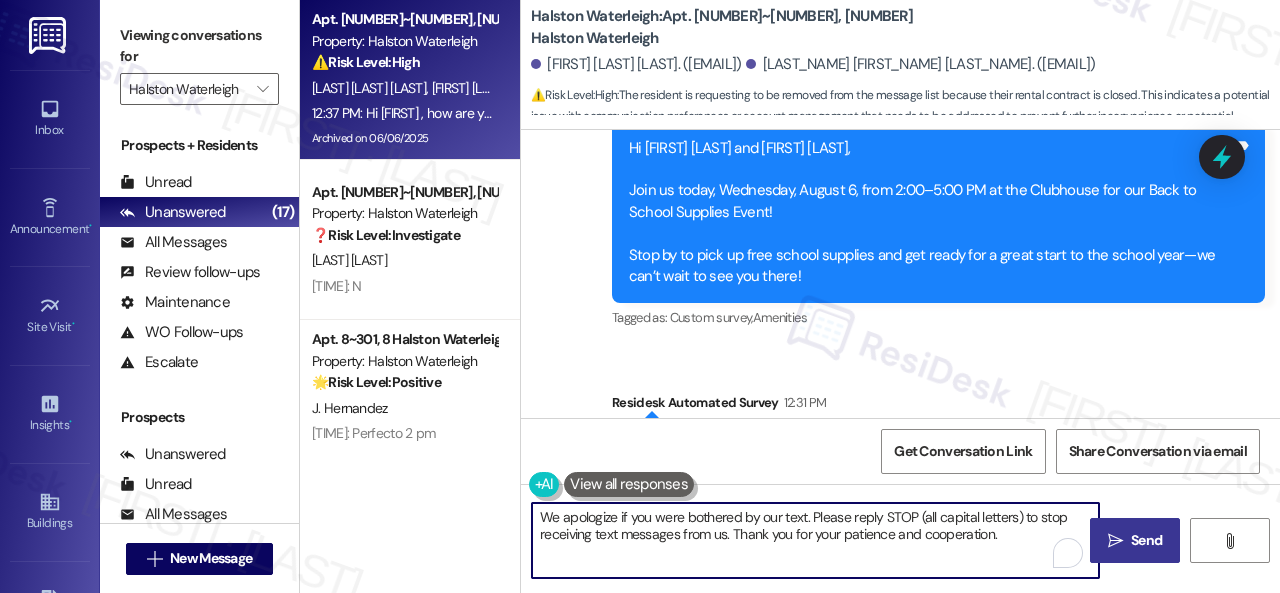 type on "We apologize if you were bothered by our text. Please reply STOP (all capital letters) to stop receiving text messages from us. Thank you for your patience and cooperation." 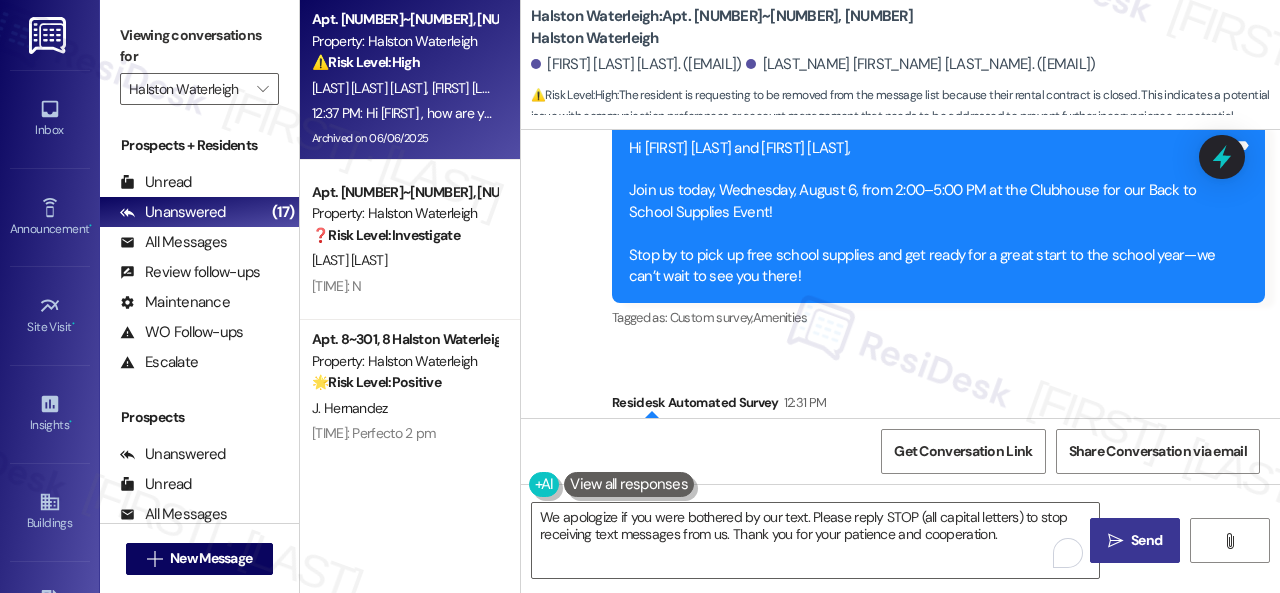 click on "Send" at bounding box center [1146, 540] 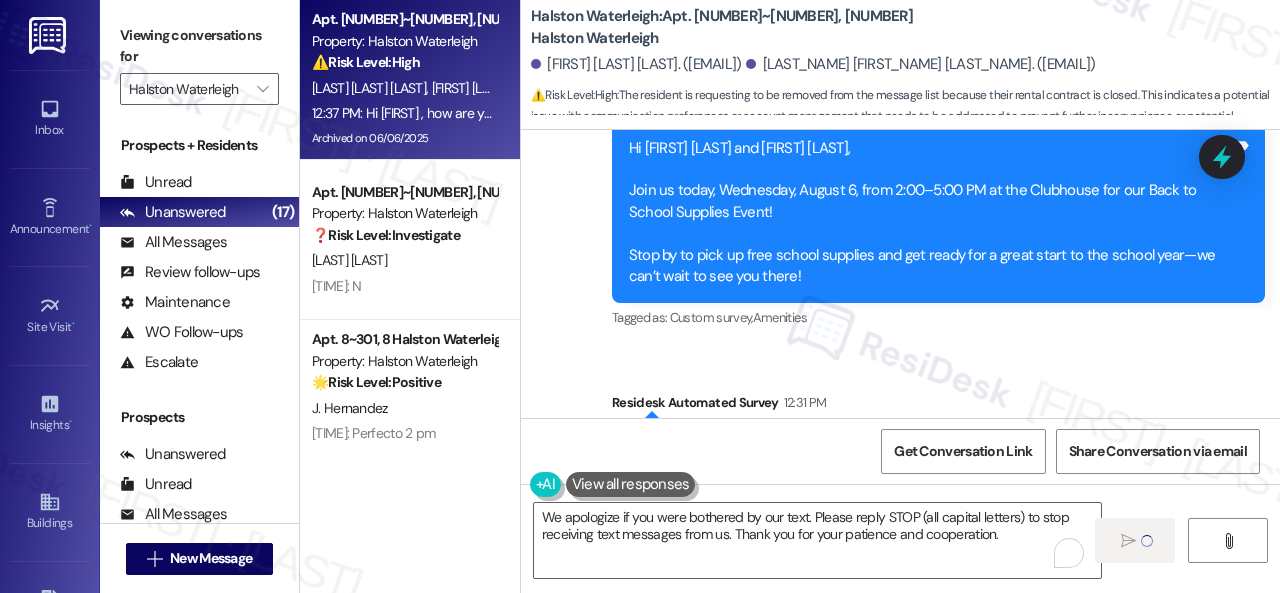 type 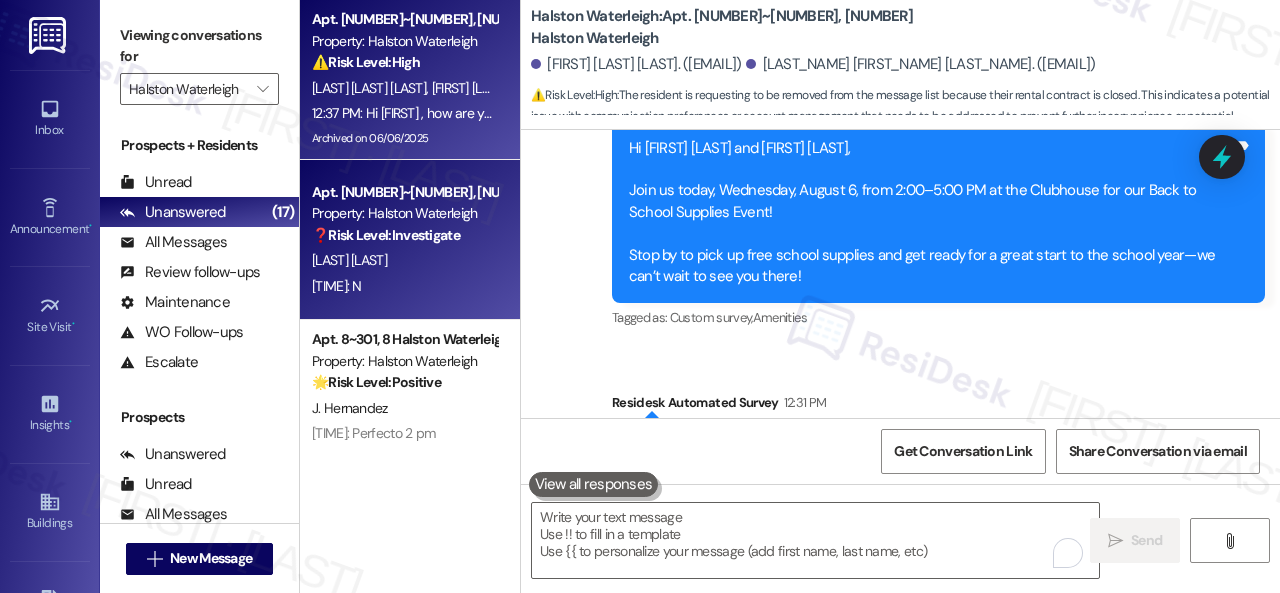 scroll, scrollTop: 64210, scrollLeft: 0, axis: vertical 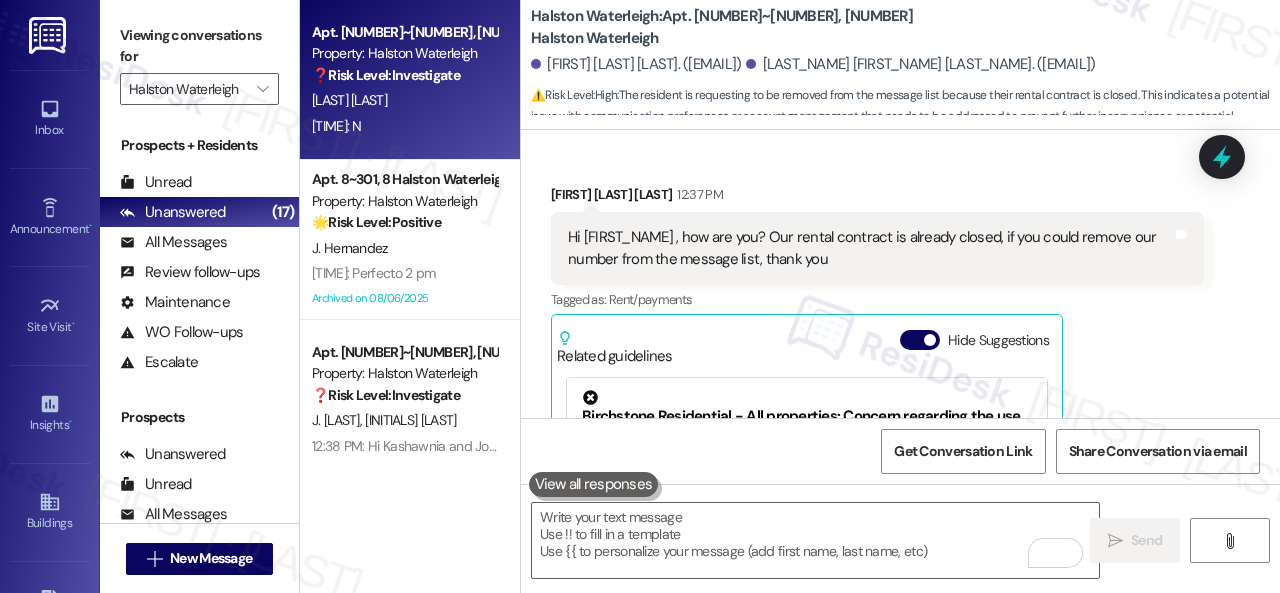click on "A. Tapia" at bounding box center (404, 100) 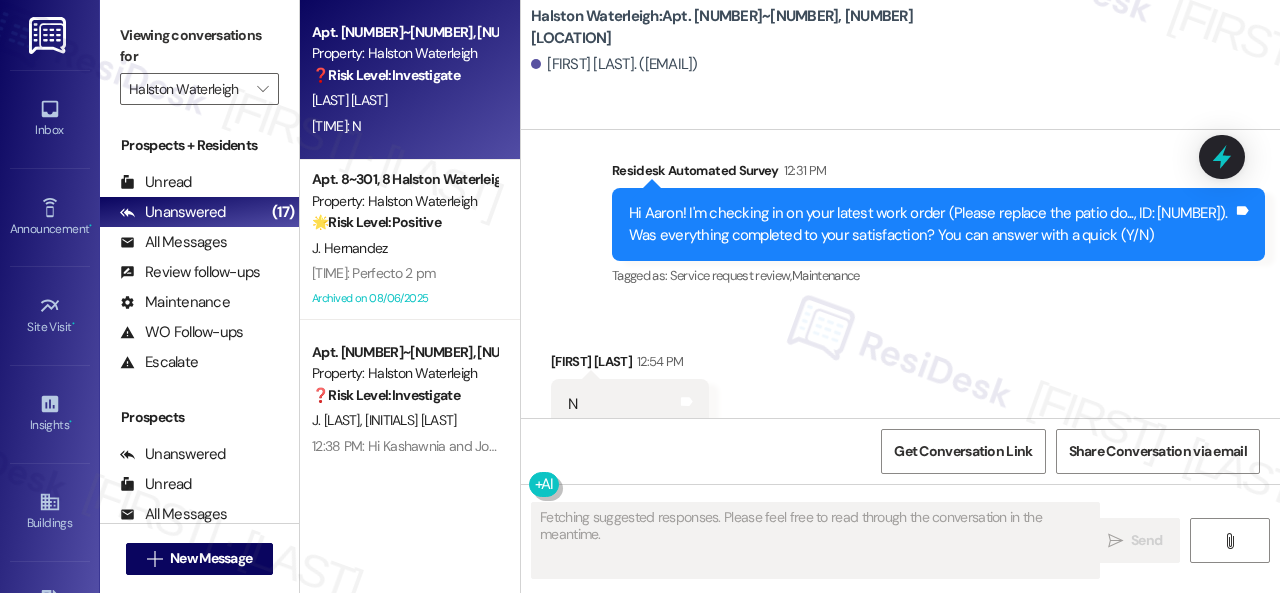 scroll, scrollTop: 1953, scrollLeft: 0, axis: vertical 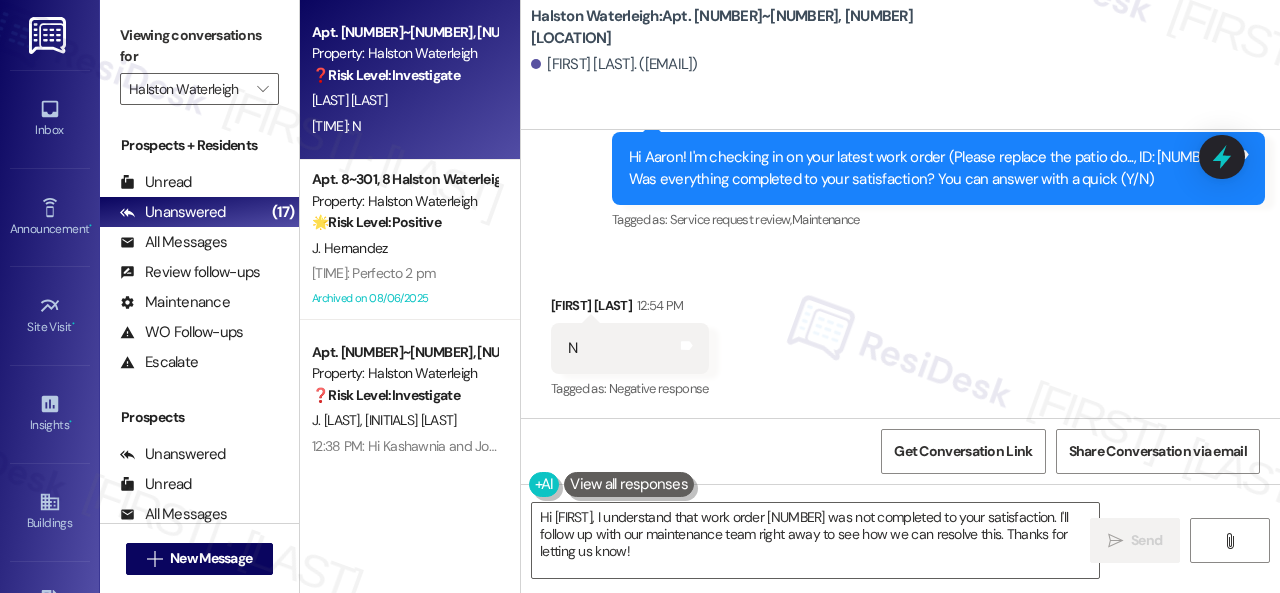 click on "Announcement, sent via SMS Sarah   (ResiDesk) 12:14 PM Hi Aaron,
Join us today, Wednesday, August 6, from 2:00–5:00 PM at the Clubhouse for our Back to School Supplies Event!
Stop by to pick up free school supplies and get ready for a great start to the school year—we can’t wait to see you there! Tags and notes Tagged as:   Custom survey ,  Click to highlight conversations about Custom survey Amenities Click to highlight conversations about Amenities Survey, sent via SMS Residesk Automated Survey 12:31 PM Hi Aaron! I'm checking in on your latest work order (Please replace the patio do..., ID: 16051724). Was everything completed to your satisfaction? You can answer with a quick (Y/N) Tags and notes Tagged as:   Service request review ,  Click to highlight conversations about Service request review Maintenance Click to highlight conversations about Maintenance" at bounding box center [900, 5] 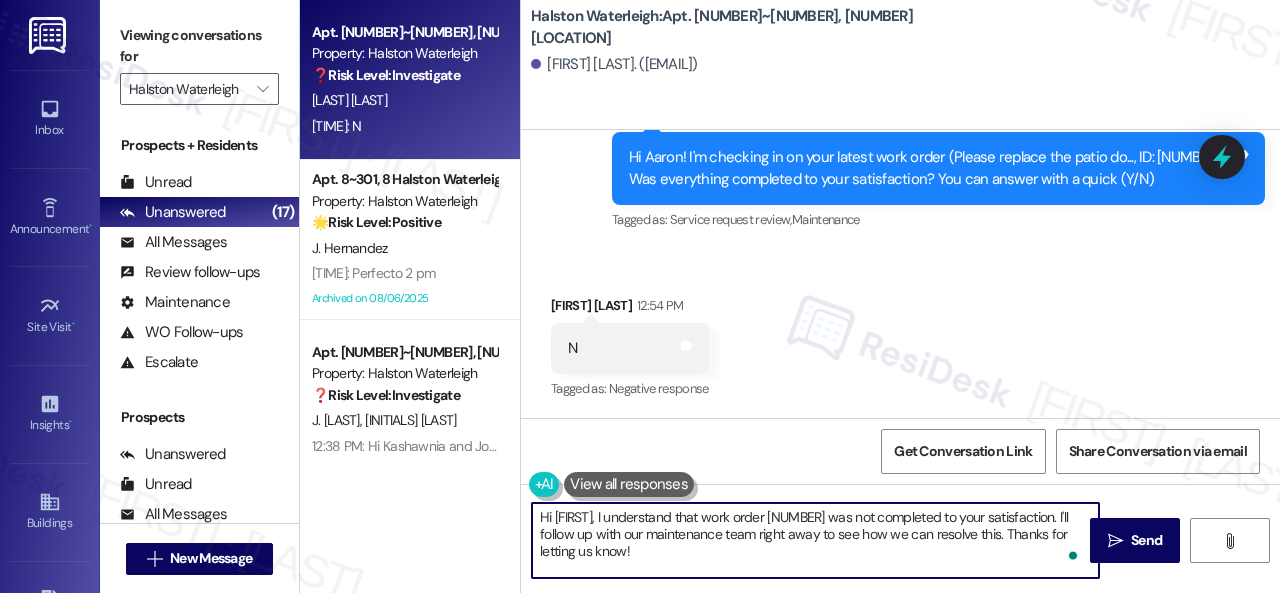 drag, startPoint x: 632, startPoint y: 541, endPoint x: 472, endPoint y: 509, distance: 163.16862 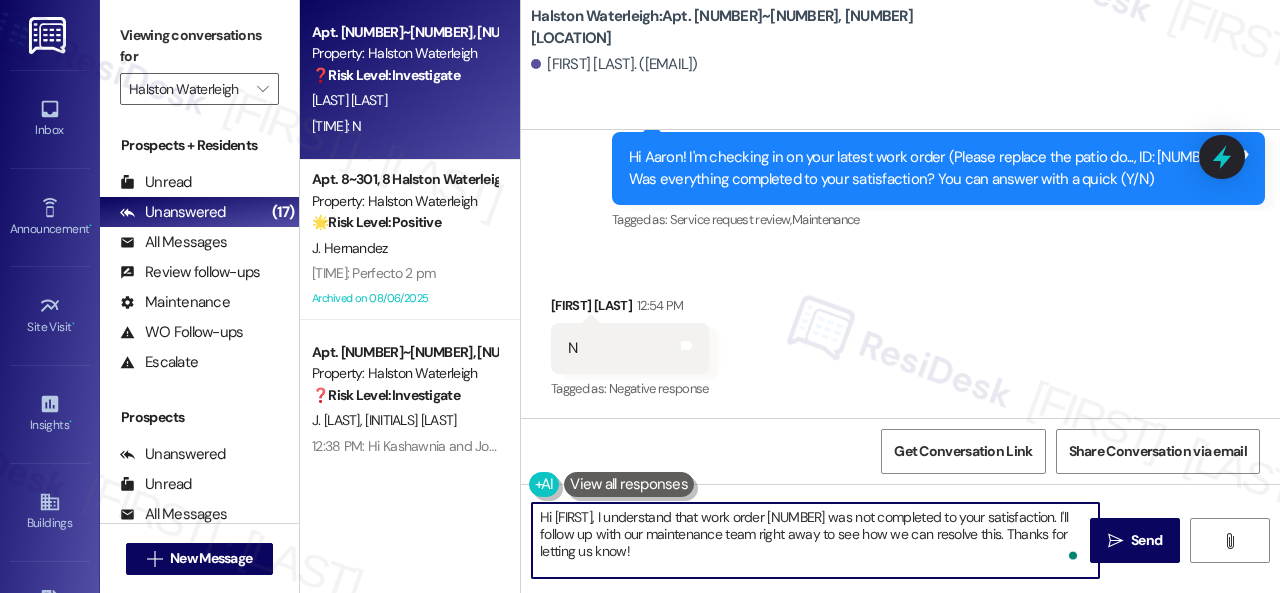 click on "Apt. 5~307, 5 Halston Waterleigh Property: Halston Waterleigh ❓  Risk Level:  Investigate A. Tapia 12:54 PM: N  12:54 PM: N  Apt. 8~301, 8 Halston Waterleigh Property: Halston Waterleigh 🌟  Risk Level:  Positive The resident is simply acknowledging the event invitation. This is positive engagement and relationship building. J. Hernandez 12:40 PM: Perfecto 2 pm 12:40 PM: Perfecto 2 pm Archived on 08/06/2025 Apt. 7~105, 7 Halston Waterleigh Property: Halston Waterleigh ❓  Risk Level:  Investigate J. Bargnare K. Dowe 12:38 PM: Hi Kashawnia and Johnnie,
Join us today, Wednesday, August 6, from 2:00–5:00 PM at the Clubhouse for our Back to School Supplies Event!
Stop by to pick up free school supplies and get ready for a great start to the school year—we can’t wait to see you there! Apt. 8~104, 8 Halston Waterleigh Property: Halston Waterleigh ❓  Risk Level:  Investigate K. Gomez J. Garay Archived on 12/18/2024 Apt. 11~105, 11 Halston Waterleigh Property: Halston Waterleigh ❓  Risk Level:" at bounding box center [790, 296] 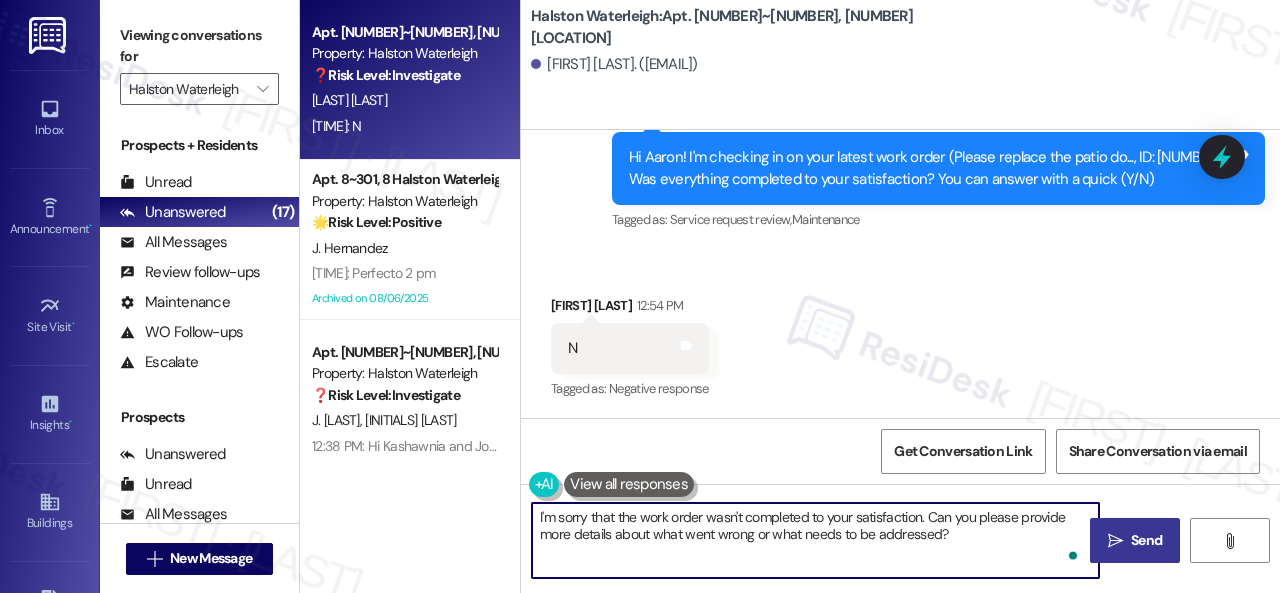 type on "I'm sorry that the work order wasn't completed to your satisfaction. Can you please provide more details about what went wrong or what needs to be addressed?" 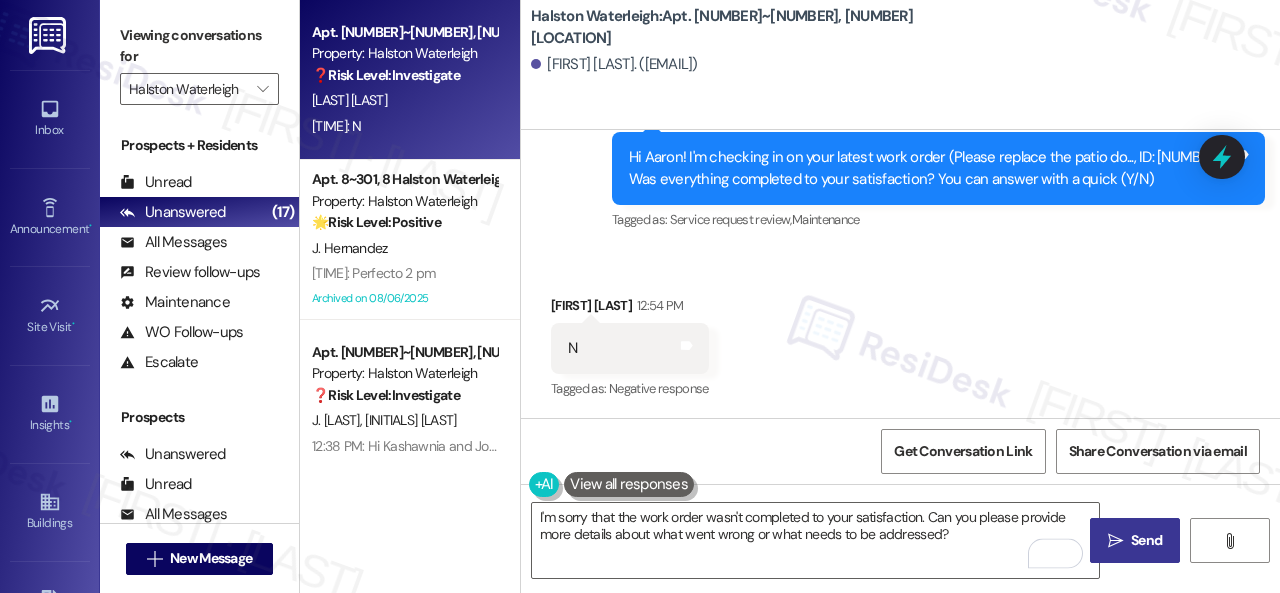 click on "Send" at bounding box center (1146, 540) 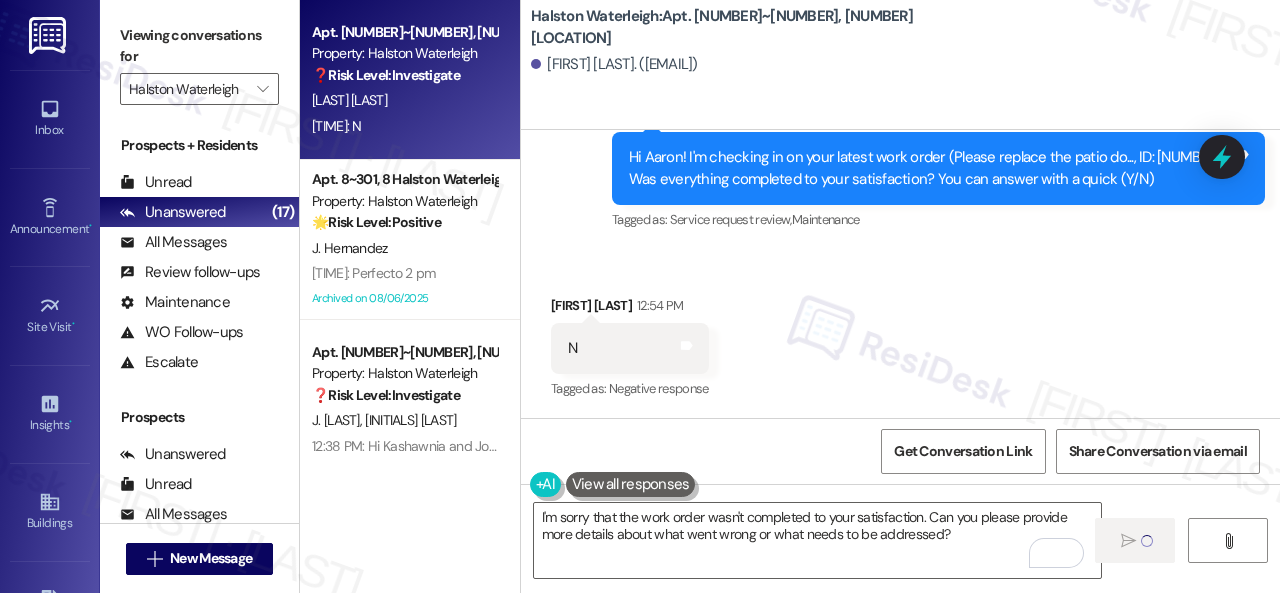 type 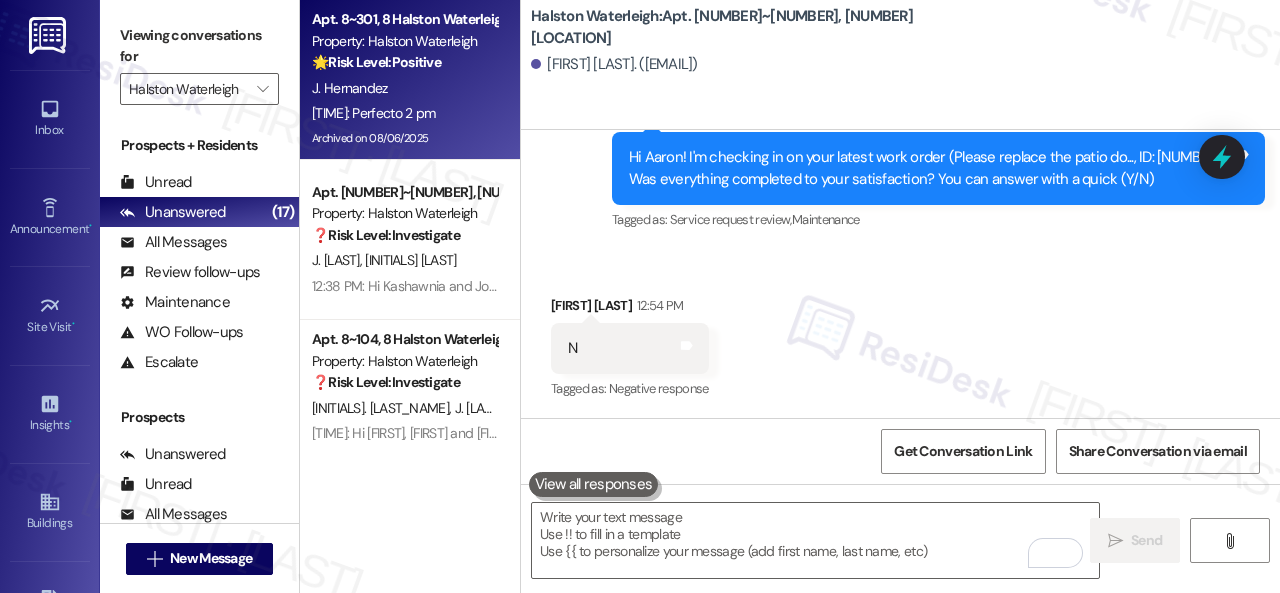 click on "12:40 PM: Perfecto 2 pm 12:40 PM: Perfecto 2 pm" at bounding box center [404, 113] 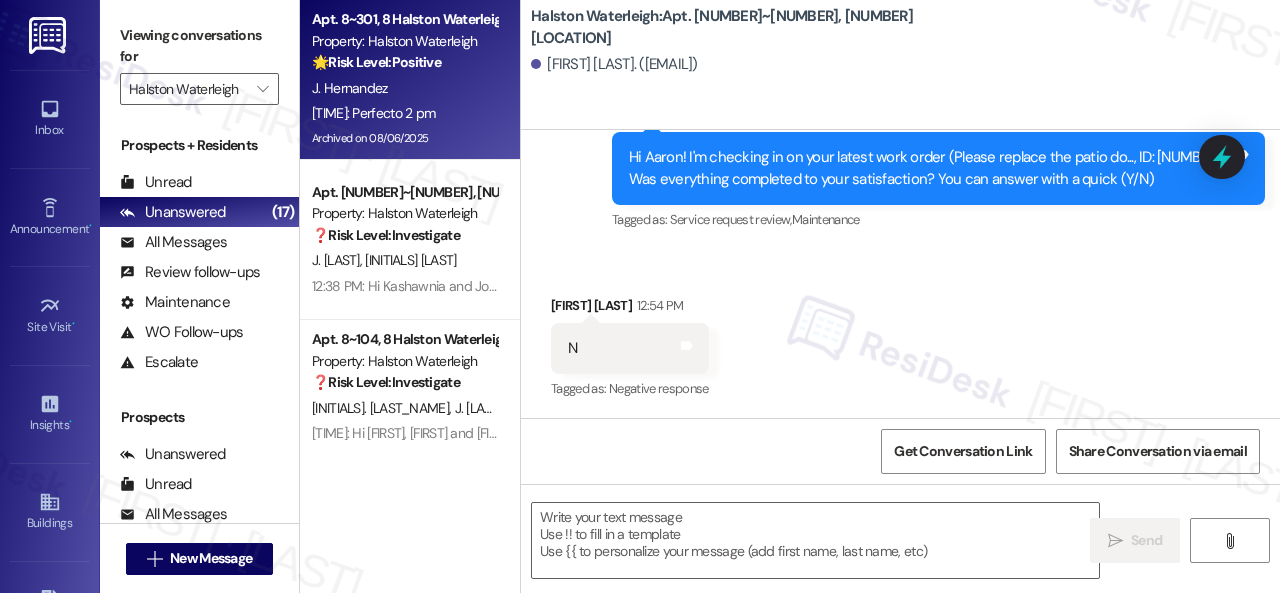type on "Fetching suggested responses. Please feel free to read through the conversation in the meantime." 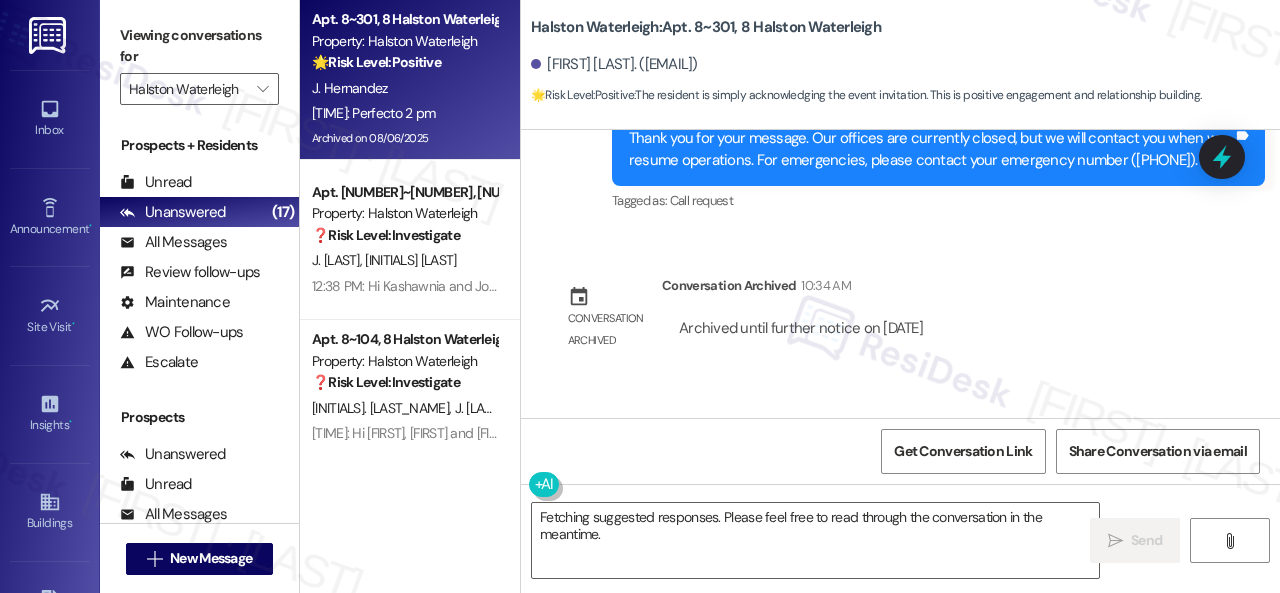 scroll, scrollTop: 32142, scrollLeft: 0, axis: vertical 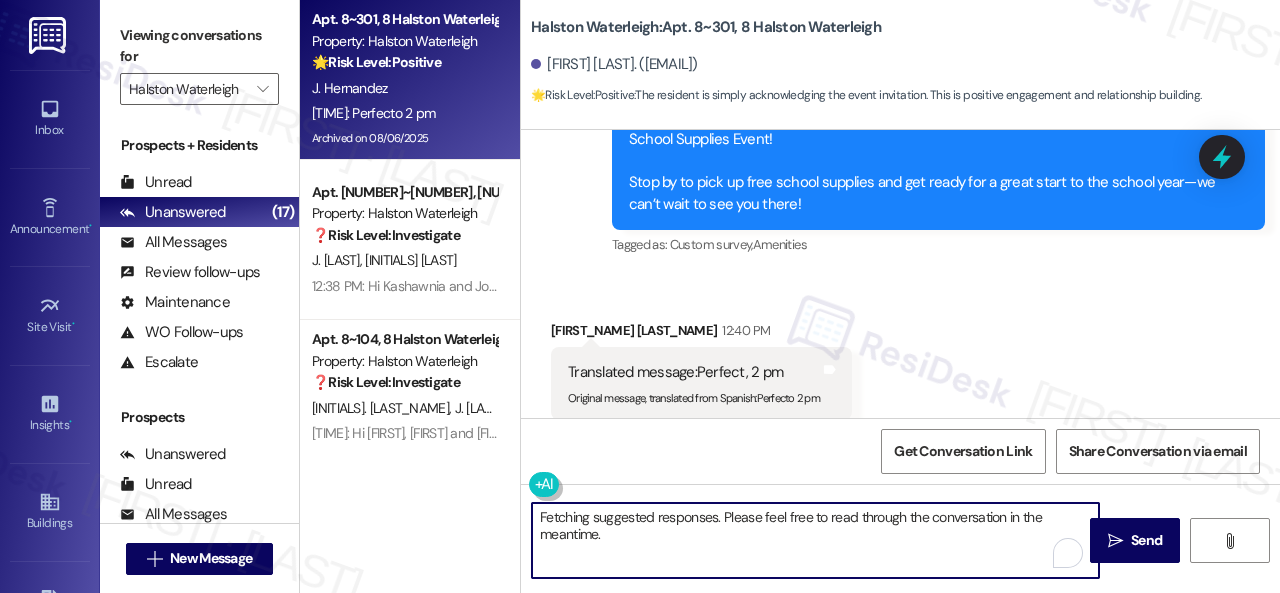 drag, startPoint x: 516, startPoint y: 509, endPoint x: 526, endPoint y: 513, distance: 10.770329 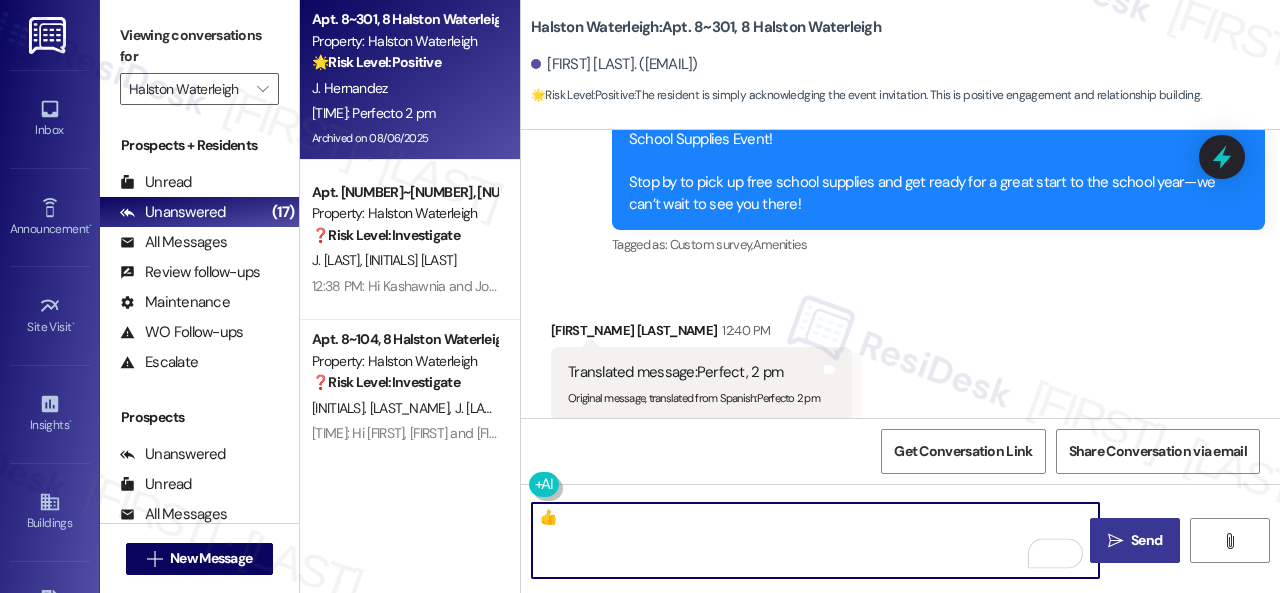 type on "👍" 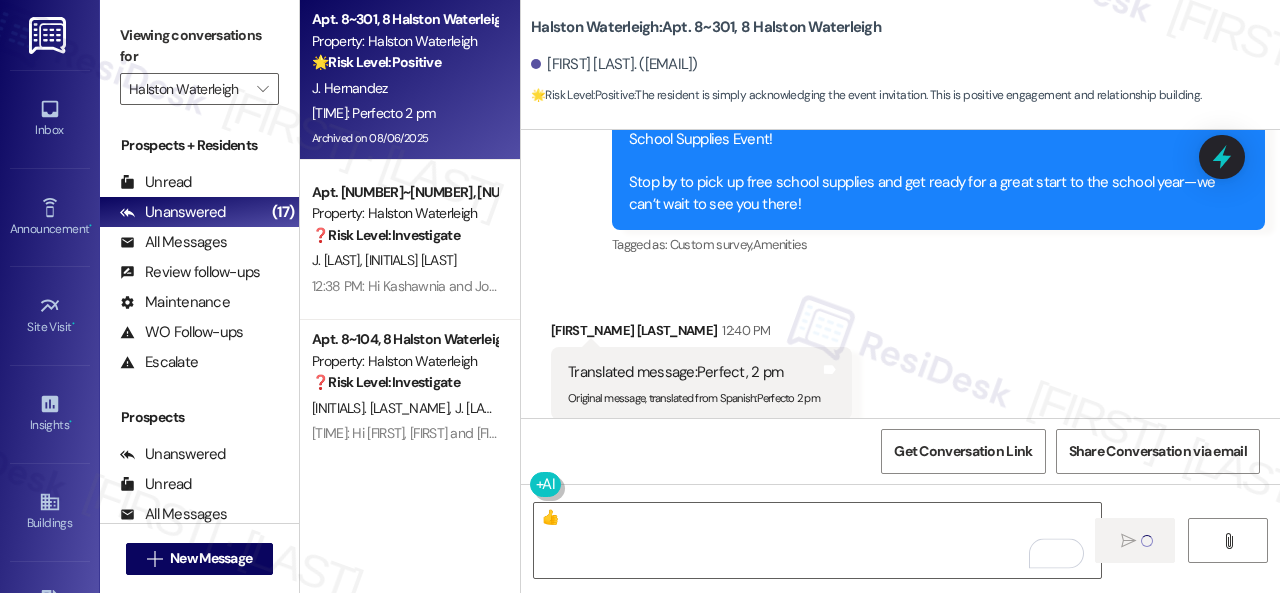 type 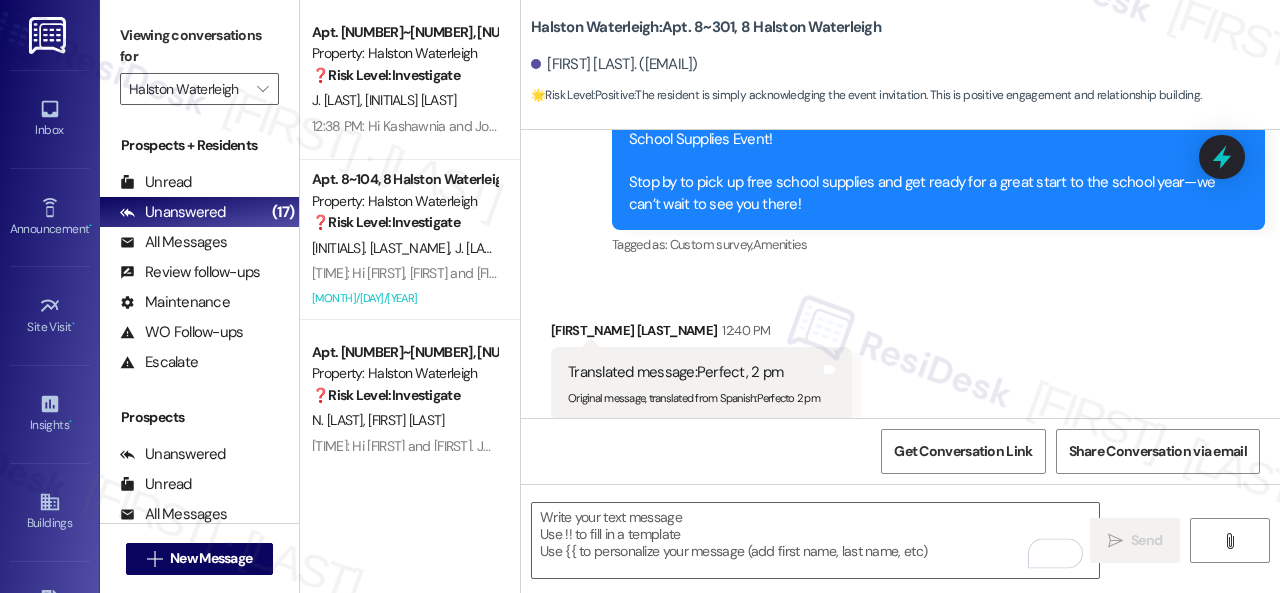 scroll, scrollTop: 32282, scrollLeft: 0, axis: vertical 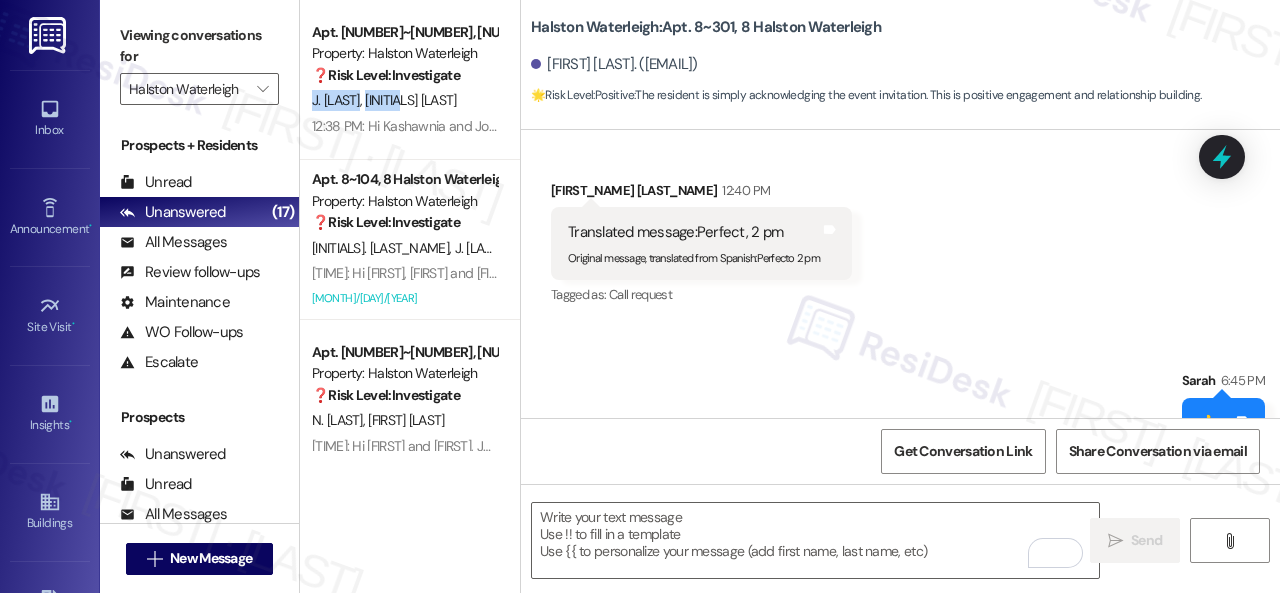 drag, startPoint x: 469, startPoint y: 87, endPoint x: 559, endPoint y: 101, distance: 91.08238 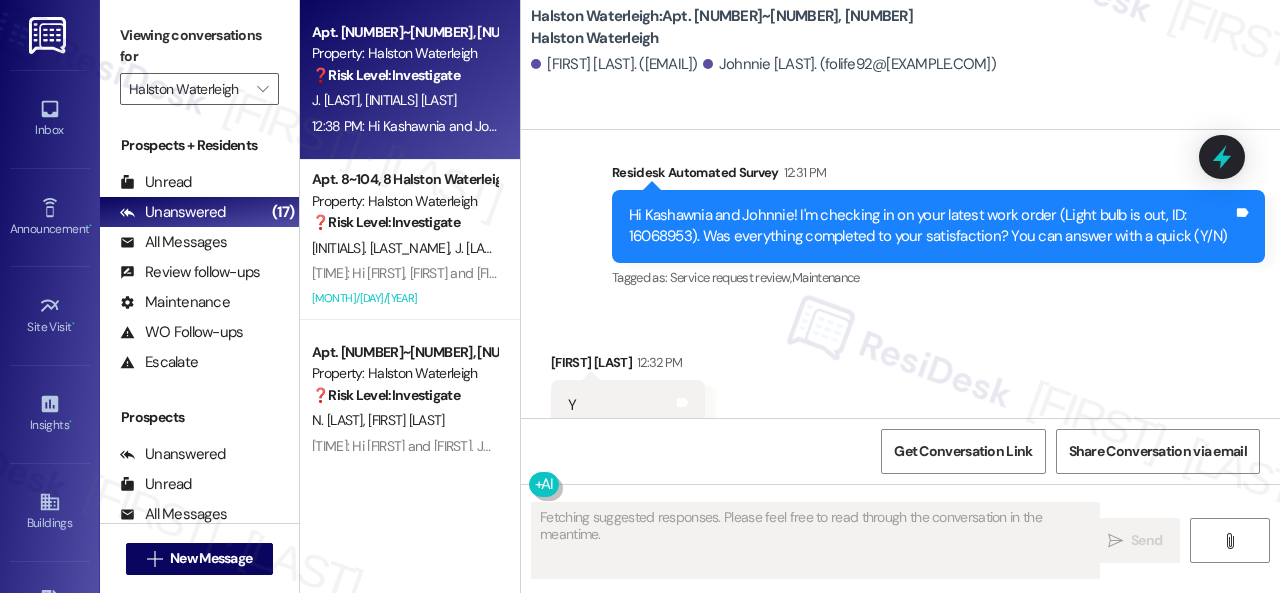 scroll, scrollTop: 55890, scrollLeft: 0, axis: vertical 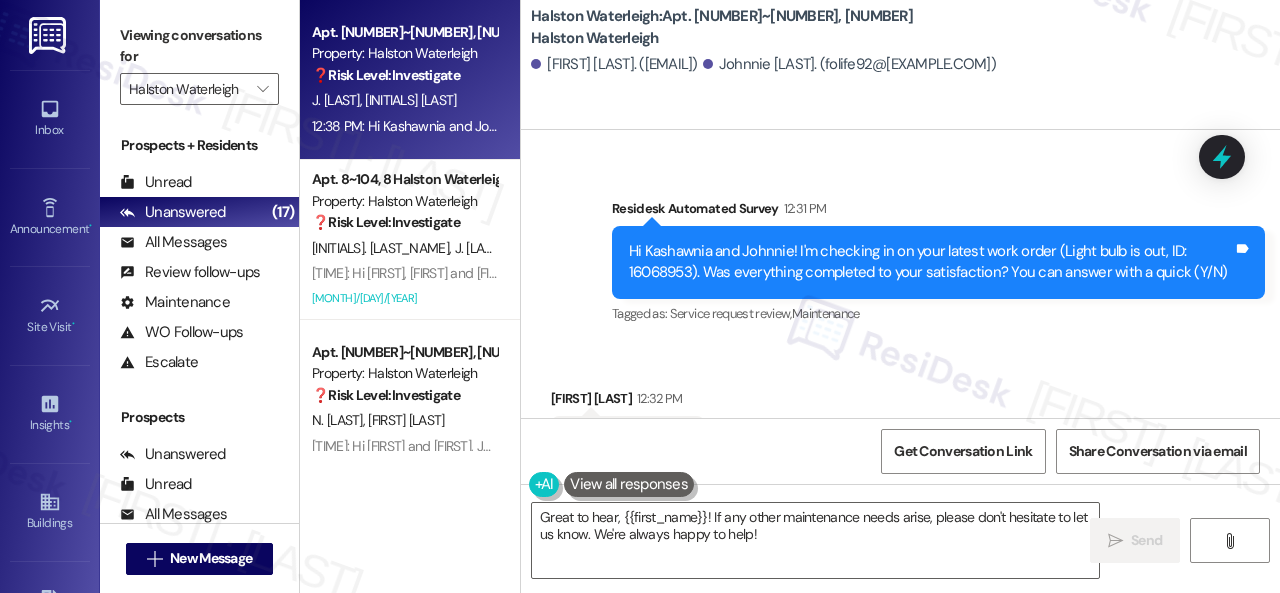 click on "Received via SMS Kashawnia Dowe 12:32 PM Y Tags and notes Tagged as:   Positive response Click to highlight conversations about Positive response" at bounding box center [900, 427] 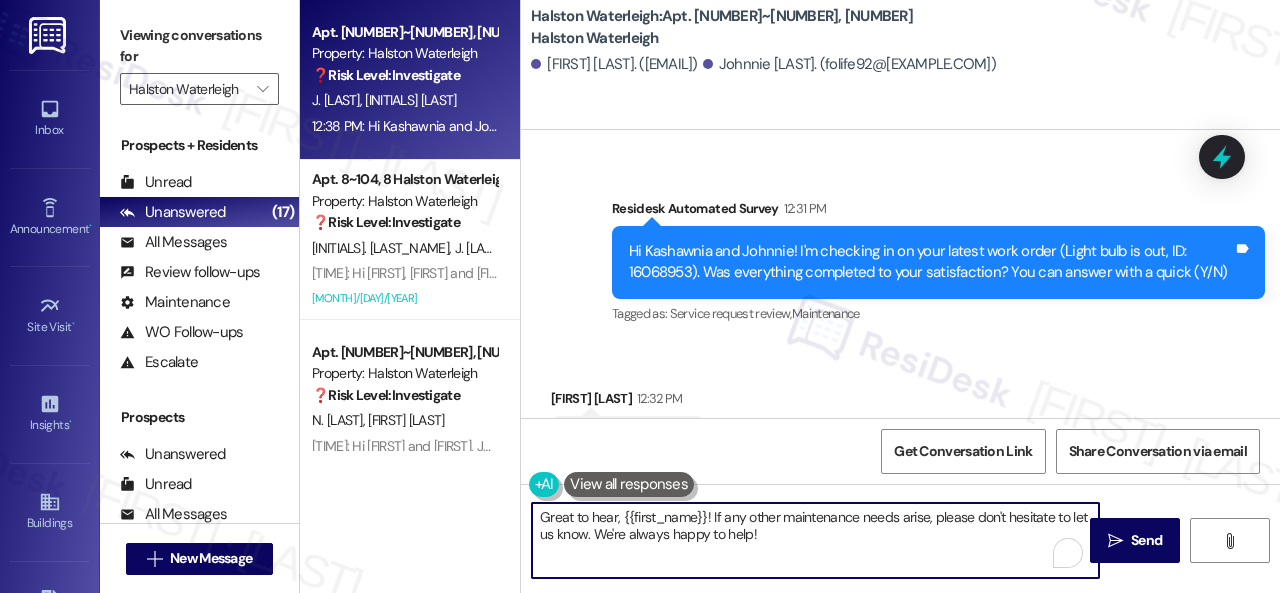 drag, startPoint x: 506, startPoint y: 511, endPoint x: 432, endPoint y: 503, distance: 74.431175 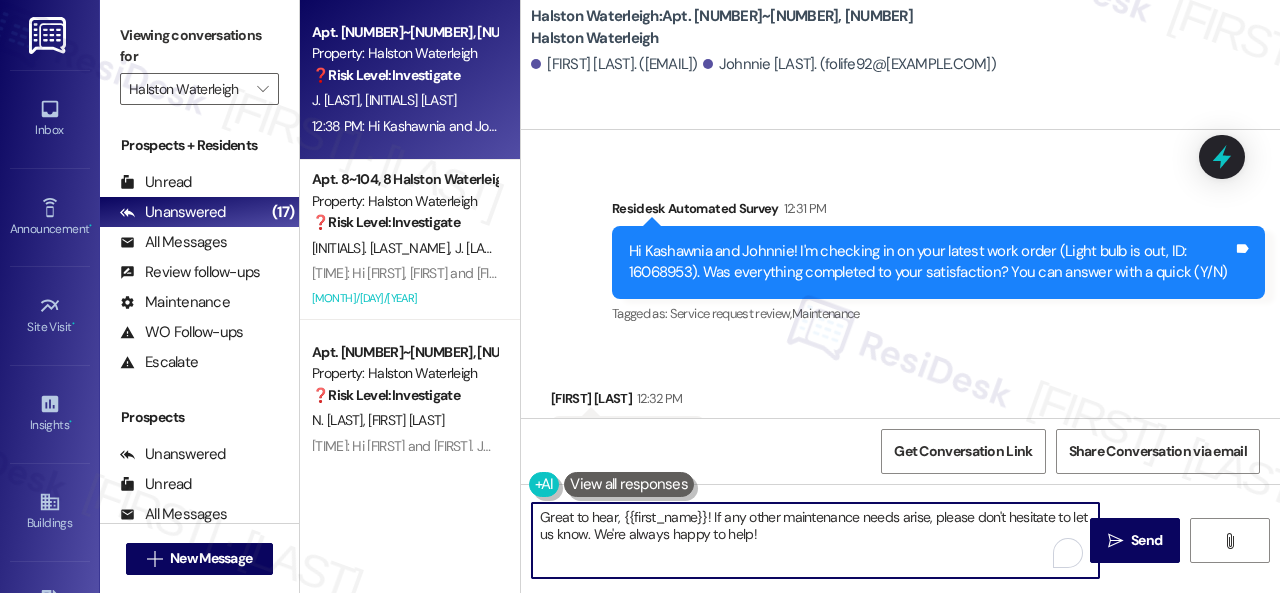 click on "Apt. 7~105, 7 Halston Waterleigh Property: Halston Waterleigh ❓  Risk Level:  Investigate J. Bargnare K. Dowe 12:38 PM: Hi Kashawnia and Johnnie,
Join us today, Wednesday, August 6, from 2:00–5:00 PM at the Clubhouse for our Back to School Supplies Event!
Stop by to pick up free school supplies and get ready for a great start to the school year—we can’t wait to see you there! 12:38 PM: Hi Kashawnia and Johnnie,
Join us today, Wednesday, August 6, from 2:00–5:00 PM at the Clubhouse for our Back to School Supplies Event!
Stop by to pick up free school supplies and get ready for a great start to the school year—we can’t wait to see you there! Apt. 8~104, 8 Halston Waterleigh Property: Halston Waterleigh ❓  Risk Level:  Investigate K. Gomez J. Garay Archived on 12/18/2024 Apt. 11~105, 11 Halston Waterleigh Property: Halston Waterleigh ❓  Risk Level:  Investigate N. Junior L. Garcia Apt. 10~103, 10 Halston Waterleigh Property: Halston Waterleigh 🌟  Risk Level:  Positive L. Freitas Pereira" at bounding box center [790, 296] 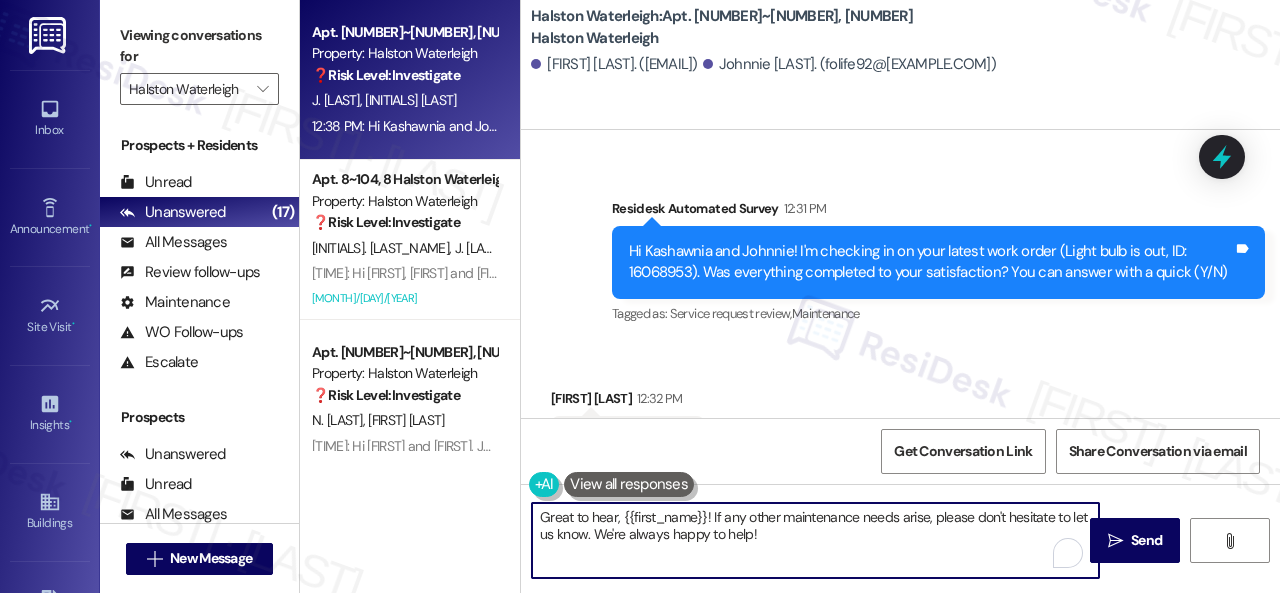 paste on "Happy to hear everything's all set! If [PROPERTY] met your expectations, please reply with "Yes." If not, no worries - we'd appreciate any feedback so we can keep getting better. Thanks" 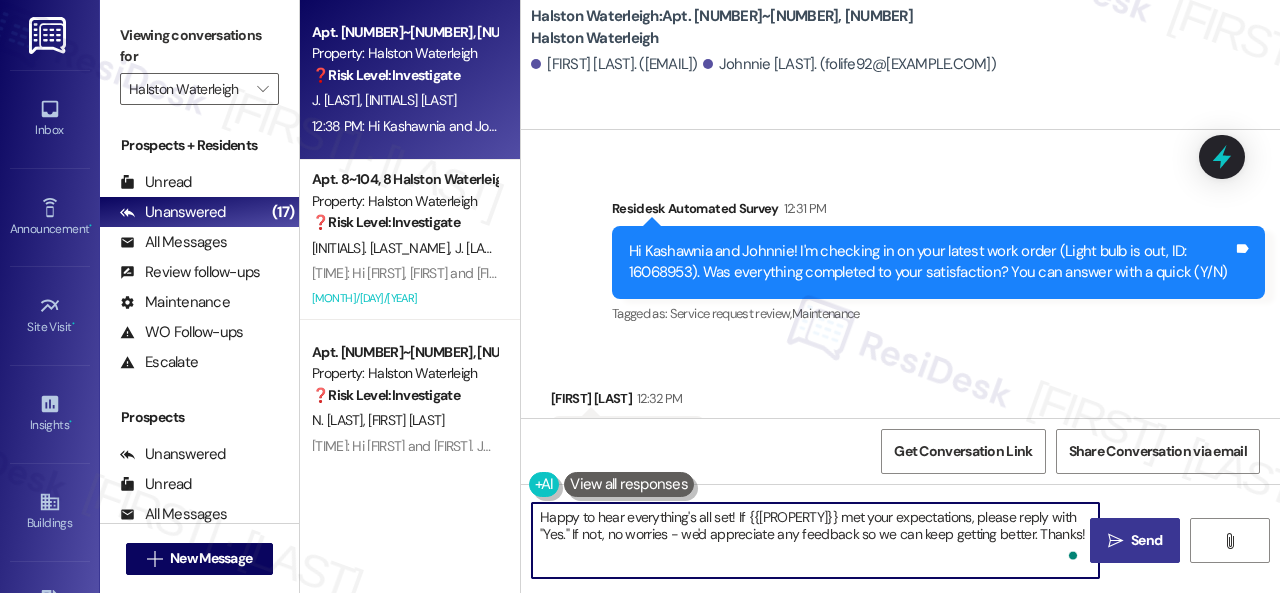 type on "Happy to hear everything's all set! If {{property}} met your expectations, please reply with "Yes." If not, no worries - we'd appreciate any feedback so we can keep getting better. Thanks!" 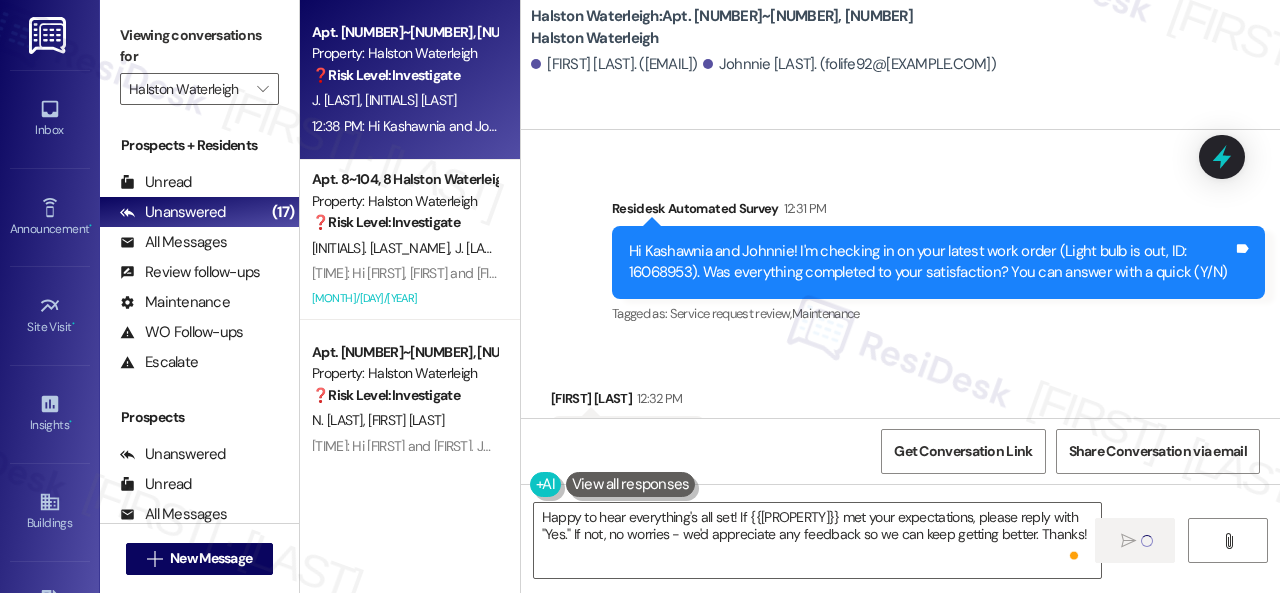type 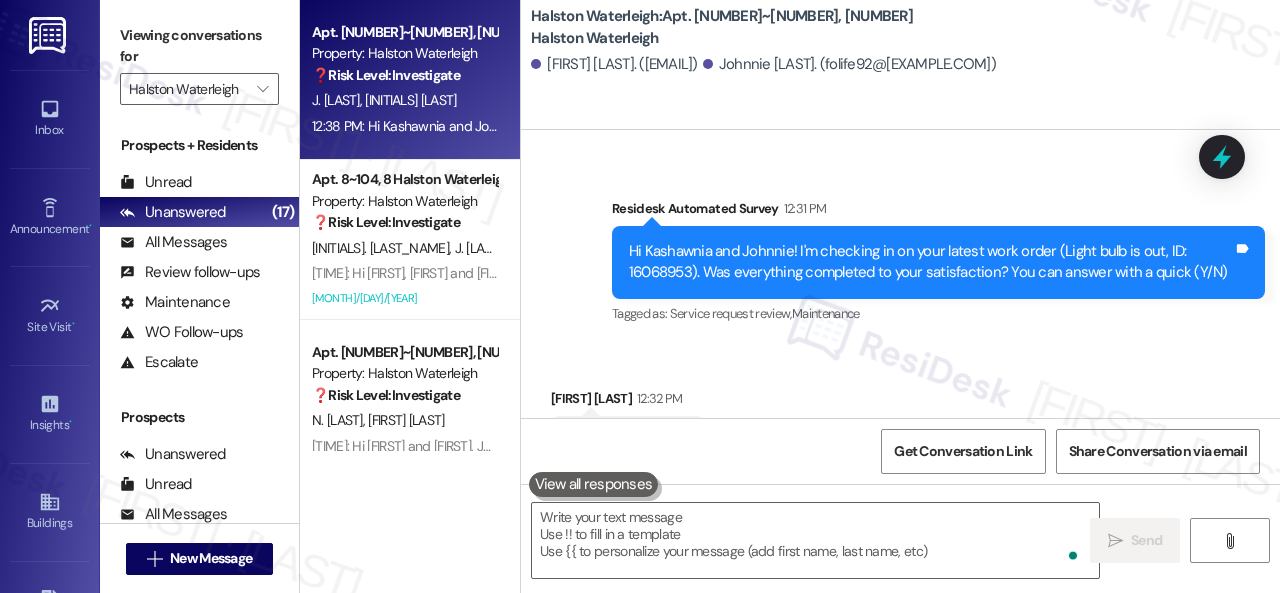 scroll, scrollTop: 55892, scrollLeft: 0, axis: vertical 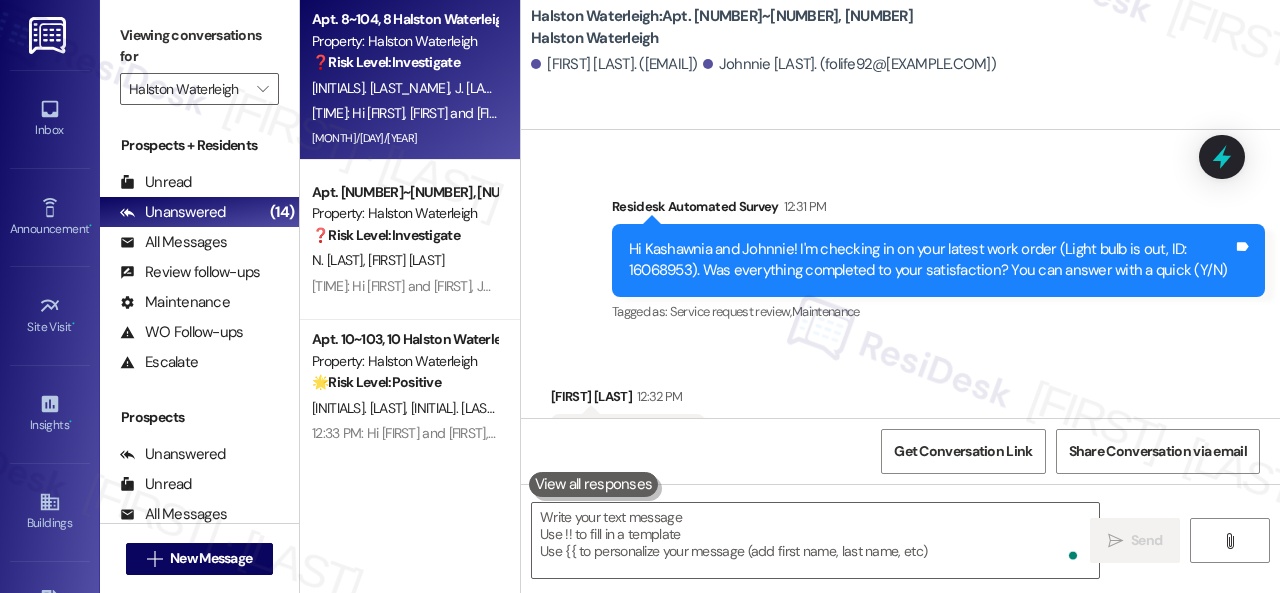 click on "K. Gomez J. Garay" at bounding box center [404, 88] 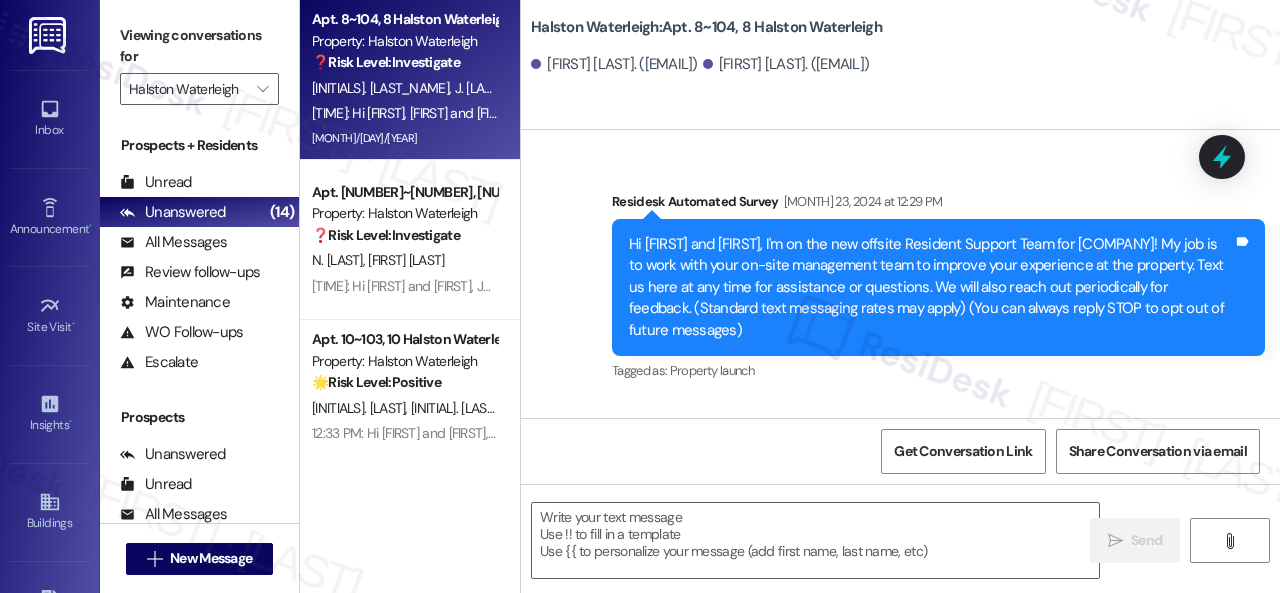 scroll, scrollTop: 44678, scrollLeft: 0, axis: vertical 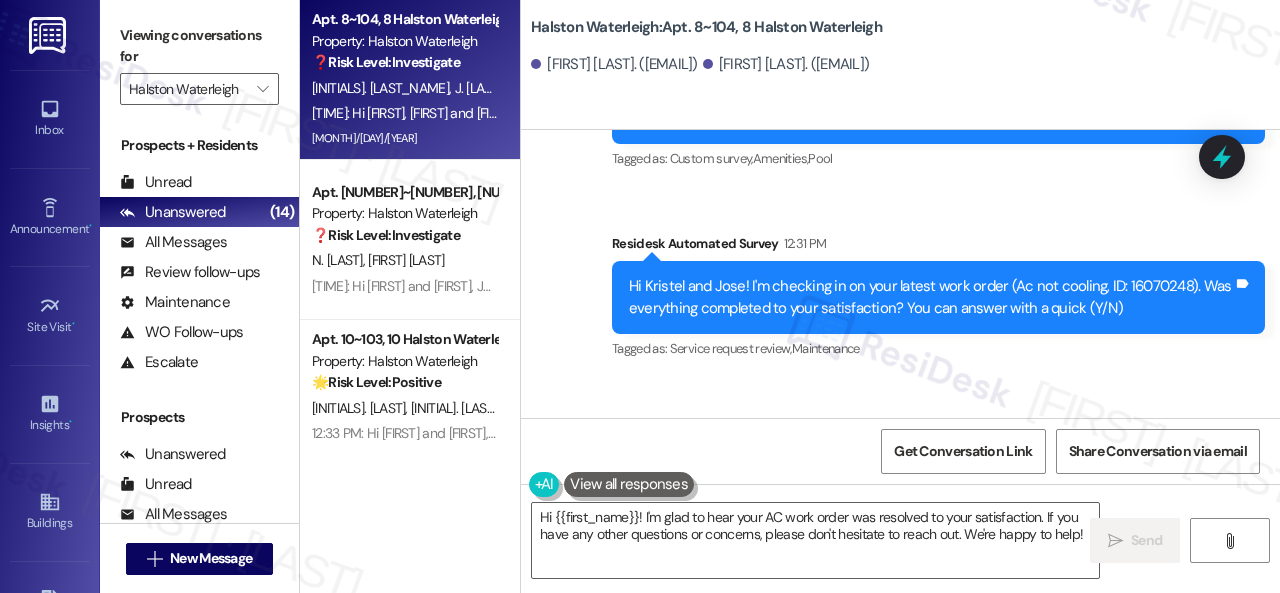 click on "Received via SMS Kristel Gomez 12:32 PM Y Tags and notes Tagged as:   Positive response Click to highlight conversations about Positive response" at bounding box center (900, 463) 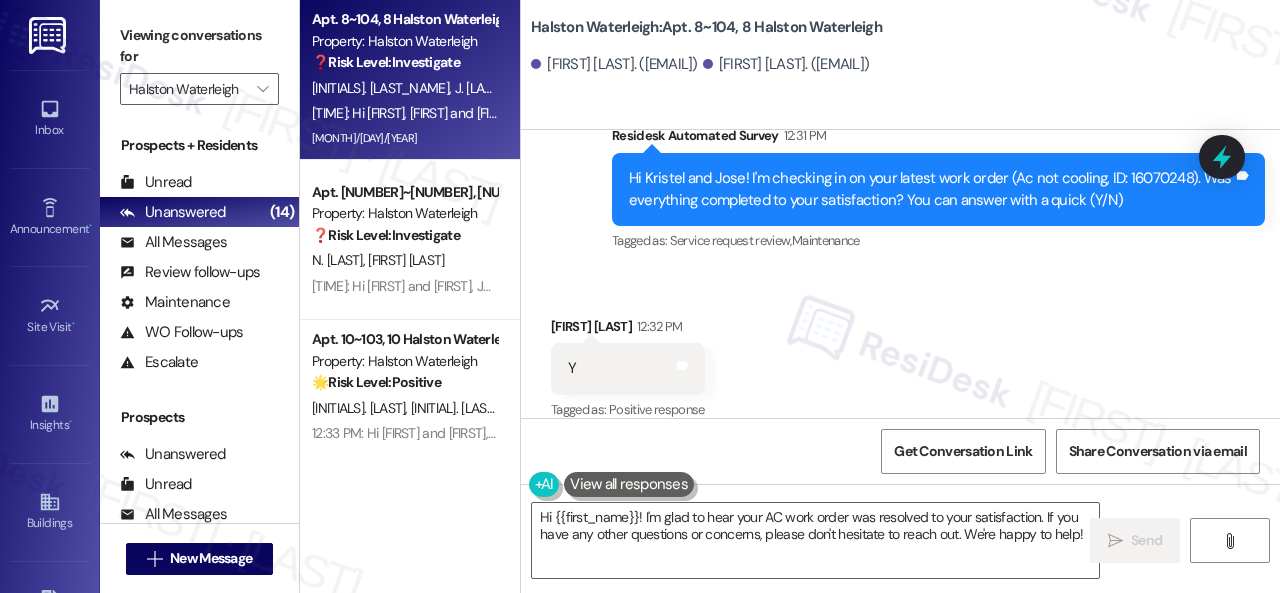 scroll, scrollTop: 44777, scrollLeft: 0, axis: vertical 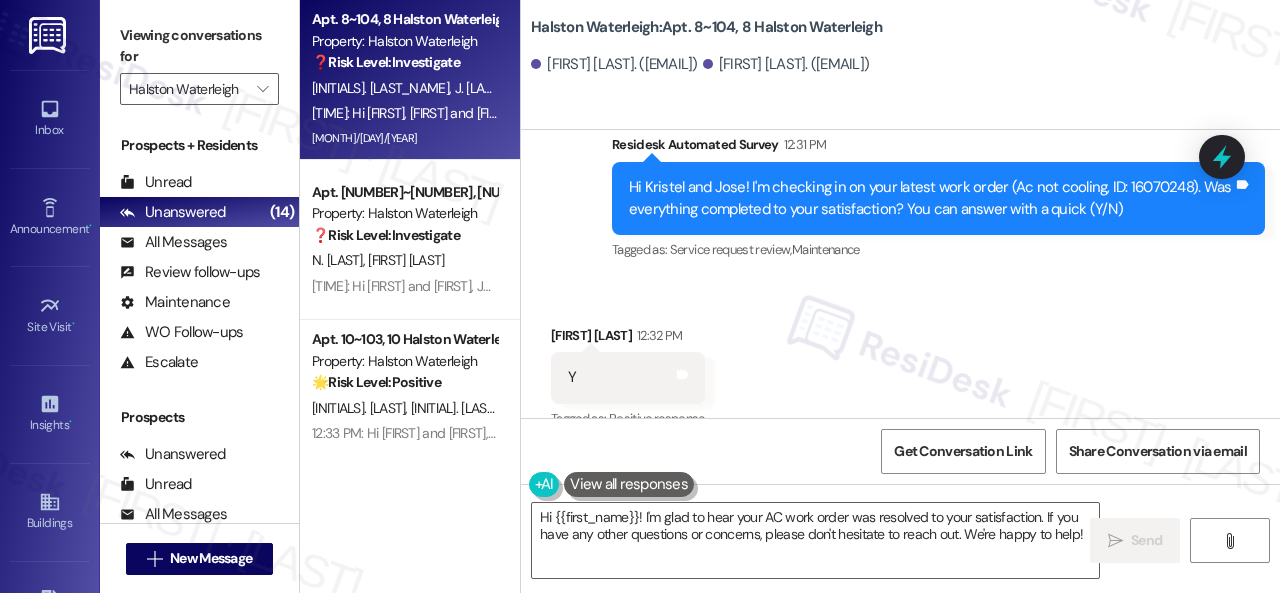 click on "Received via SMS Kristel Gomez 12:32 PM Y Tags and notes Tagged as:   Positive response Click to highlight conversations about Positive response" at bounding box center (900, 364) 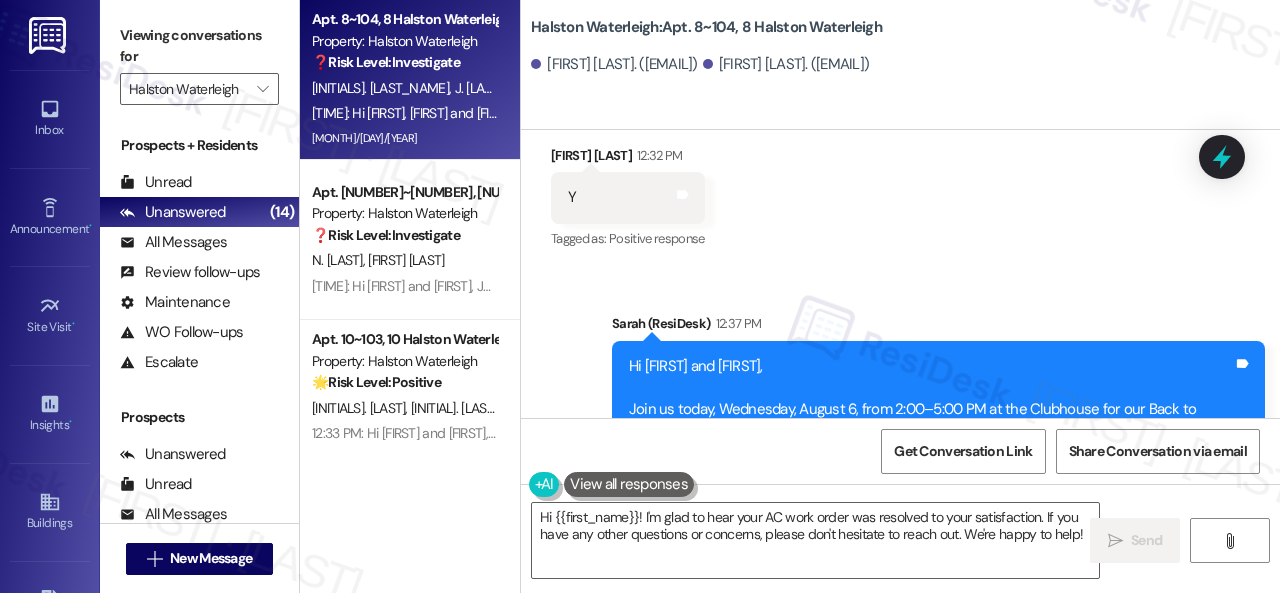 scroll, scrollTop: 44977, scrollLeft: 0, axis: vertical 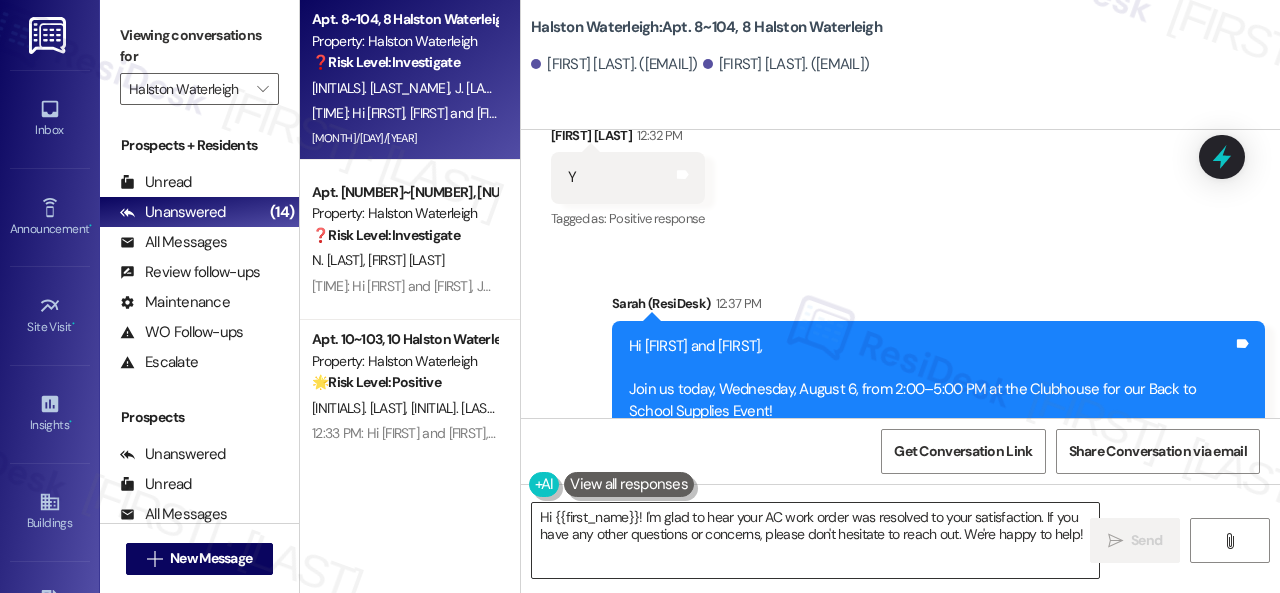 click on "Hi {{first_name}}! I'm glad to hear your AC work order was resolved to your satisfaction. If you have any other questions or concerns, please don't hesitate to reach out. We're happy to help!" at bounding box center (815, 540) 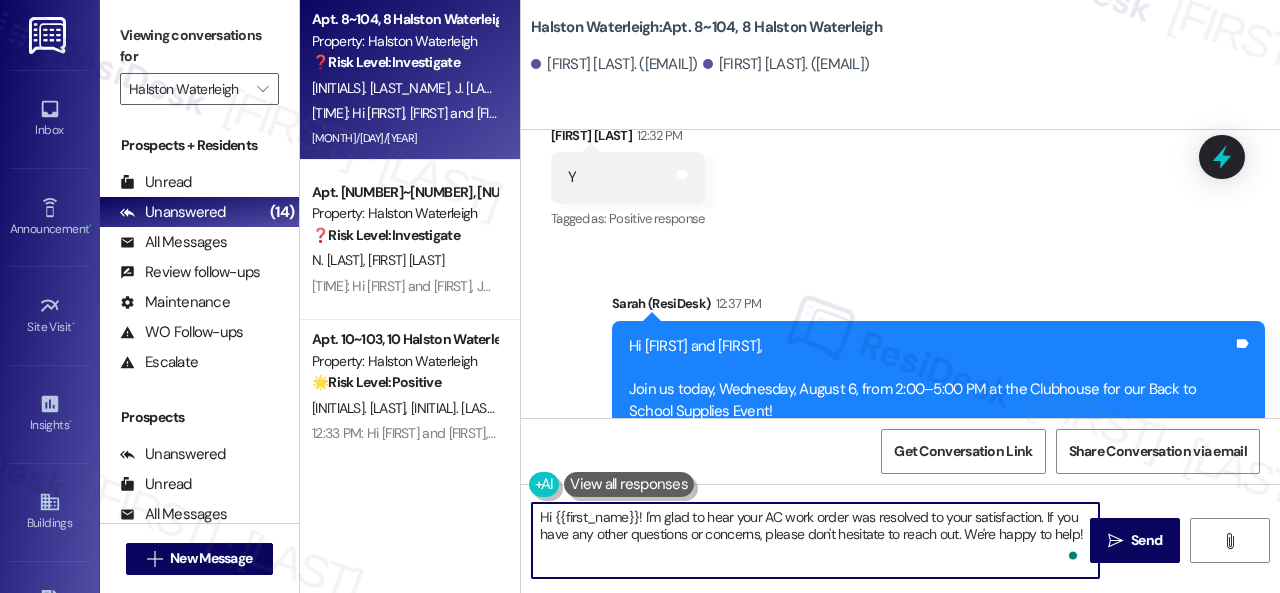 paste on "appy to hear everything's all set! If {{property}} met your expectations, please reply with "Yes." If not, no worries - we'd appreciate any feedback so we can keep getting better. Thanks" 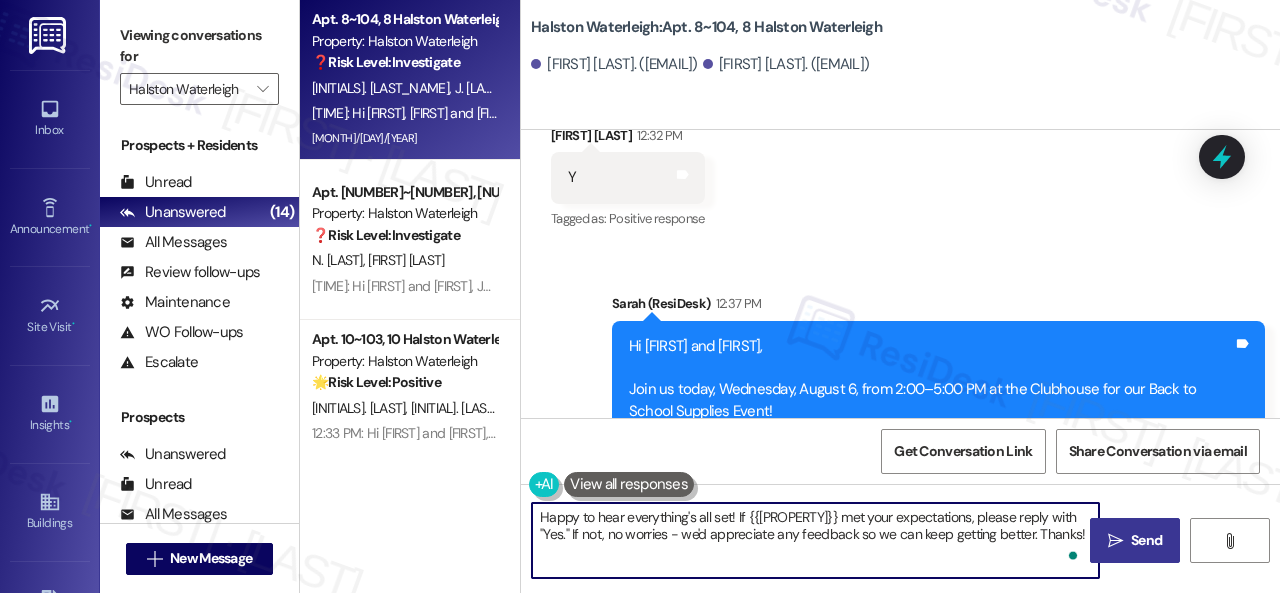 type on "Happy to hear everything's all set! If {{property}} met your expectations, please reply with "Yes." If not, no worries - we'd appreciate any feedback so we can keep getting better. Thanks!" 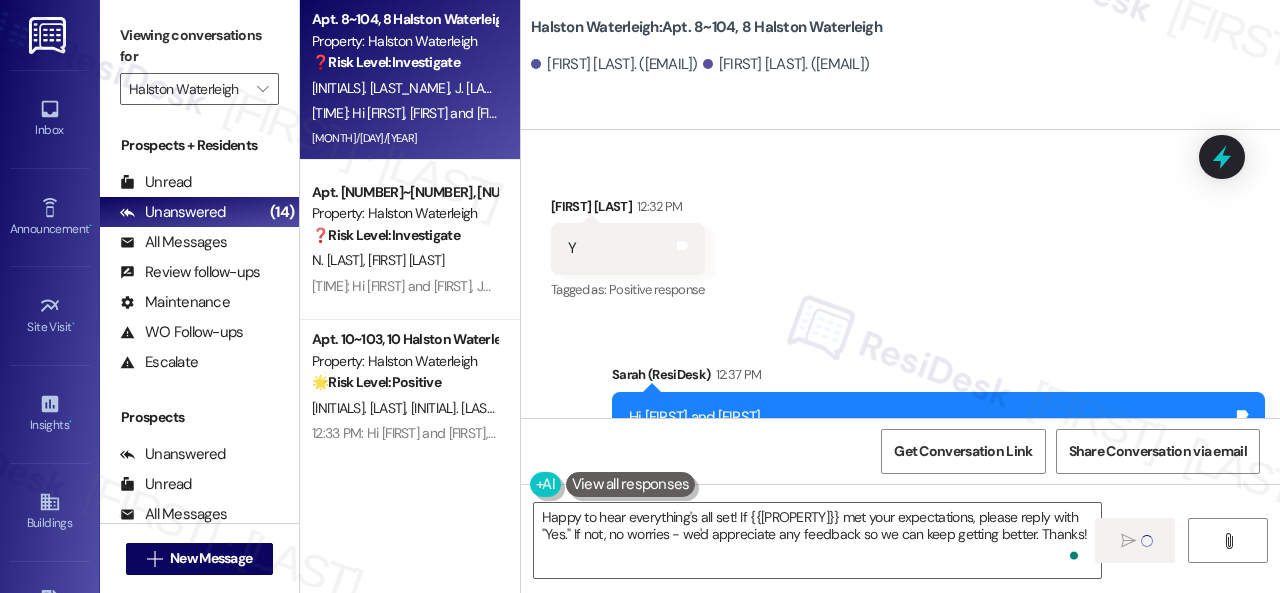 scroll, scrollTop: 44809, scrollLeft: 0, axis: vertical 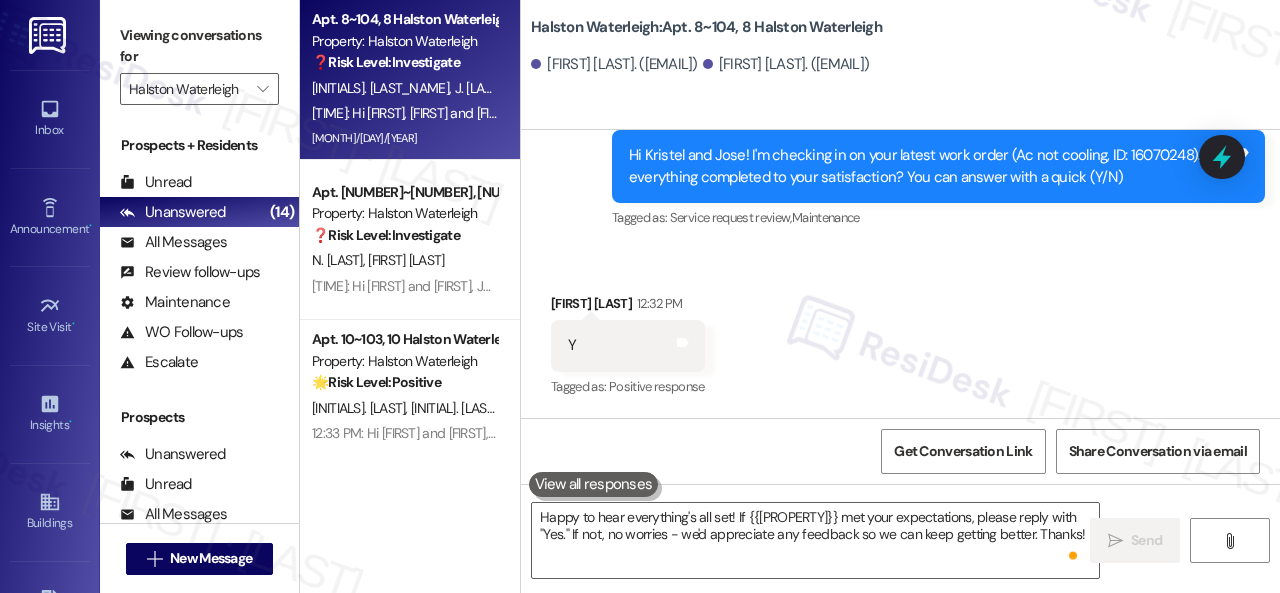 type 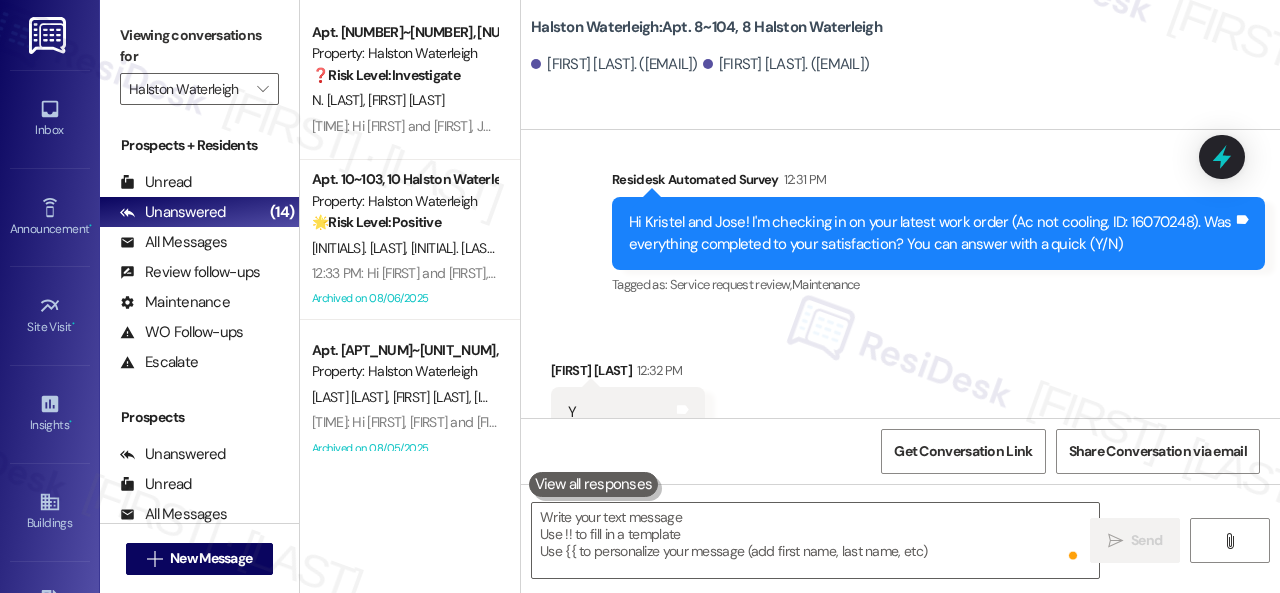 scroll, scrollTop: 45159, scrollLeft: 0, axis: vertical 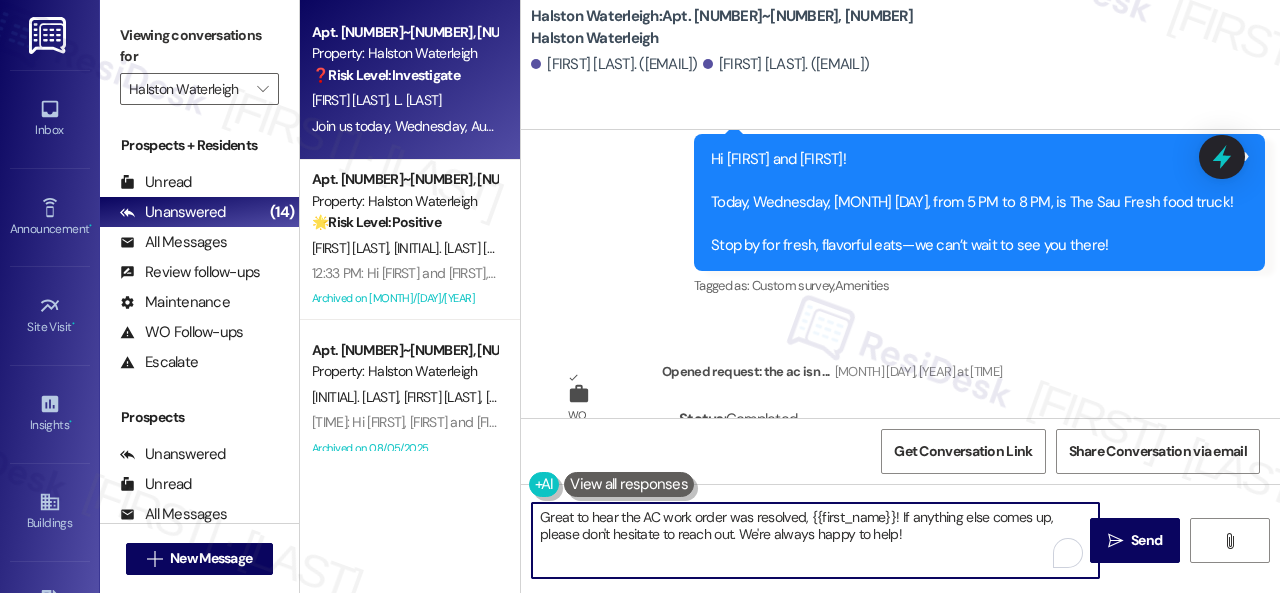 drag, startPoint x: 910, startPoint y: 541, endPoint x: 446, endPoint y: 493, distance: 466.47617 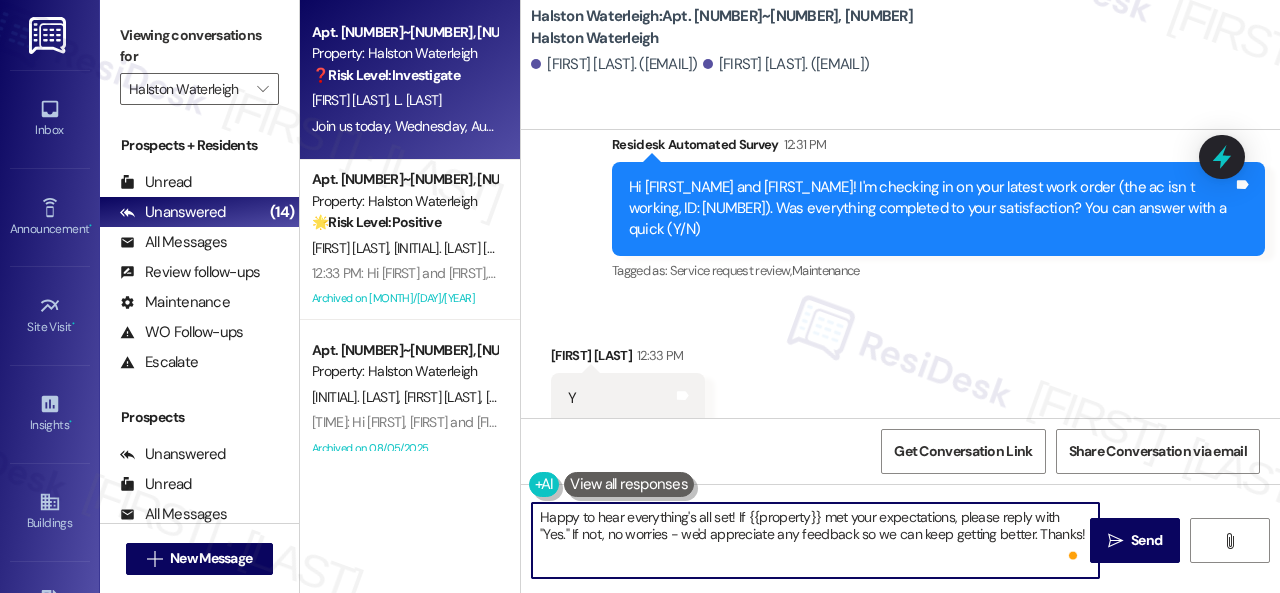 scroll, scrollTop: 16435, scrollLeft: 0, axis: vertical 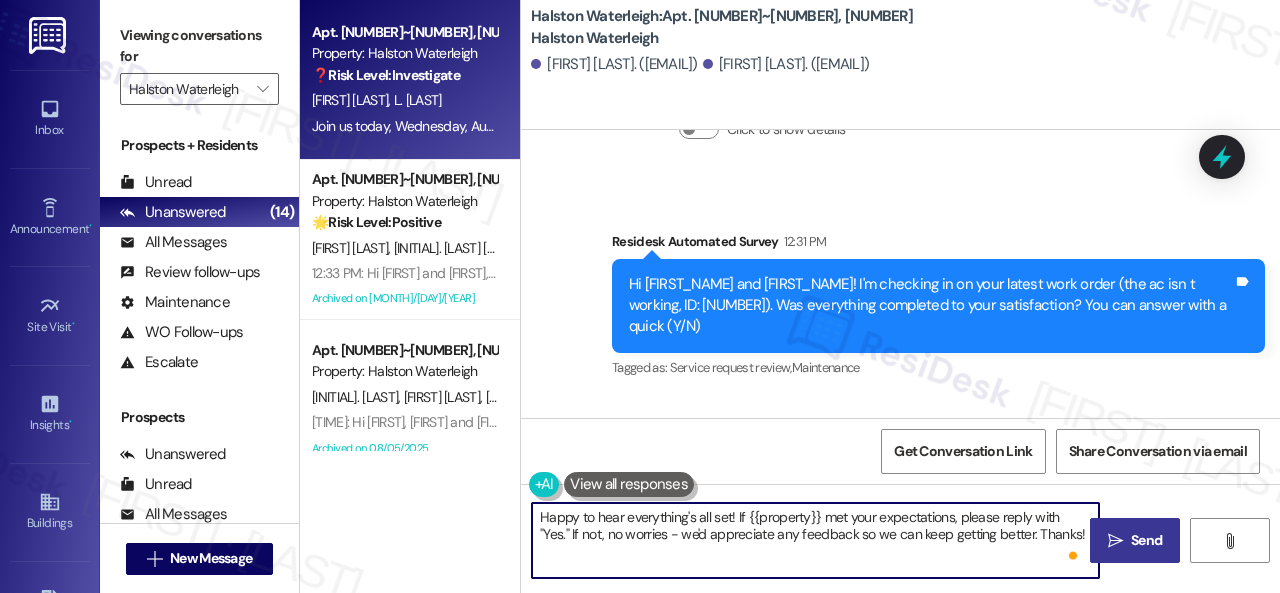 type on "Happy to hear everything's all set! If {{property}} met your expectations, please reply with "Yes." If not, no worries - we'd appreciate any feedback so we can keep getting better. Thanks!" 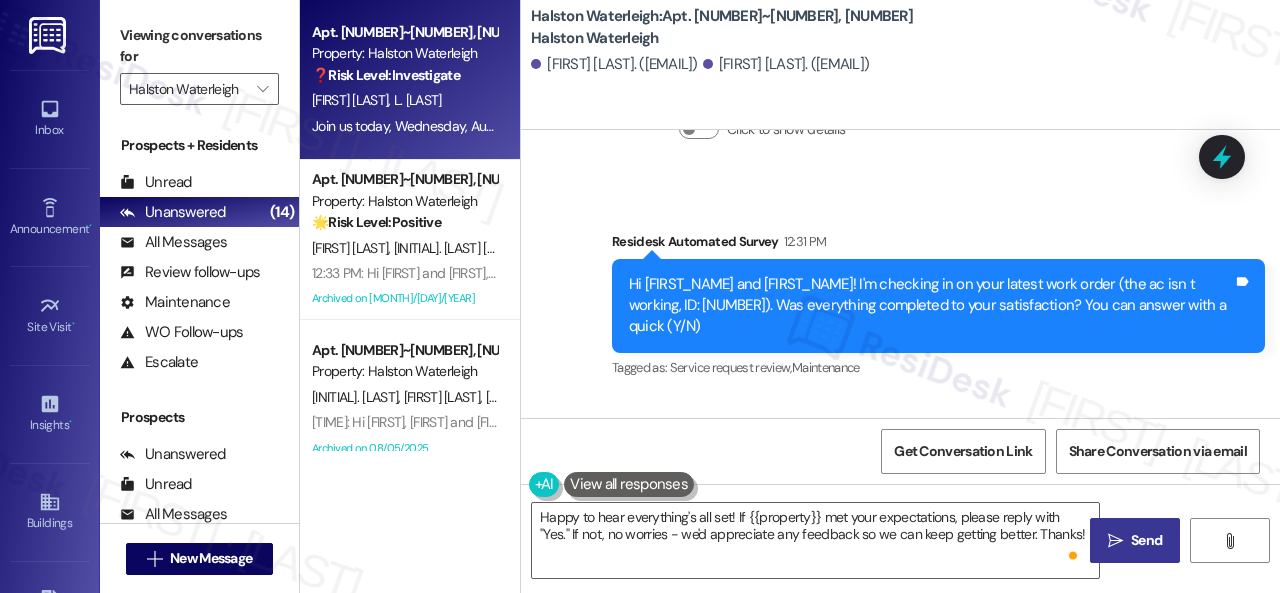 click on "" at bounding box center [1115, 541] 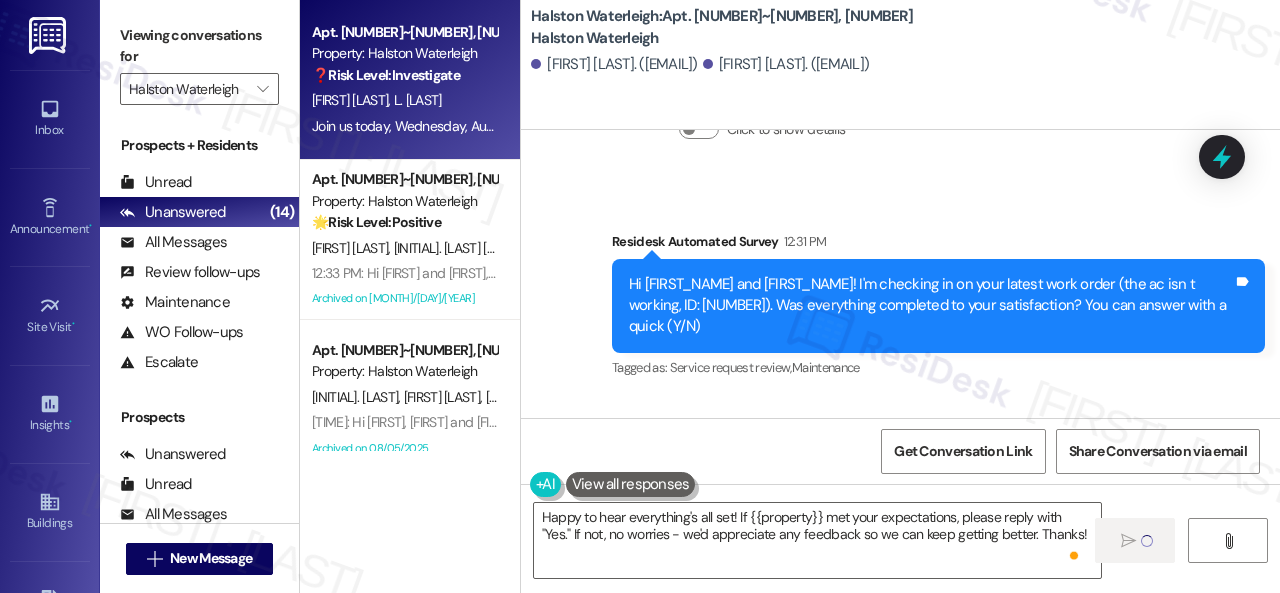 type 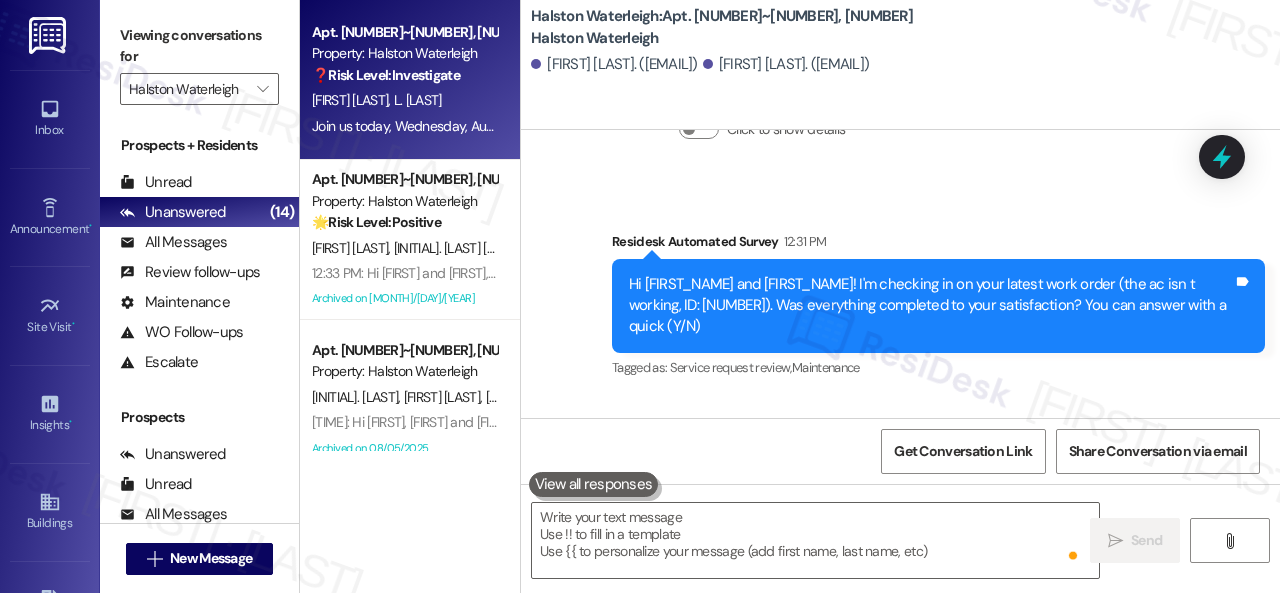 scroll, scrollTop: 16536, scrollLeft: 0, axis: vertical 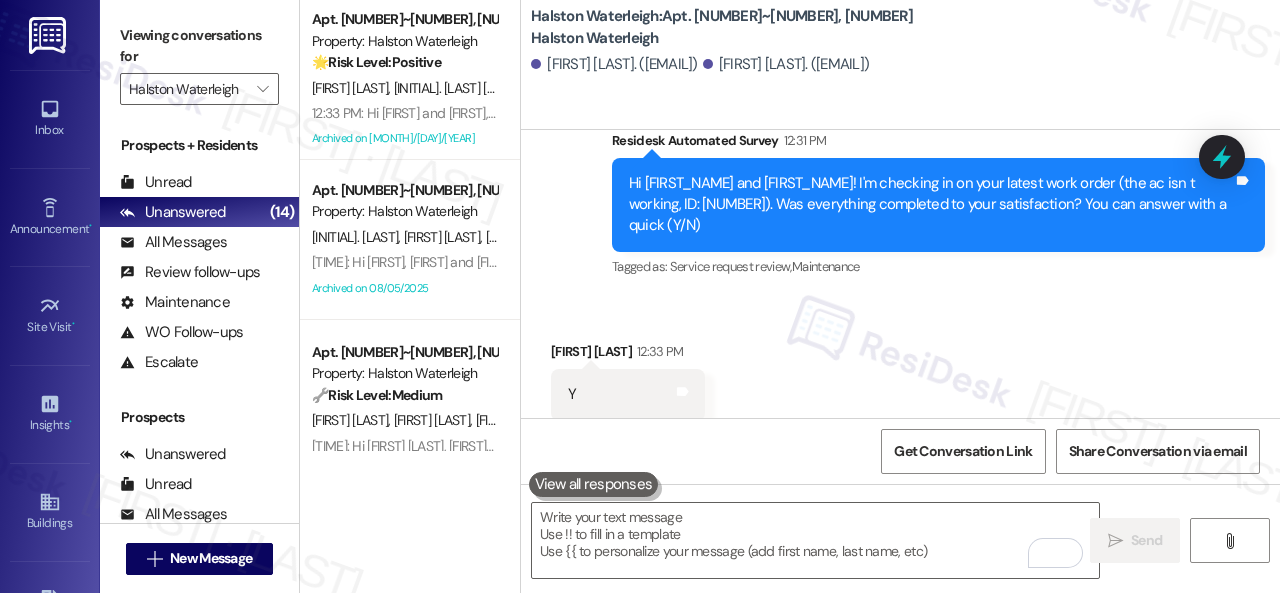 click on "[TIME]: Hi [FIRST] and [FIRST],
Join us today, [DAY], [DATE], from [TIME]–[TIME] at the Clubhouse for our Back to School Supplies Event!
Stop by to pick up free school supplies and get ready for a great start to the school year—we can’t wait to see you there! [TIME]: Hi [FIRST] and [FIRST],
Join us today, [DAY], [DATE], from [TIME]–[TIME] at the Clubhouse for our Back to School Supplies Event!
Stop by to pick up free school supplies and get ready for a great start to the school year—we can’t wait to see you there!" at bounding box center (1083, 113) 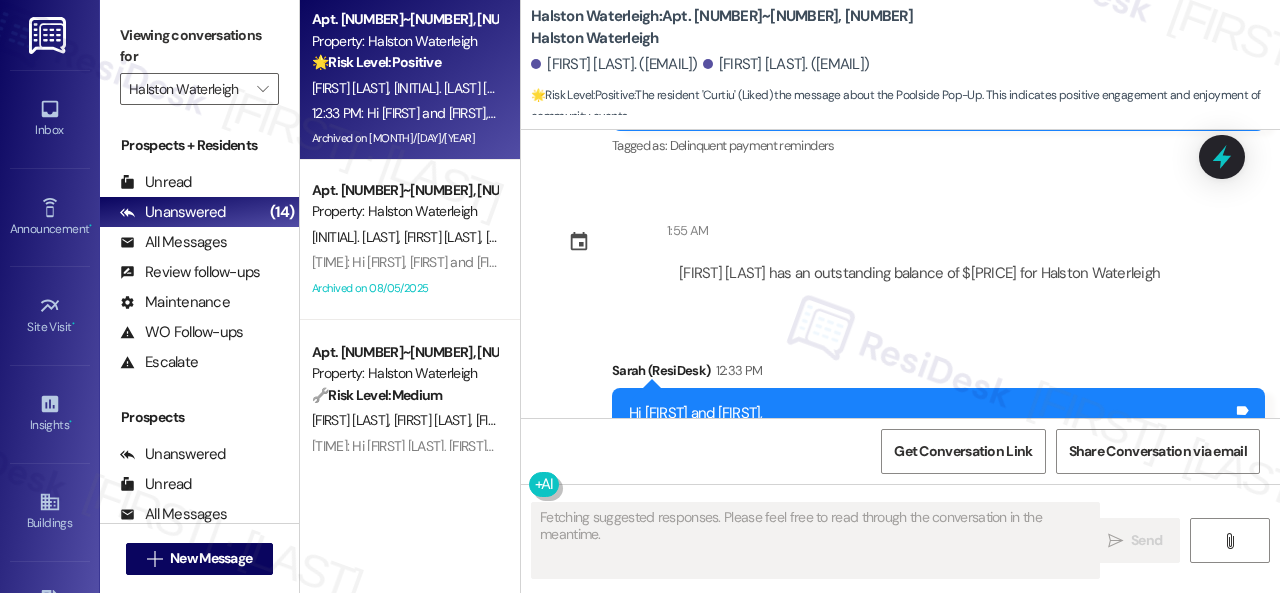scroll, scrollTop: 67165, scrollLeft: 0, axis: vertical 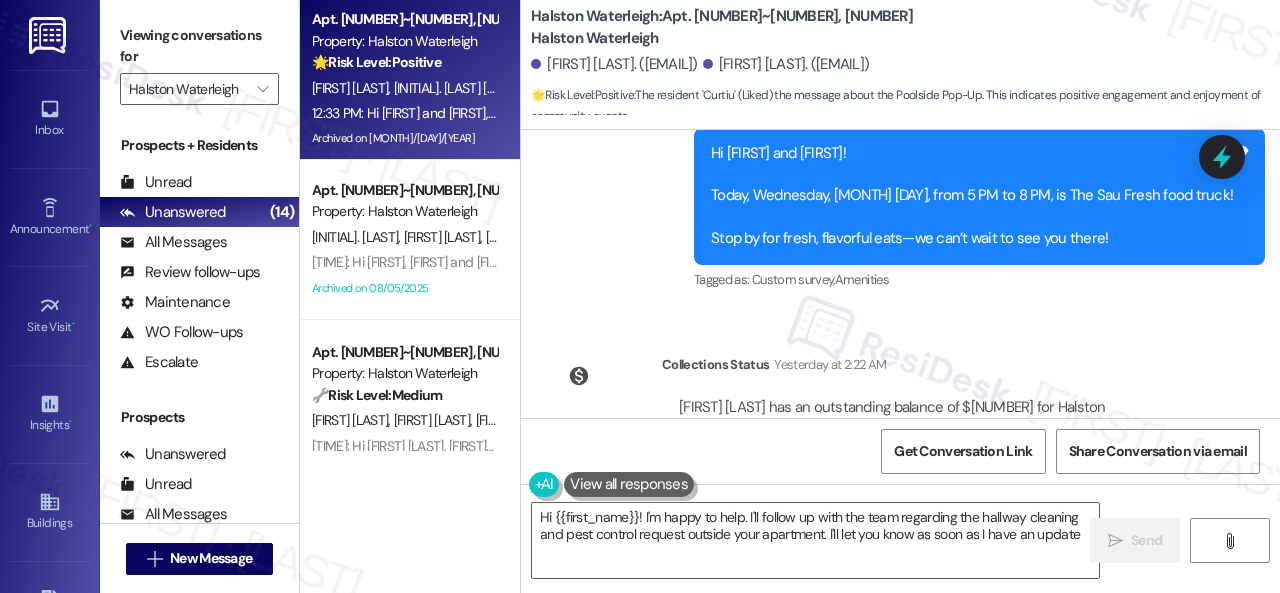 type on "Hi {{first_name}}! I'm happy to help. I'll follow up with the team regarding the hallway cleaning and pest control request outside your apartment. I'll let you know as soon as I have an update!" 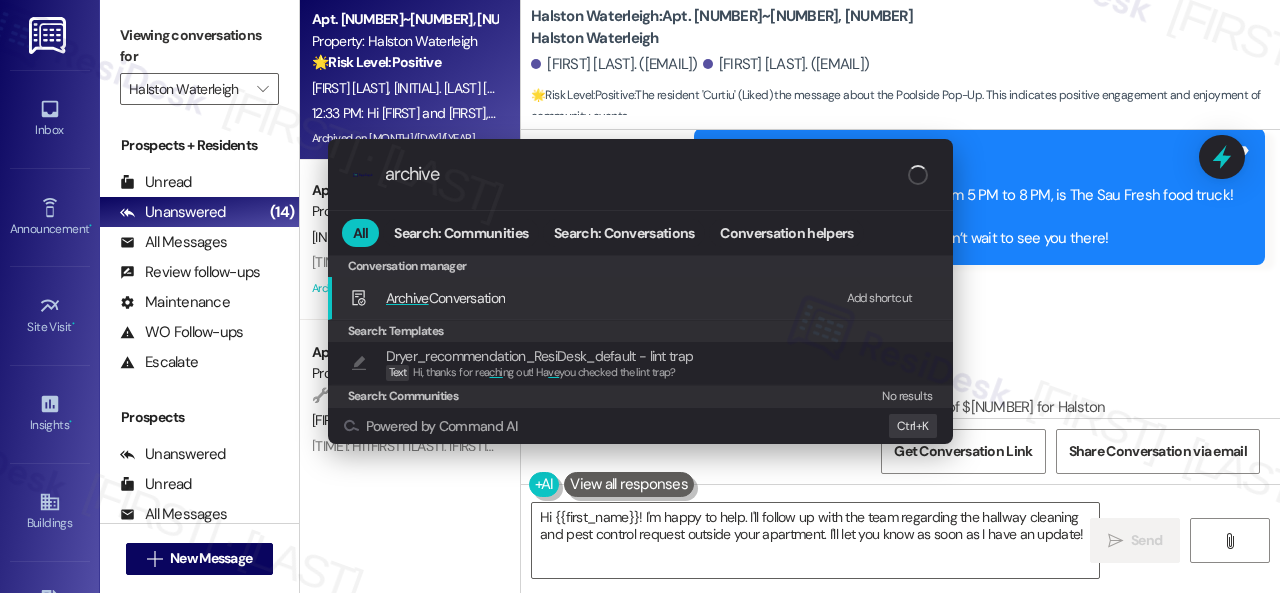 type on "archive" 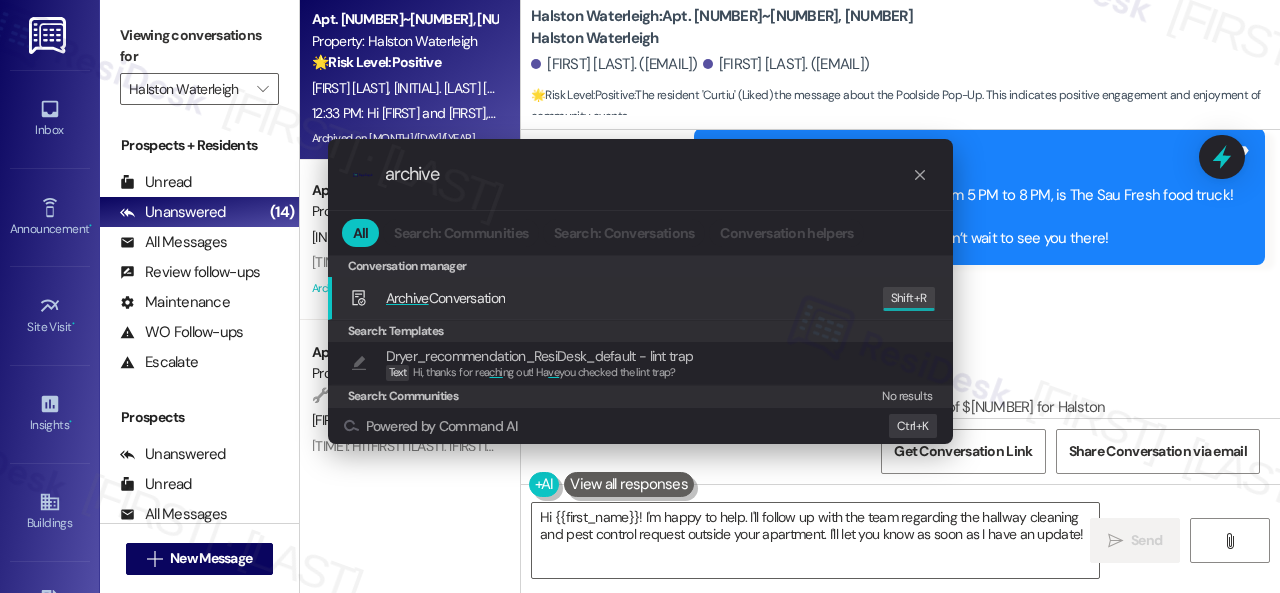 click on "Archive" 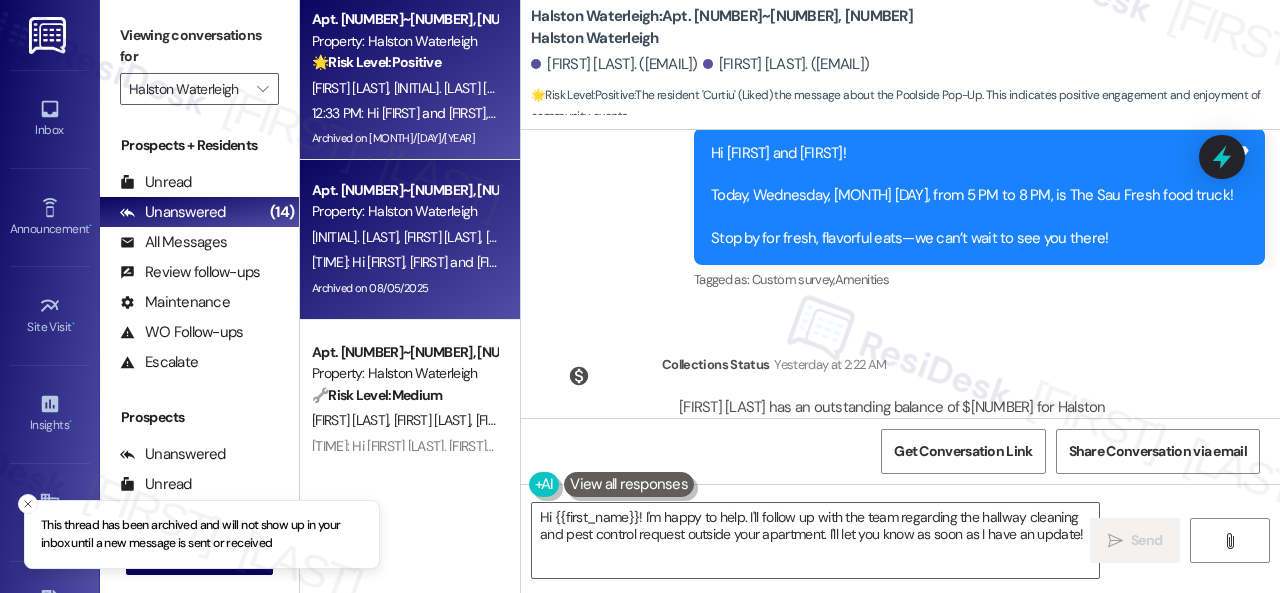 click on "[TIME]: Hi [FIRST], [FIRST] and [FIRST],
Join us today, Wednesday, [MONTH] [NUMBER], from 2:00–5:00 PM at the Clubhouse for our Back to School Supplies Event!
Stop by to pick up free school supplies and get ready for a great start to the school year—we can’t wait to see you there! [TIME]: Hi [FIRST], [FIRST] and [FIRST],
Join us today, Wednesday, [MONTH] [NUMBER], from 2:00–5:00 PM at the Clubhouse for our Back to School Supplies Event!
Stop by to pick up free school supplies and get ready for a great start to the school year—we can’t wait to see you there!" at bounding box center (1097, 262) 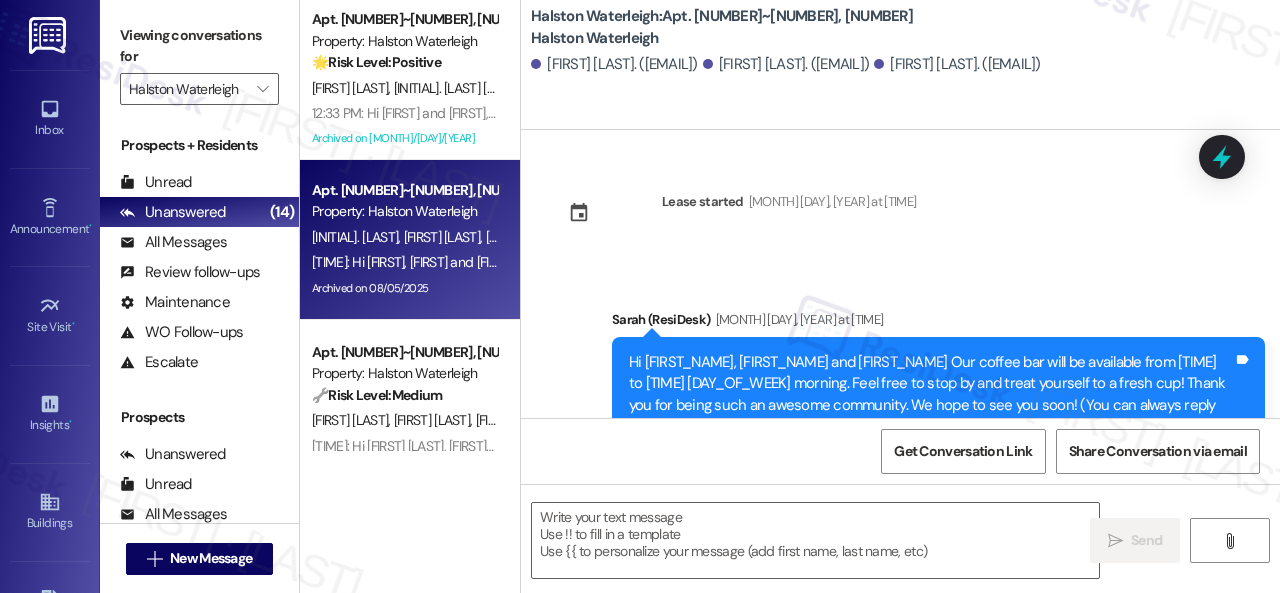 scroll, scrollTop: 51050, scrollLeft: 0, axis: vertical 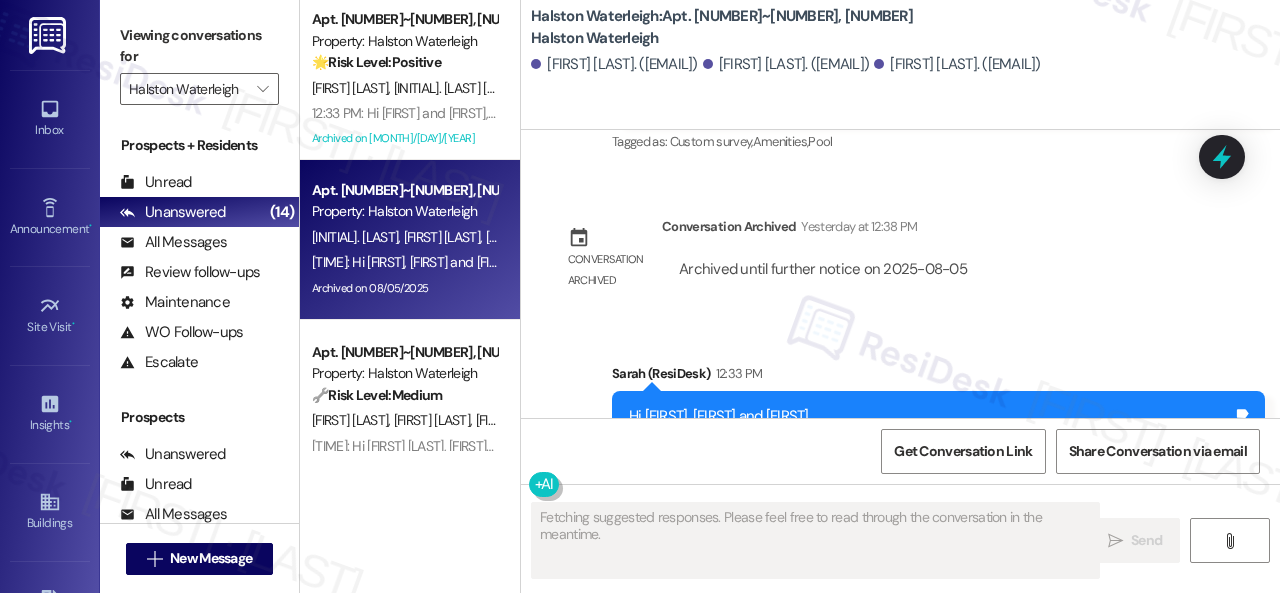 type on "Fetching suggested responses. Please feel free to read through the conversation in the meantime." 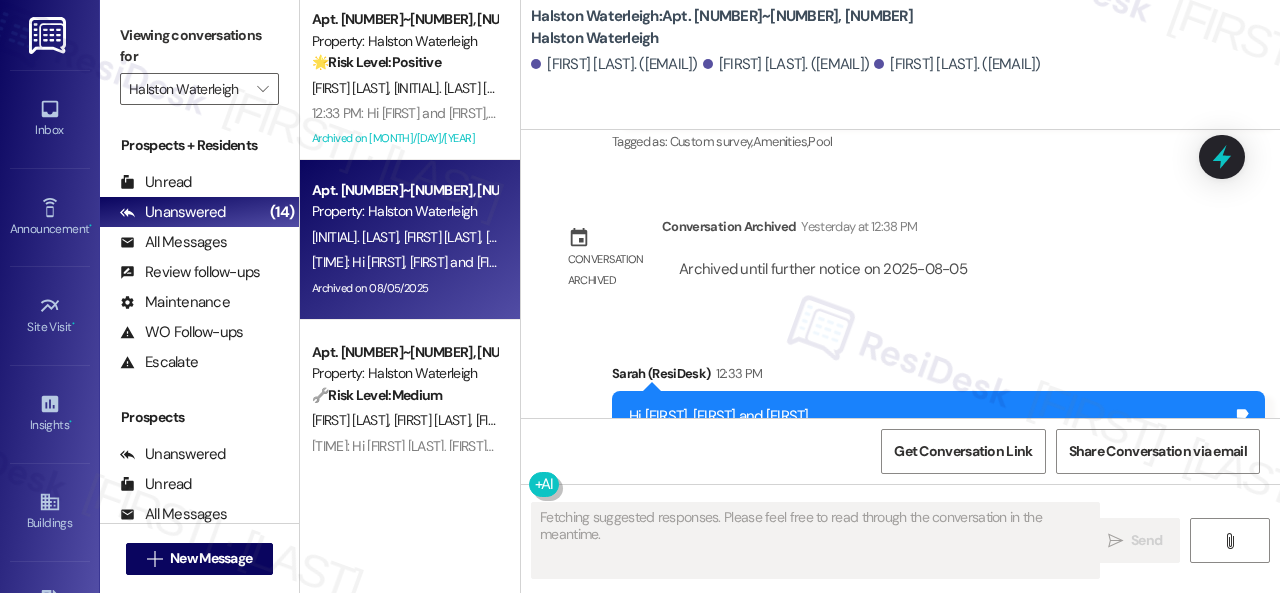 type 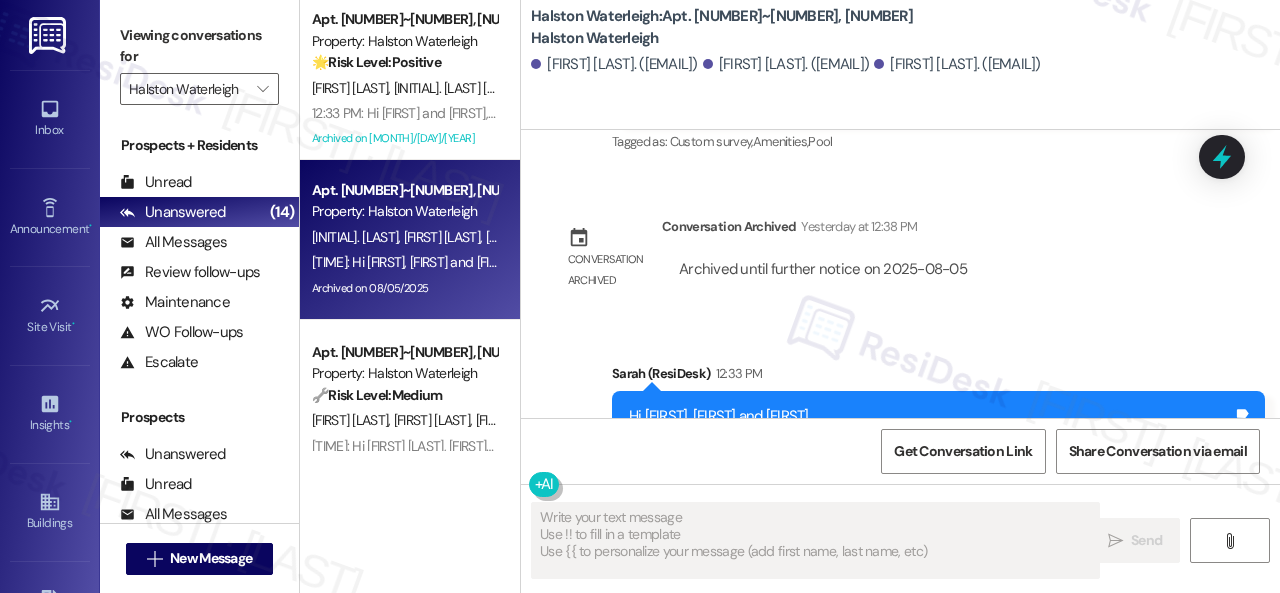 scroll, scrollTop: 6, scrollLeft: 0, axis: vertical 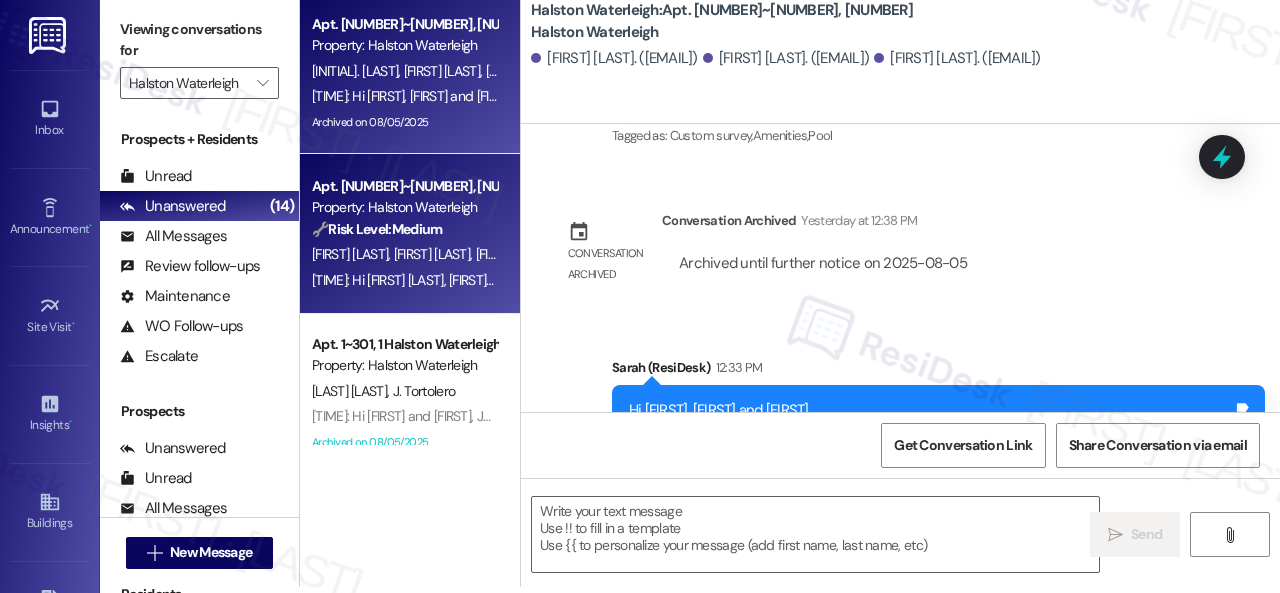 click on "[FIRST] [LAST] [INITIAL] [LAST] [INITIAL]" at bounding box center (404, 254) 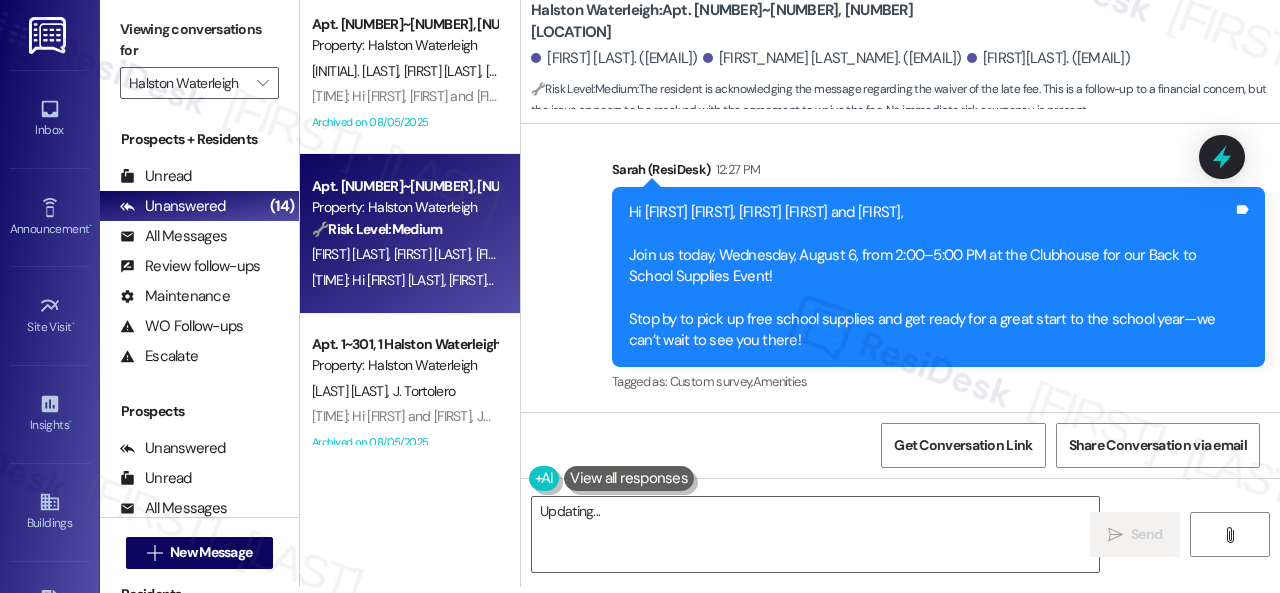 scroll, scrollTop: 0, scrollLeft: 0, axis: both 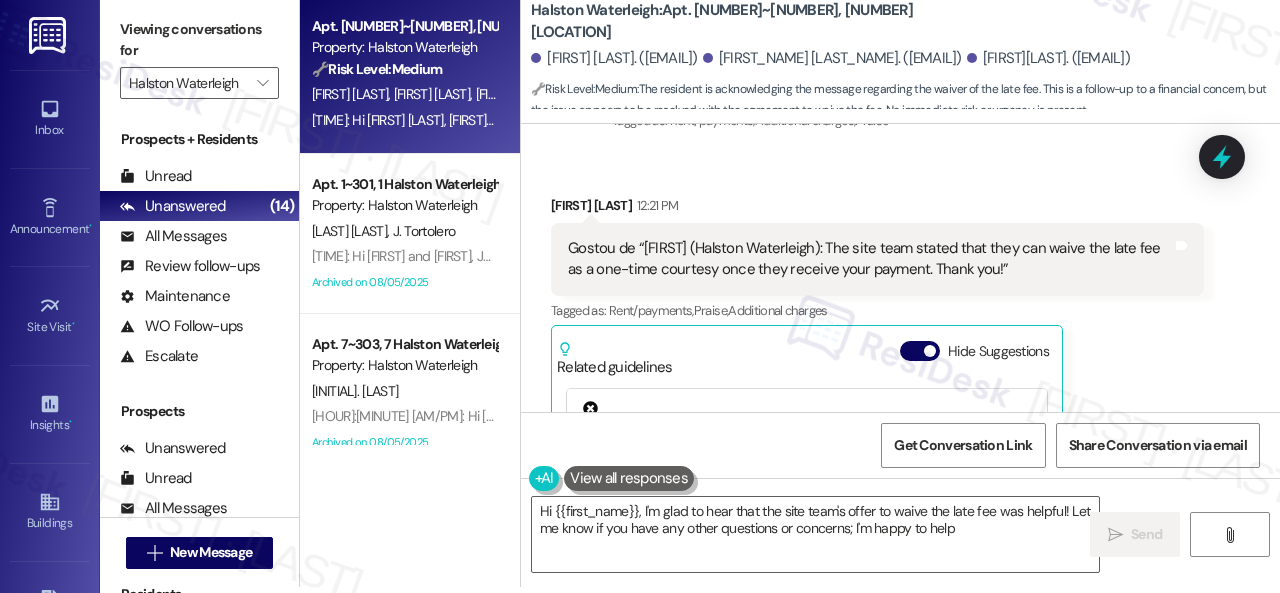 type on "Hi {{first_name}}, I'm glad to hear that the site team's offer to waive the late fee was helpful! Let me know if you have any other questions or concerns; I'm happy to help!" 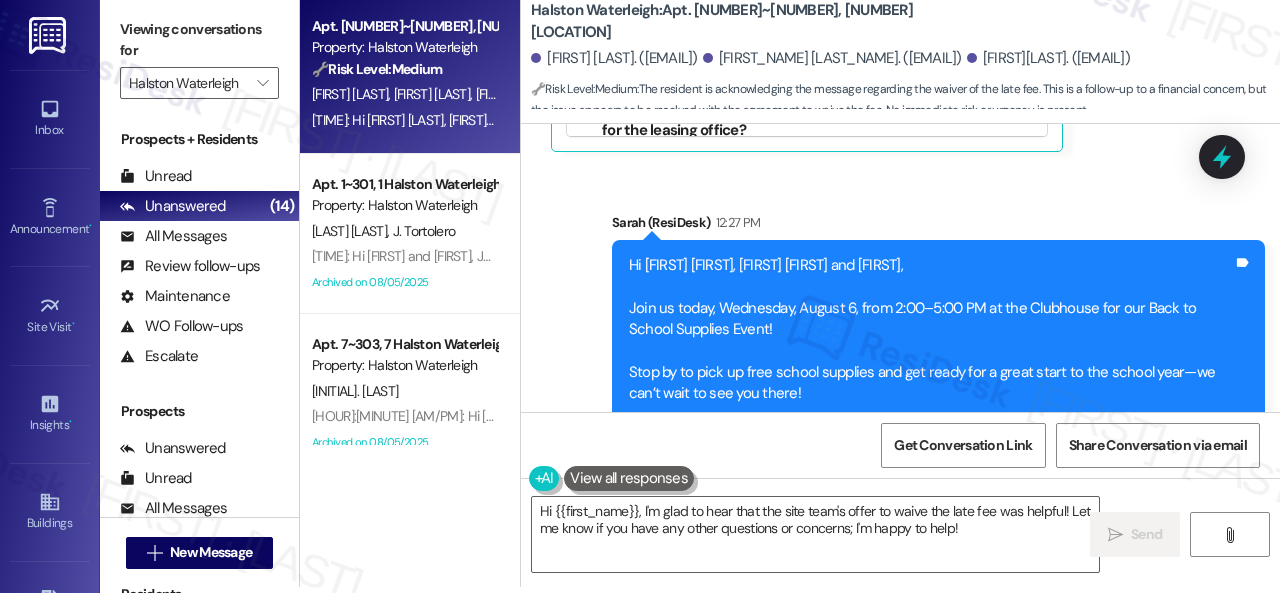 scroll, scrollTop: 17240, scrollLeft: 0, axis: vertical 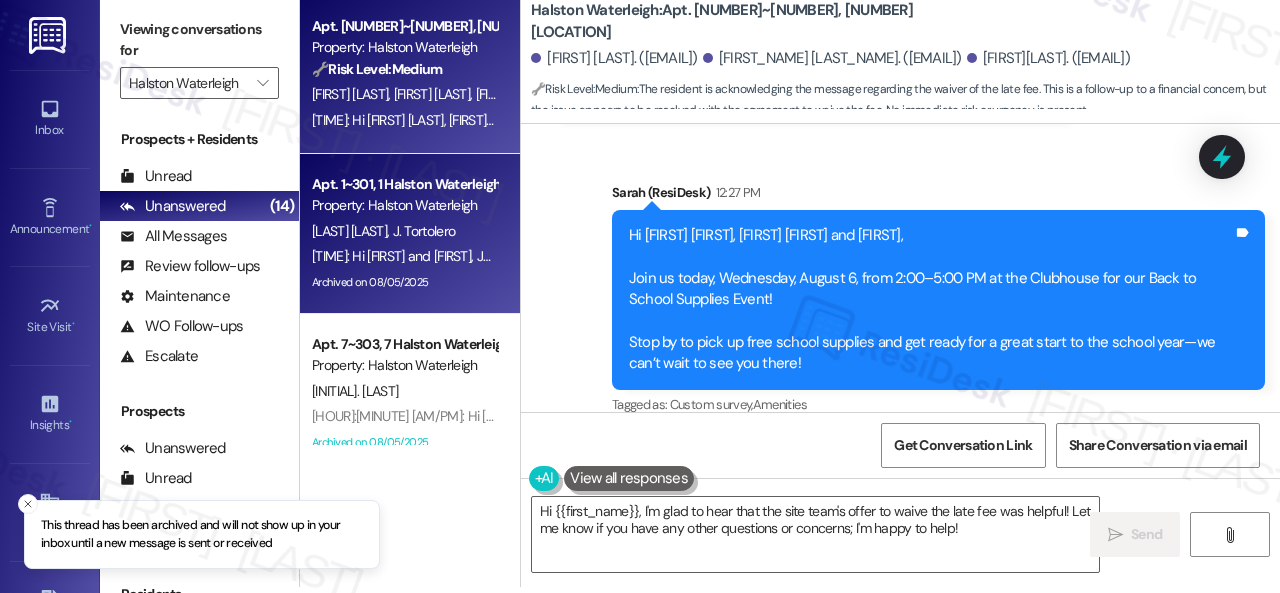 click on "[HOUR]:[MINUTE] [AM/PM]: Hi [PERSON] and [PERSON],
Join us today, Wednesday, [MONTH] [DAY], from 2:00–5:00 PM at the Clubhouse for our Back to School Supplies Event!
Stop by to pick up free school supplies and get ready for a great start to the school year—we can’t wait to see you there! [HOUR]:[MINUTE] [AM/PM]: Hi [PERSON] and [PERSON],
Join us today, Wednesday, [MONTH] [DAY], from 2:00–5:00 PM at the Clubhouse for our Back to School Supplies Event!
Stop by to pick up free school supplies and get ready for a great start to the school year—we can’t wait to see you there!" at bounding box center [404, 256] 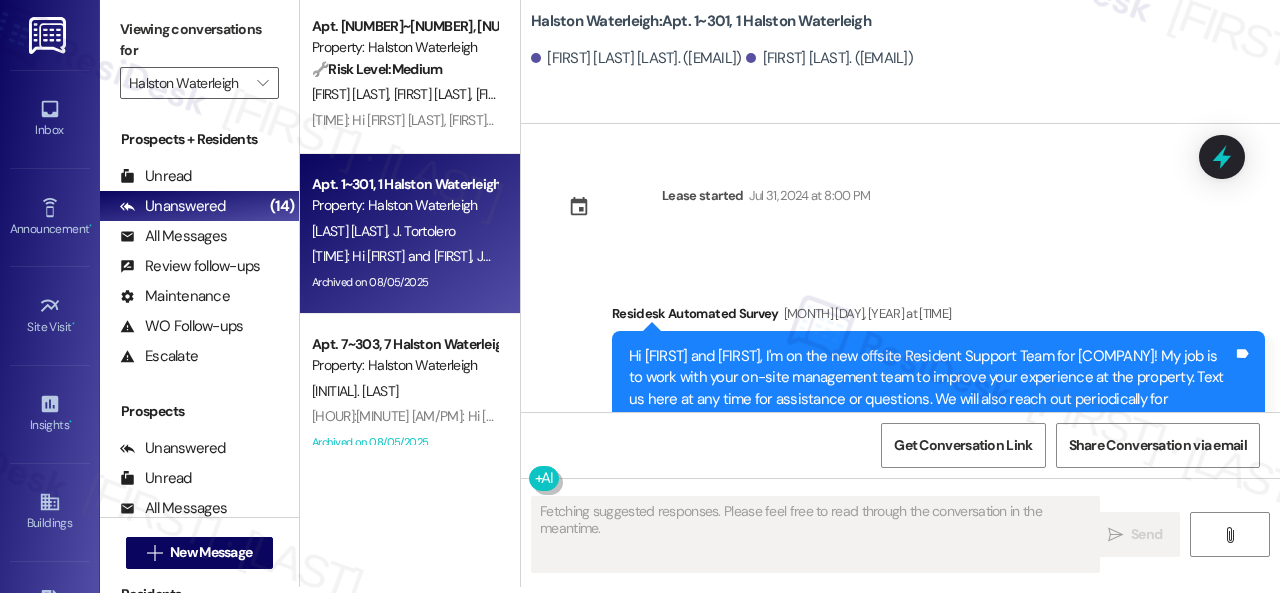 scroll, scrollTop: 0, scrollLeft: 0, axis: both 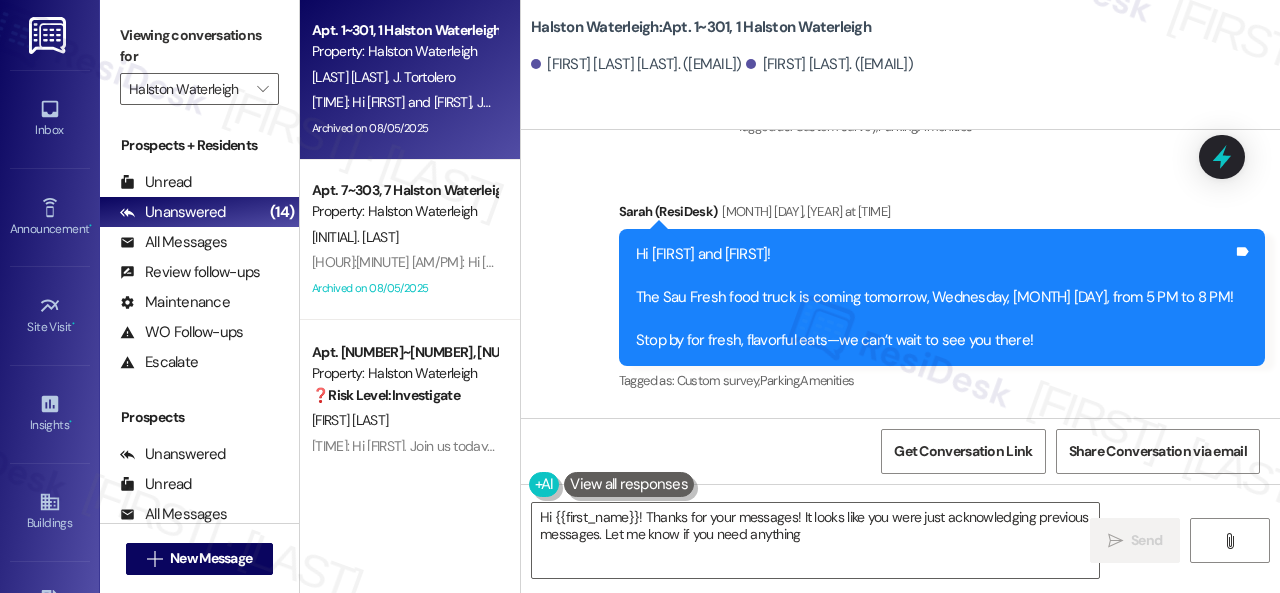 type on "Hi {{first_name}}! Thanks for your messages! It looks like you were just acknowledging previous messages. Let me know if you need anything!" 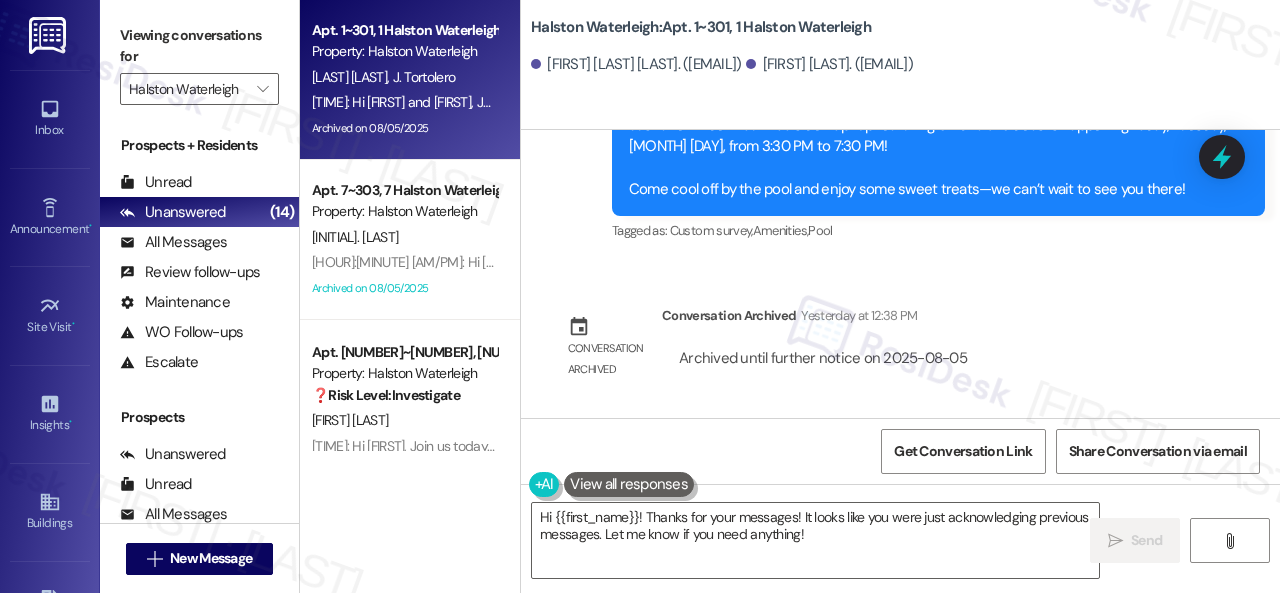 scroll, scrollTop: 56422, scrollLeft: 0, axis: vertical 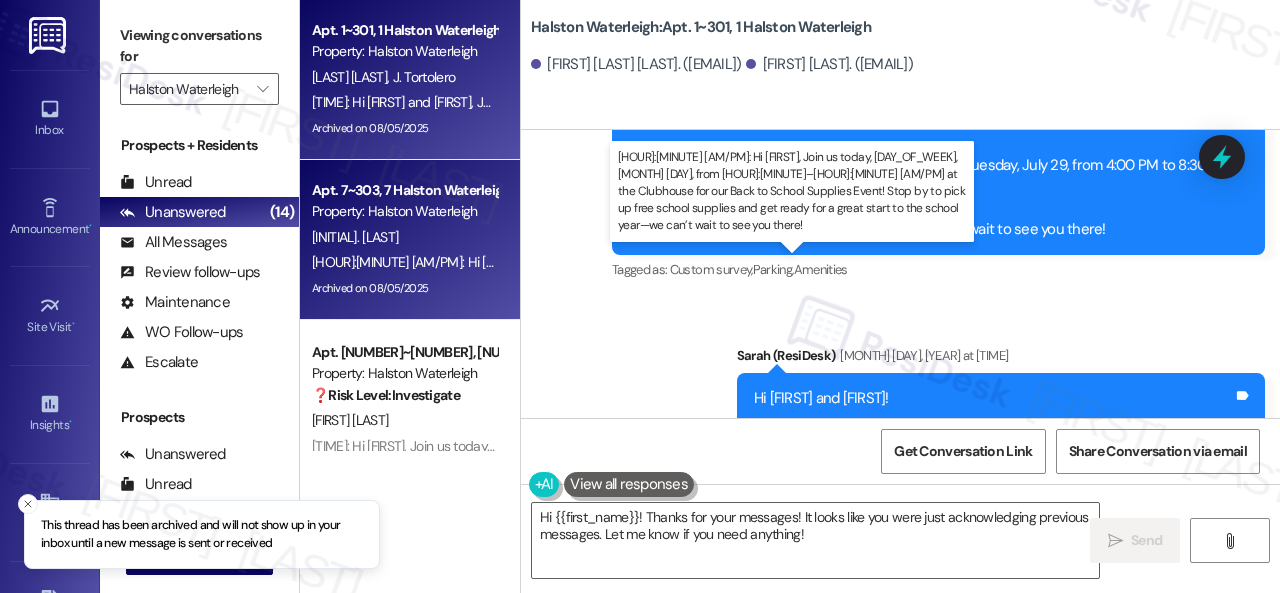 click on "[TIME]: Hi [FIRST],
Join us today, [DAY], [DATE], from [TIME]–[TIME] at the Clubhouse for our Back to School Supplies Event!
Stop by to pick up free school supplies and get ready for a great start to the school year—we can’t wait to see you there! [TIME]: Hi [FIRST],
Join us today, [DAY], [DATE], from [TIME]–[TIME] at the Clubhouse for our Back to School Supplies Event!
Stop by to pick up free school supplies and get ready for a great start to the school year—we can’t wait to see you there!" at bounding box center (1213, 262) 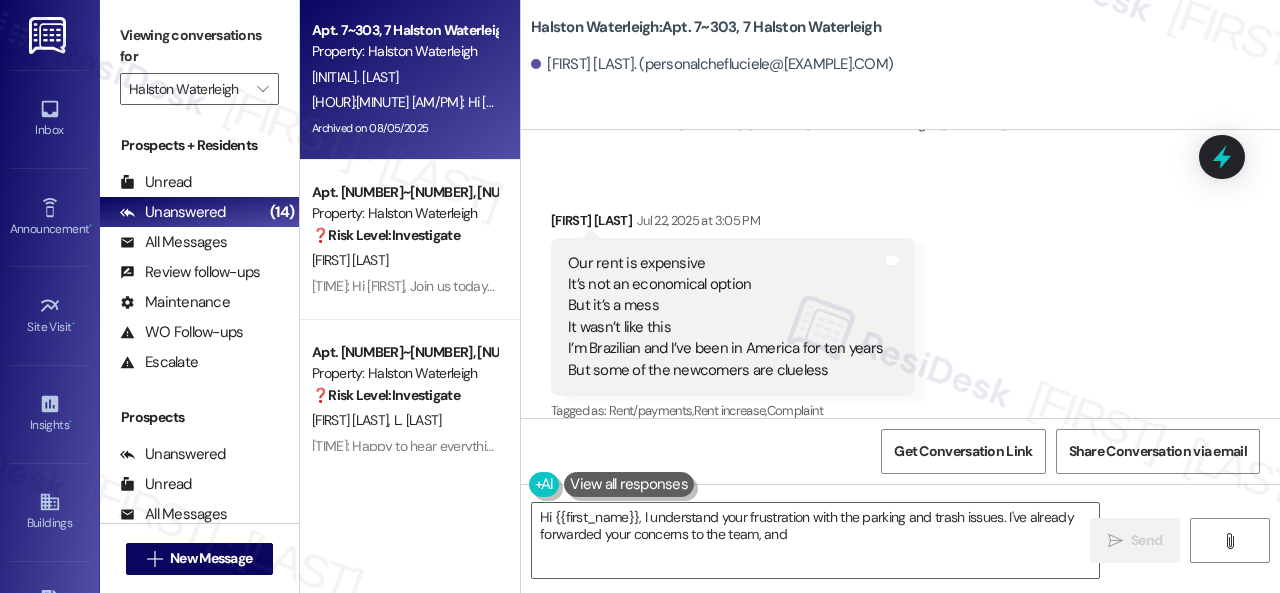 scroll, scrollTop: 91046, scrollLeft: 0, axis: vertical 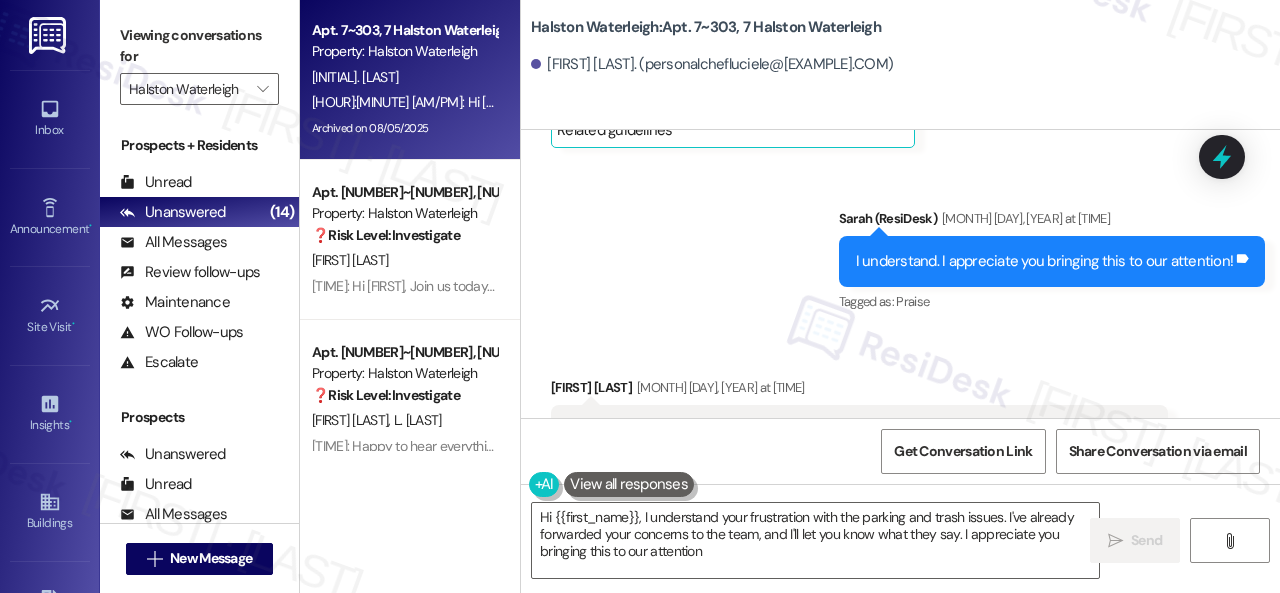 type on "Hi {{first_name}}, I understand your frustration with the parking and trash issues. I've already forwarded your concerns to the team, and I'll let you know what they say. I appreciate you bringing this to our attention!" 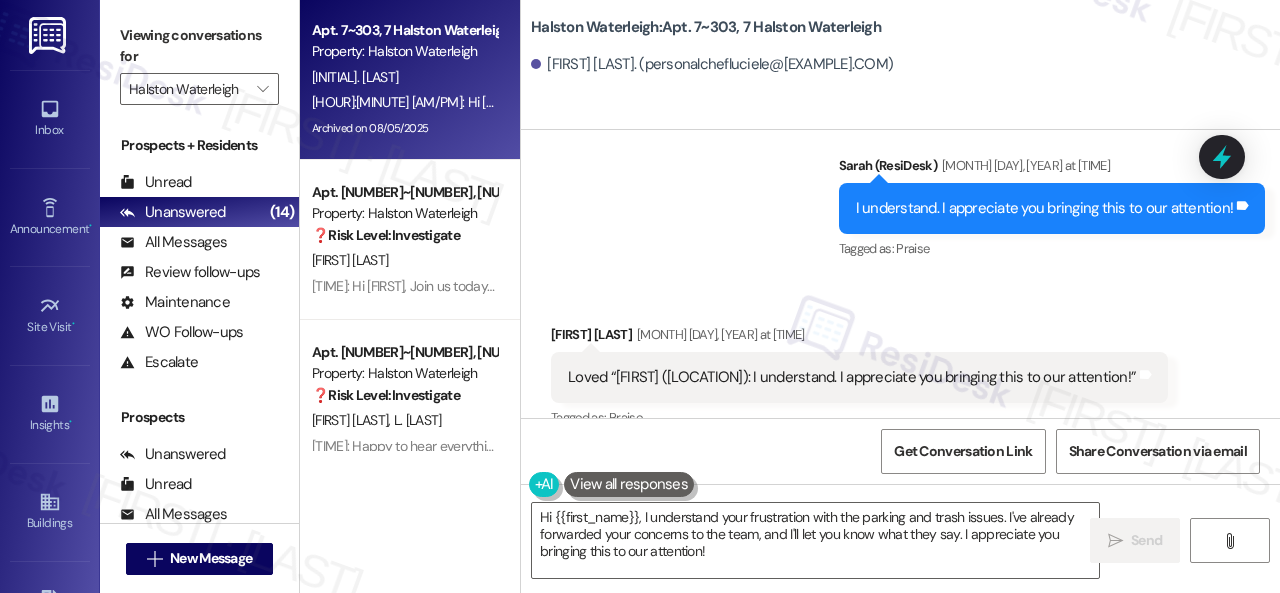 scroll, scrollTop: 91246, scrollLeft: 0, axis: vertical 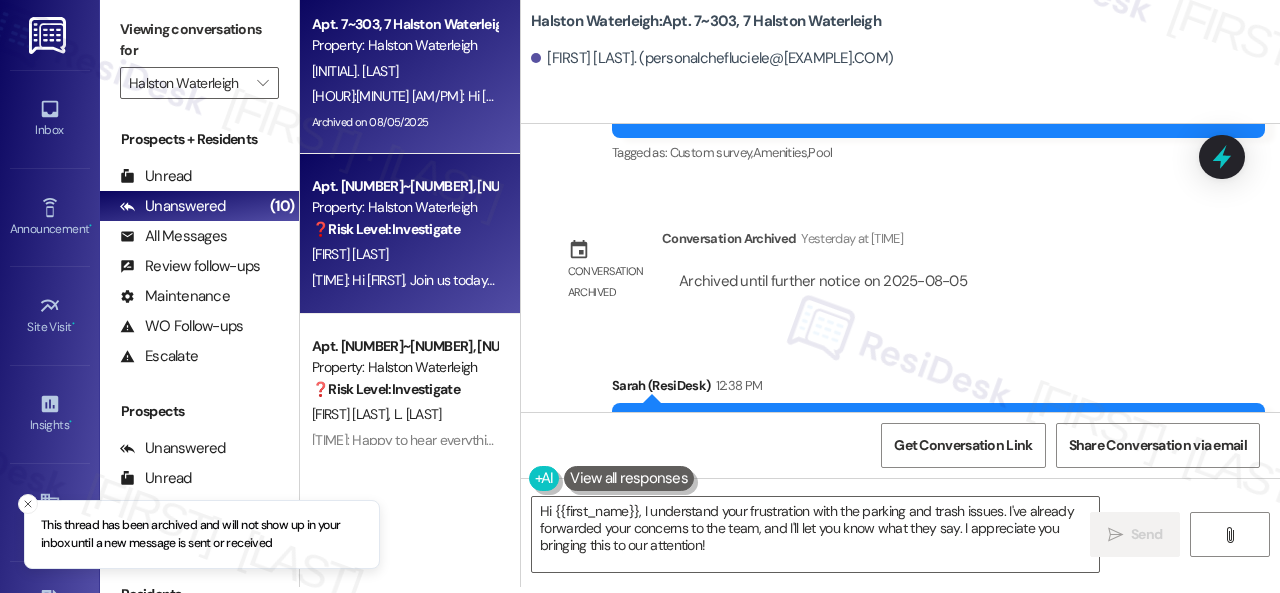 click on "[FIRST] [LAST]" at bounding box center (404, 254) 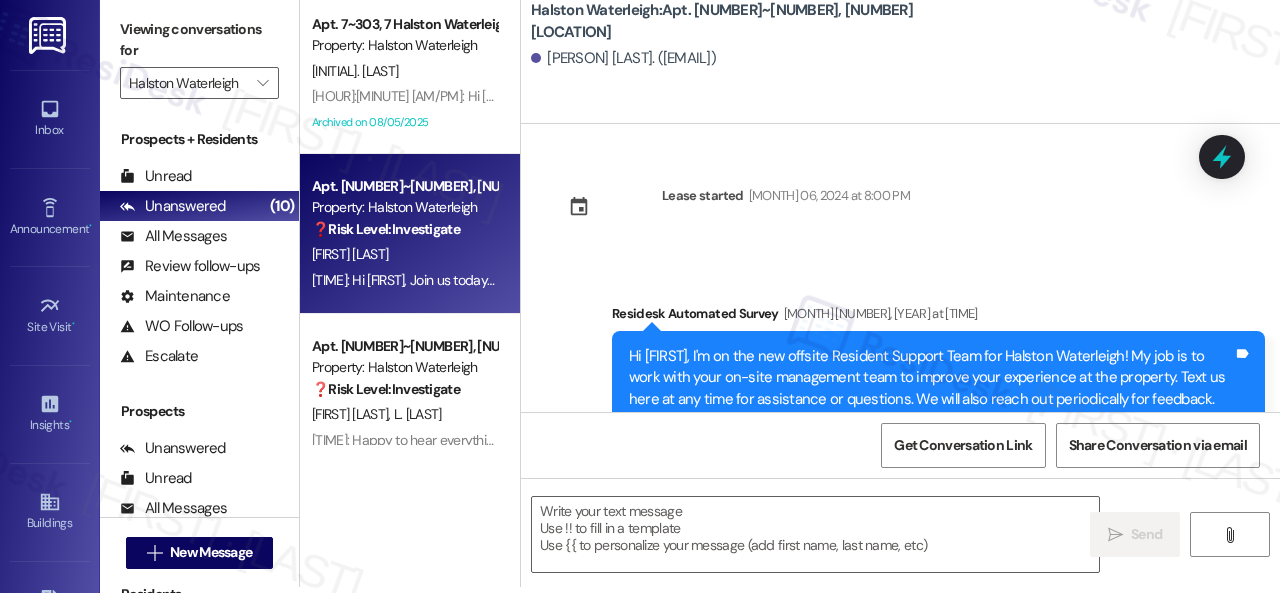 scroll, scrollTop: 45054, scrollLeft: 0, axis: vertical 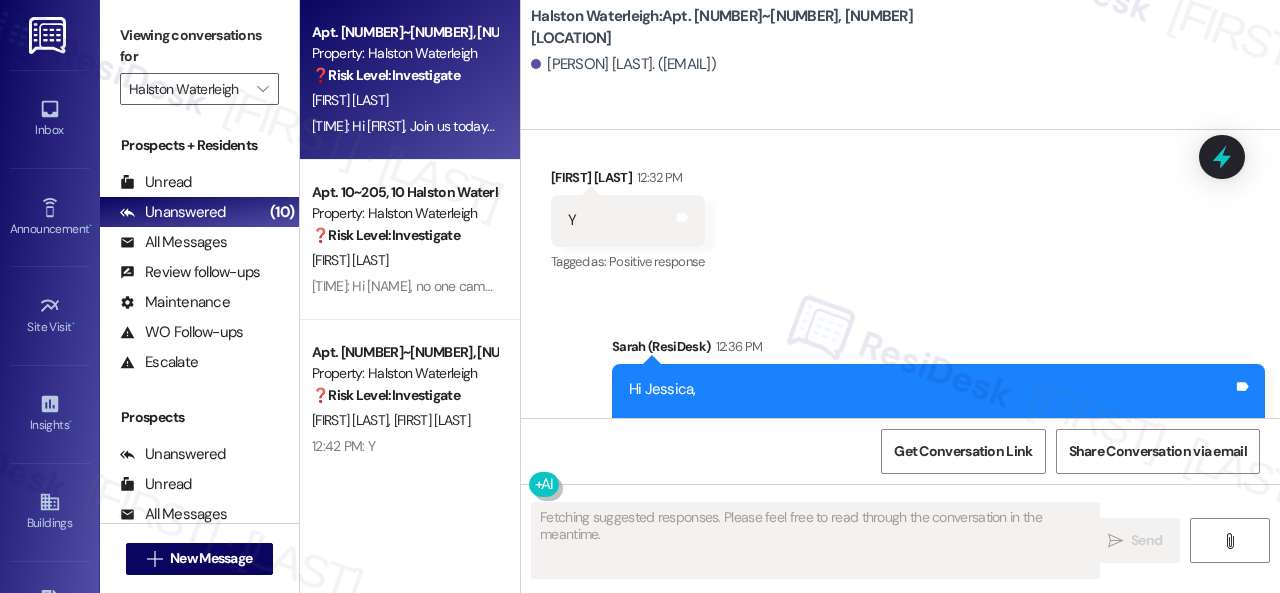 click on "Announcement, sent via SMS [FIRST]   (ResiDesk) [HOUR]:[MINUTE] [AM/PM] Hi [FIRST],
Join us today, [DAY_OF_WEEK], [MONTH] [DAY], from [HOUR]:[MINUTE]–[HOUR]:[MINUTE] [AM/PM] at the Clubhouse for our Back to School Supplies Event!
Stop by to pick up free school supplies and get ready for a great start to the school year—we can’t wait to see you there! Tags and notes Tagged as:   Custom survey ,  Click to highlight conversations about Custom survey Amenities Click to highlight conversations about Amenities" at bounding box center (900, 439) 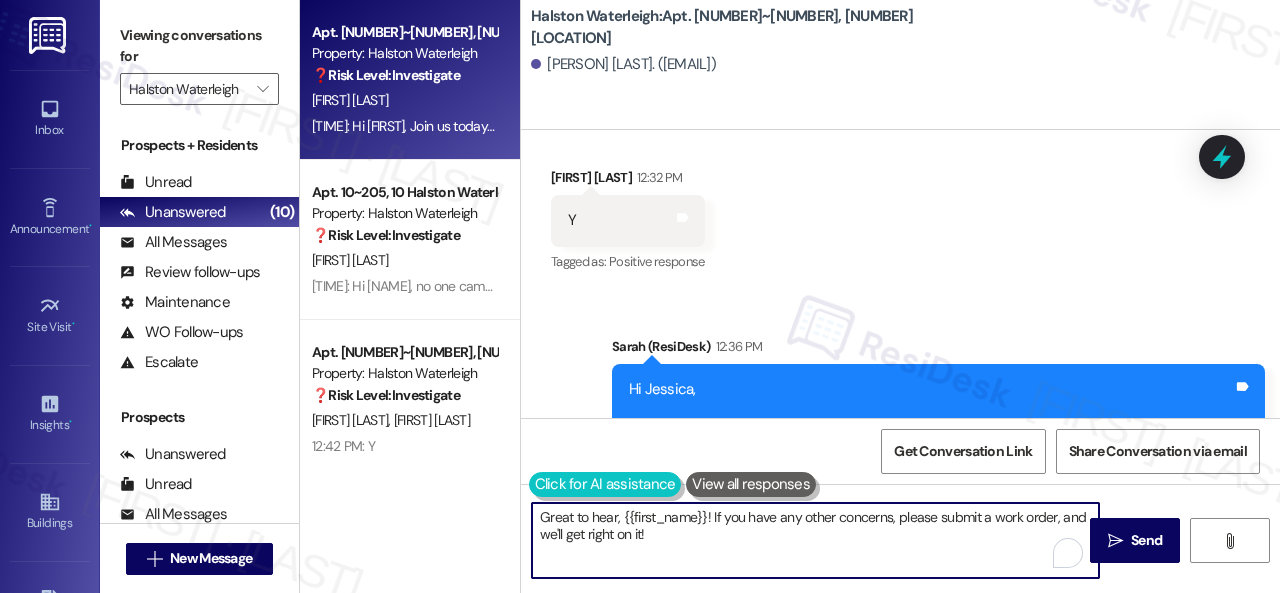 drag, startPoint x: 508, startPoint y: 493, endPoint x: 536, endPoint y: 491, distance: 28.071337 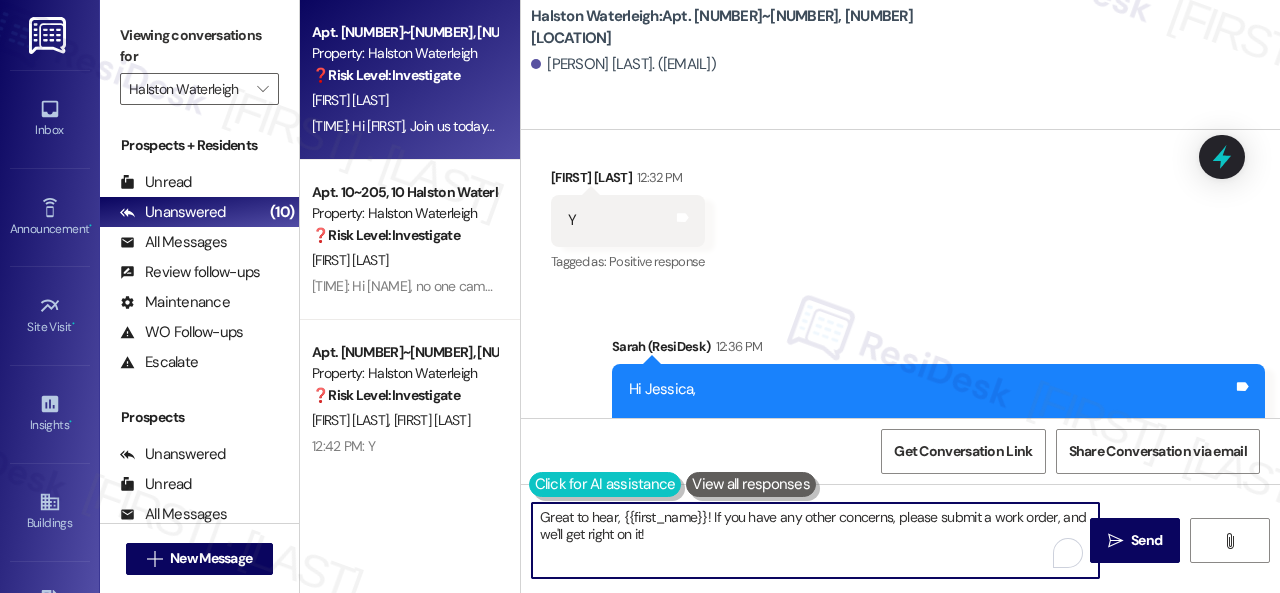 click on "Apt. [NUMBER]~[NUMBER], [NUMBER] [STREET] Property: [BRAND] ❓ Risk Level: Investigate [INITIAL]. [LAST] [TIME]: Hi [NAME],
Join us today, [DAY], [MONTH] [DAY], from [TIME]–[TIME] at the Clubhouse for our Back to School Supplies Event!
Stop by to pick up free school supplies and get ready for a great start to the school year—we can’t wait to see you there! [TIME]: Hi [NAME],
Join us today, [DAY], [MONTH] [DAY], from [TIME]–[TIME] at the Clubhouse for our Back to School Supplies Event!
Stop by to pick up free school supplies and get ready for a great start to the school year—we can’t wait to see you there! Apt. [NUMBER]~[NUMBER], [NUMBER] [STREET] Property: [BRAND] ❓ Risk Level: Investigate [INITIAL]. [LAST] [TIME]: Hi [NAME], no one came to change the refrigerator's sealing rubber. [TIME]: Hi [NAME], no one came to change the refrigerator's sealing rubber. Apt. [NUMBER]~[NUMBER], [NUMBER] [STREET] Property: [BRAND] ❓ Risk Level: Investigate [INITIAL]. [LAST] [INITIAL]. [LAST] [TIME]: Y" at bounding box center (790, 296) 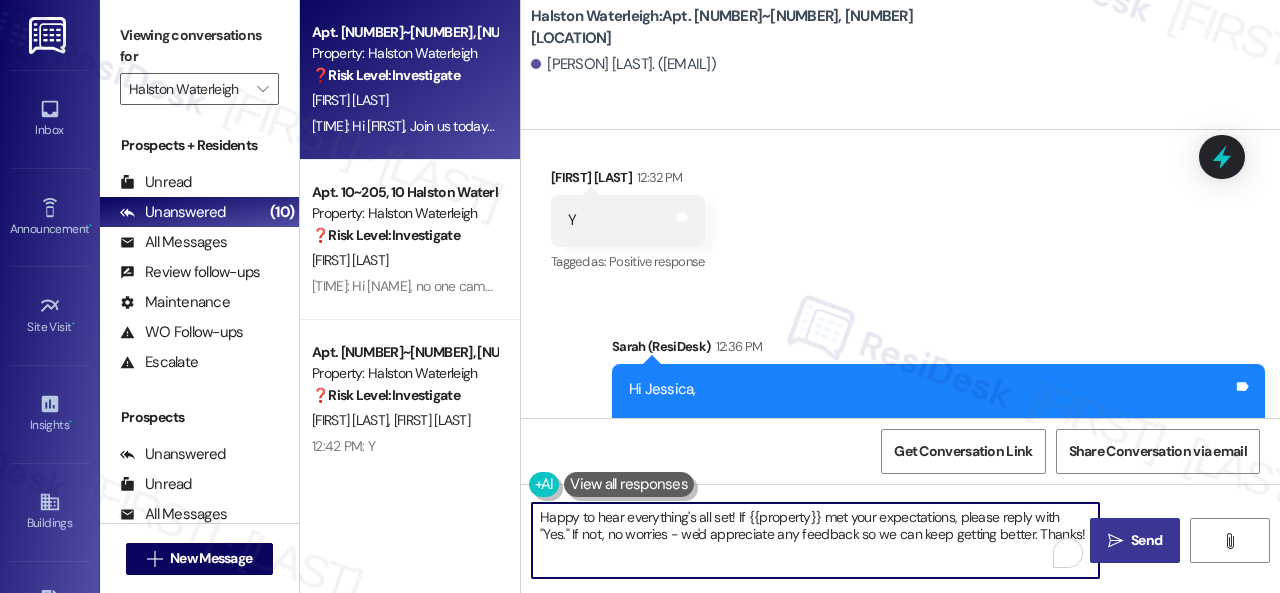 type on "Happy to hear everything's all set! If {{property}} met your expectations, please reply with "Yes." If not, no worries - we'd appreciate any feedback so we can keep getting better. Thanks!" 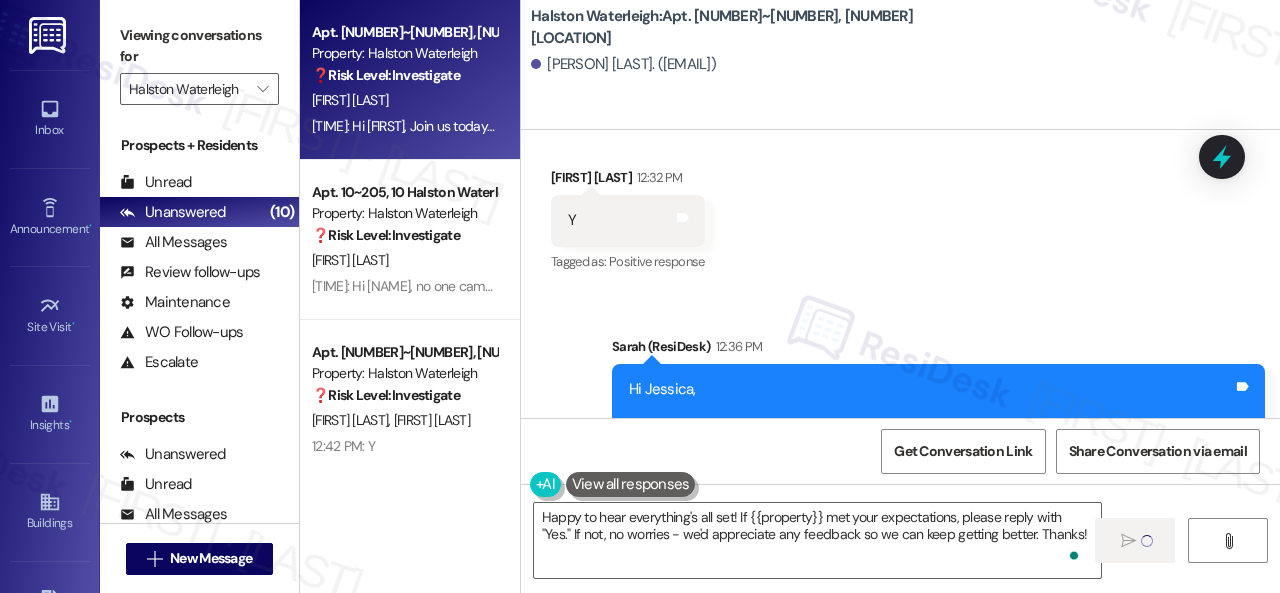 type 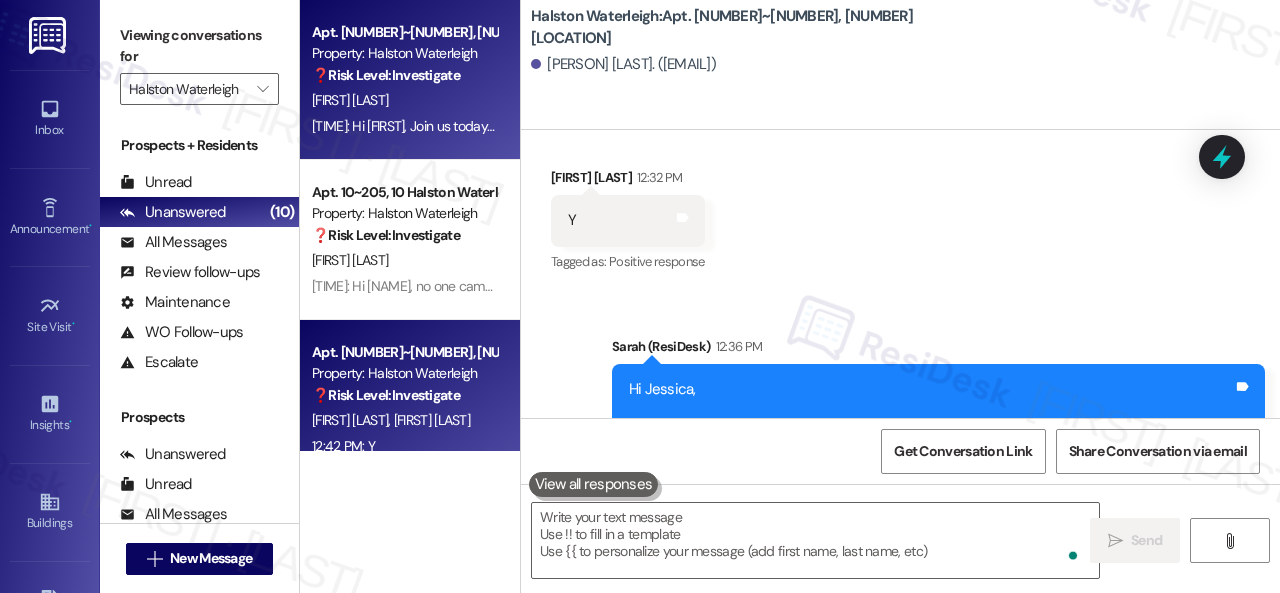 scroll, scrollTop: 45052, scrollLeft: 0, axis: vertical 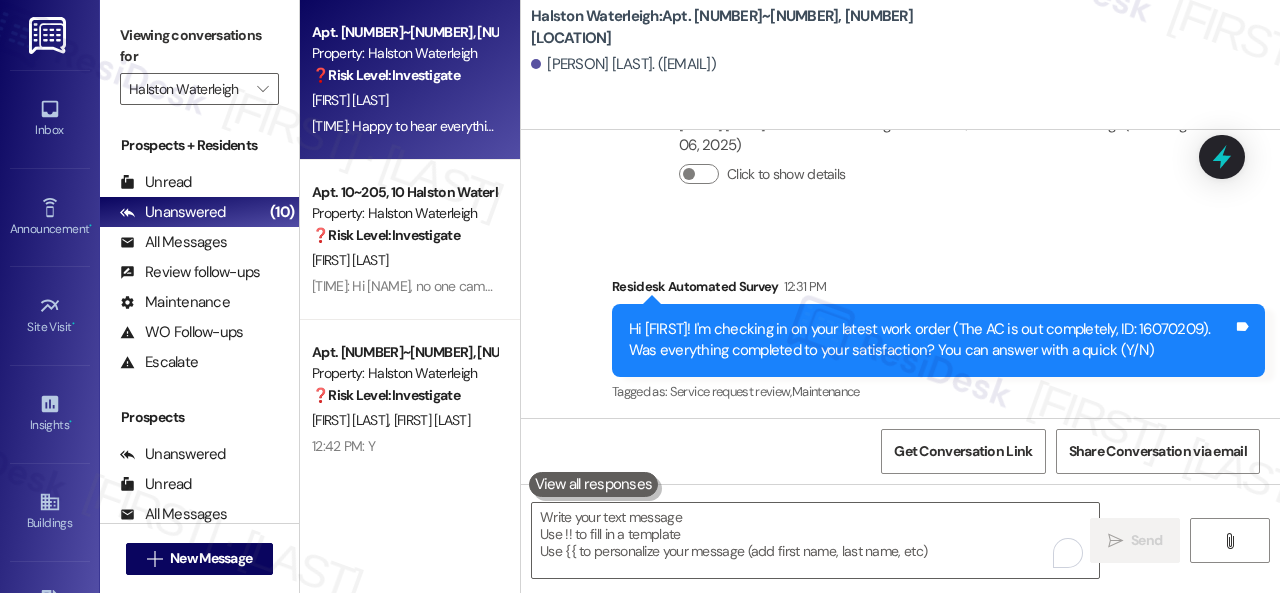 click on "12:42 PM: Y 12:42 PM: Y" at bounding box center (404, 446) 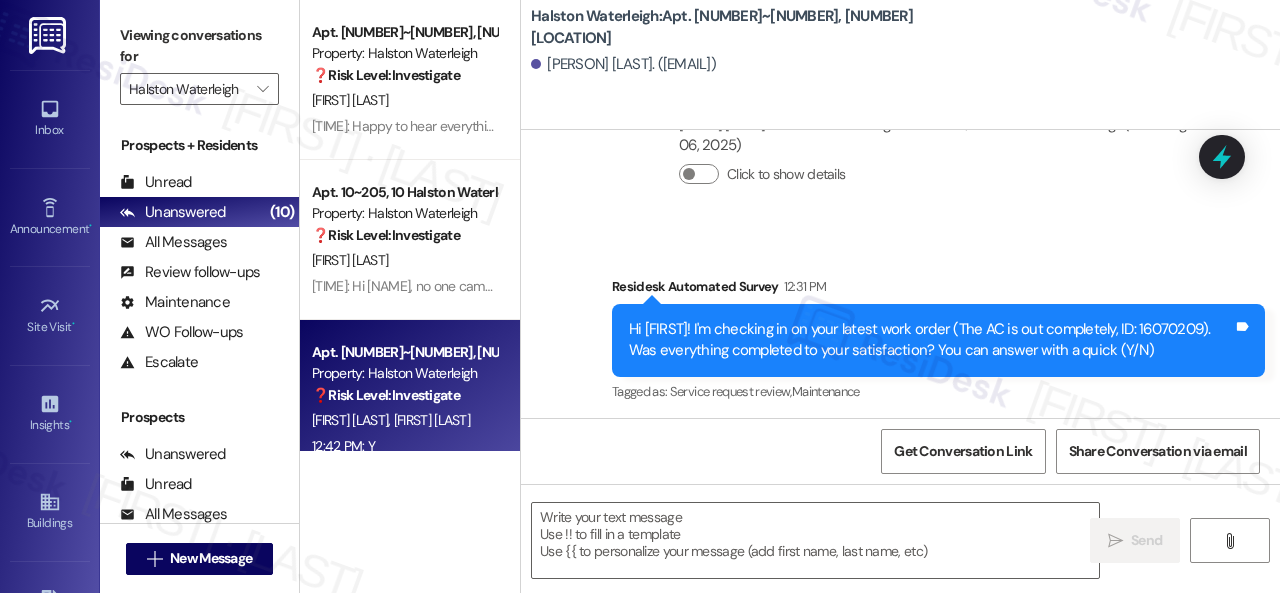 type on "Fetching suggested responses. Please feel free to read through the conversation in the meantime." 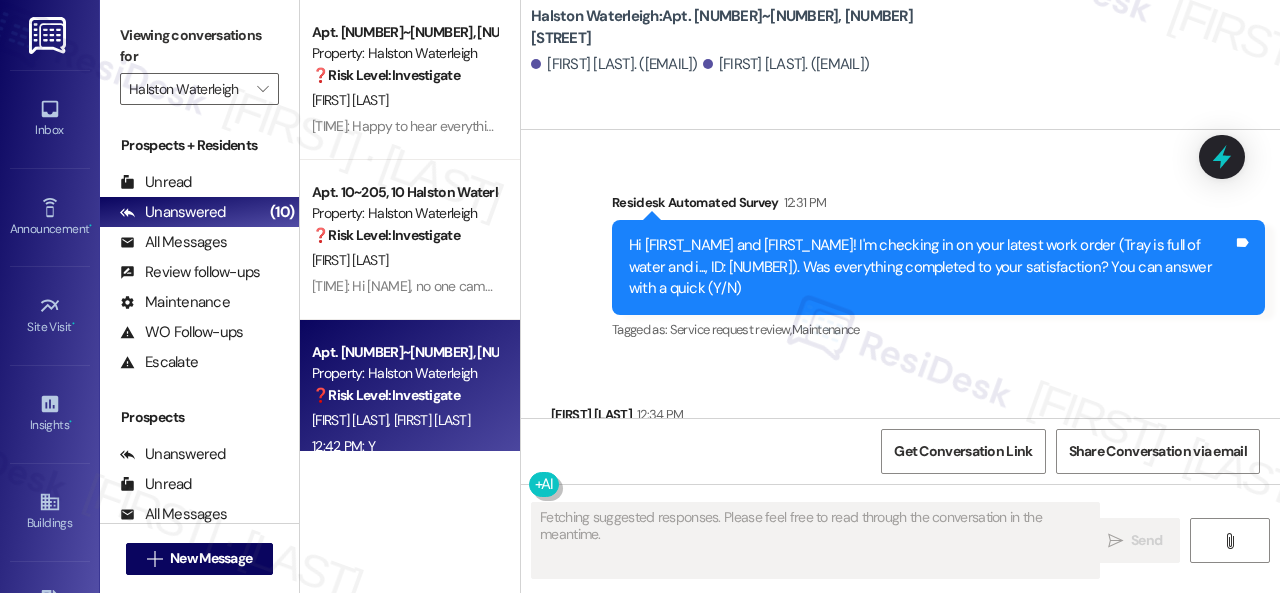 scroll, scrollTop: 46584, scrollLeft: 0, axis: vertical 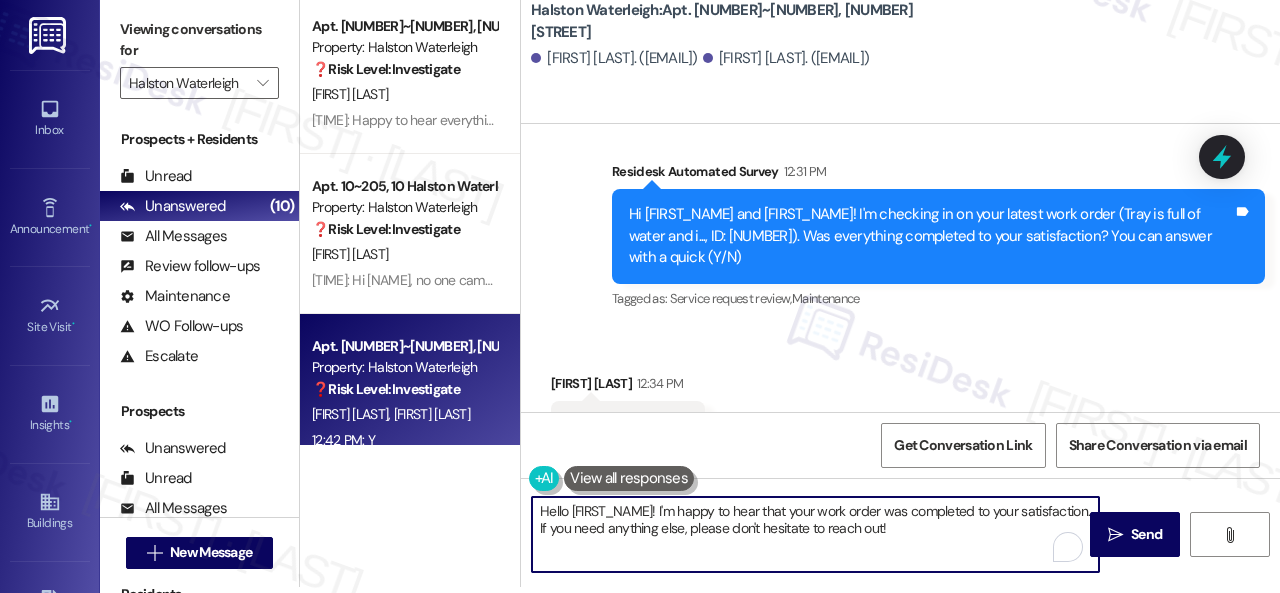 drag, startPoint x: 988, startPoint y: 528, endPoint x: 430, endPoint y: 503, distance: 558.55975 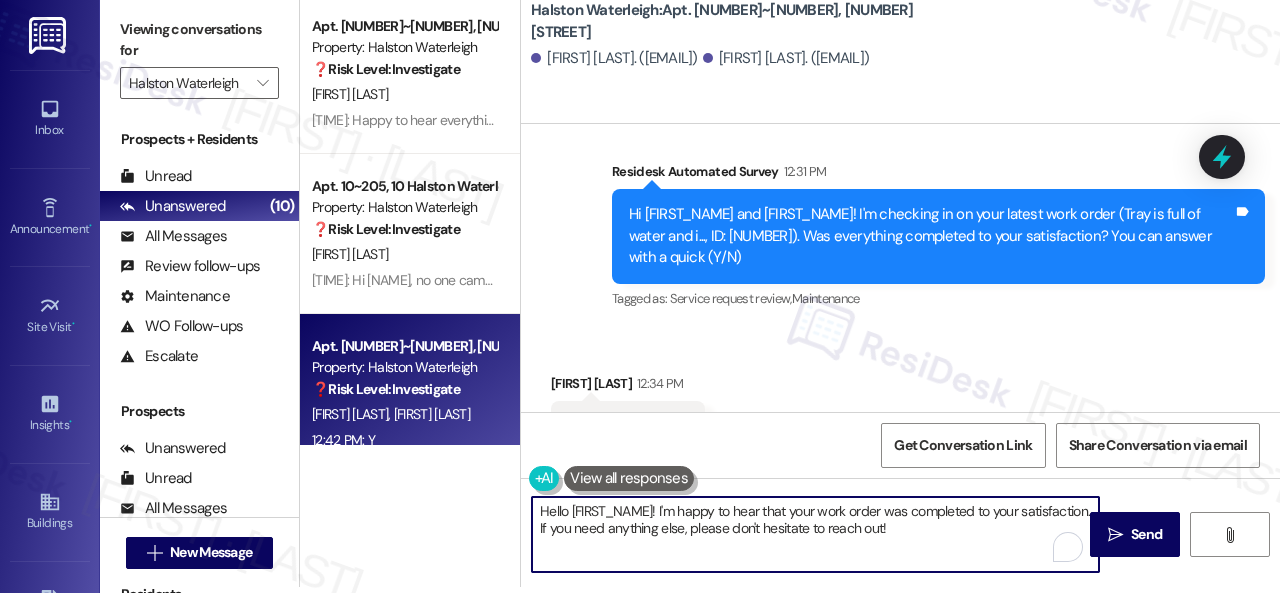 click on "Apt. 11~203, 11 Halston Waterleigh Property: Halston Waterleigh ❓ Risk Level: Investigate [FIRST] [LAST] [TIME]: Happy to hear everything's all set! If Halston Waterleigh met your expectations, please reply with "Yes." If not, no worries - we'd appreciate any feedback so we can keep getting better. Thanks! [TIME]: Happy to hear everything's all set! If Halston Waterleigh met your expectations, please reply with "Yes." If not, no worries - we'd appreciate any feedback so we can keep getting better. Thanks! Apt. 10~205, 10 Halston Waterleigh Property: Halston Waterleigh ❓ Risk Level: Investigate [FIRST] [LAST] [TIME]: Hi [FIRST], no one came to change the refrigerator's sealing rubber. [TIME]: Hi [FIRST], no one came to change the refrigerator's sealing rubber. Apt. 14~108, 14 Halston Waterleigh Property: Halston Waterleigh ❓ Risk Level: Investigate [FIRST] [LAST] [FIRST] [LAST] [TIME]: Y [TIME]: Y Halston Waterleigh: Apt. 14~108, 14 Halston Waterleigh ([EMAIL]) ," at bounding box center (790, 290) 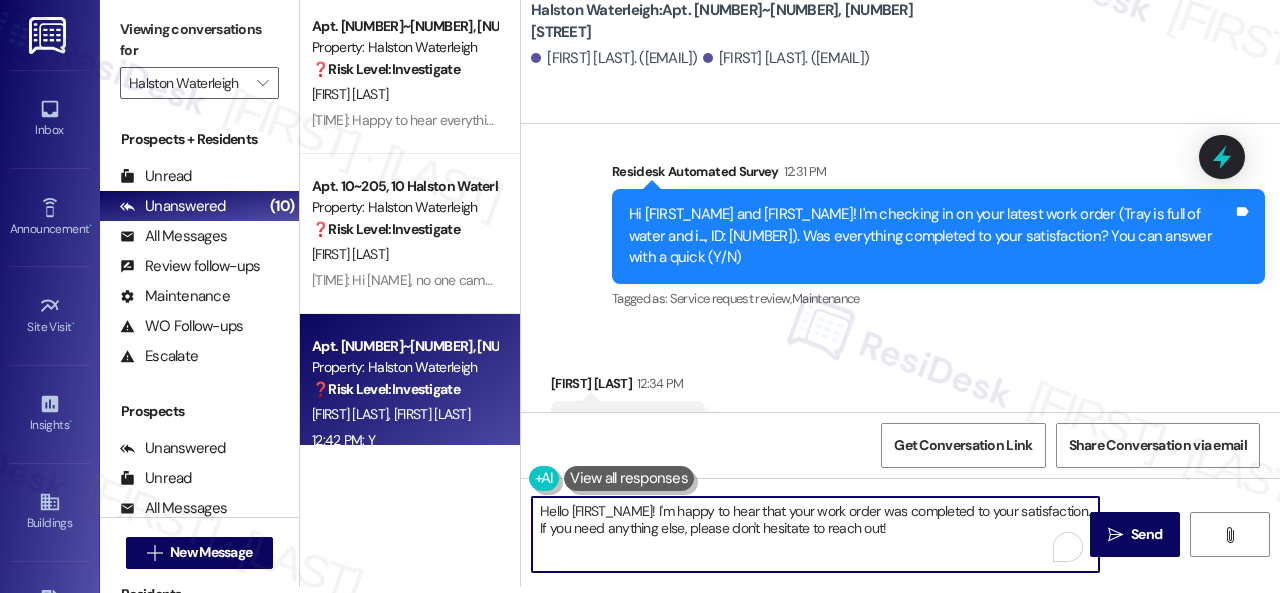 paste on "appy to hear everything's all set! If {{property}} met your expectations, please reply with "Yes." If not, no worries - we'd appreciate any feedback so we can keep getting better. Thanks" 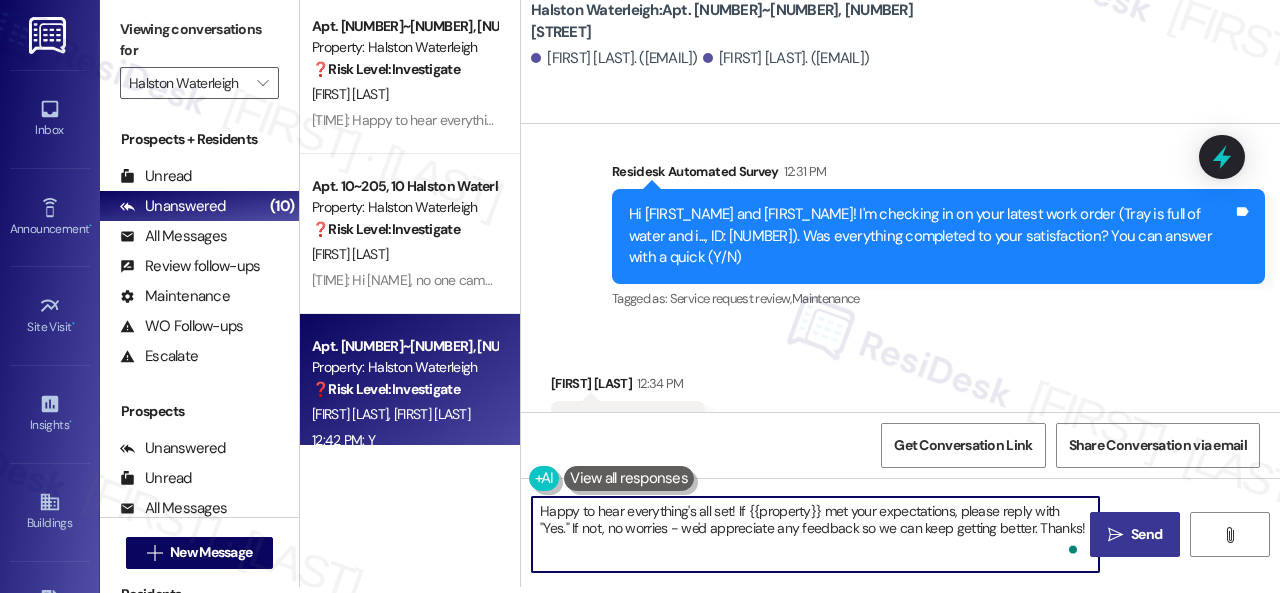 type on "Happy to hear everything's all set! If {{property}} met your expectations, please reply with "Yes." If not, no worries - we'd appreciate any feedback so we can keep getting better. Thanks!" 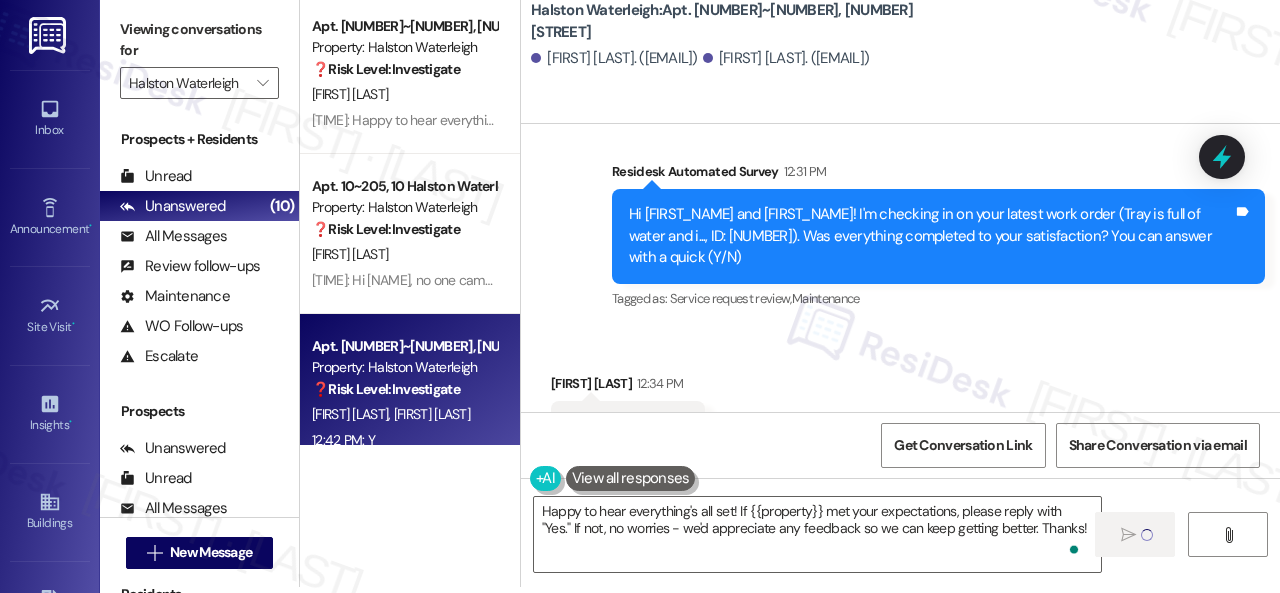 type 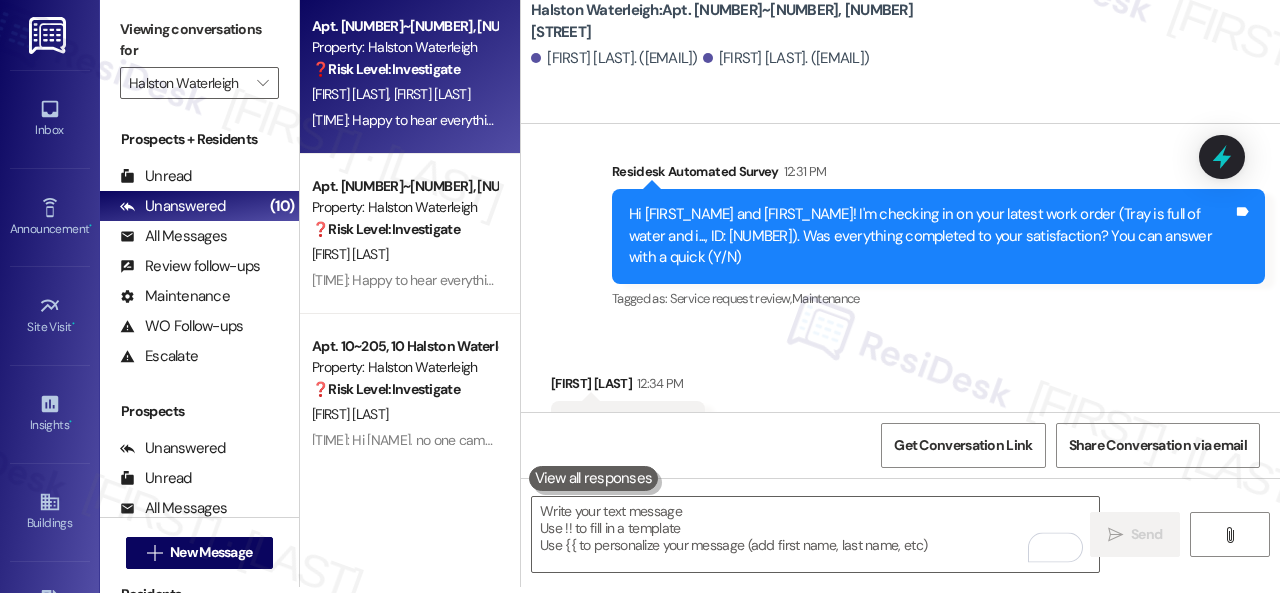 scroll, scrollTop: 0, scrollLeft: 0, axis: both 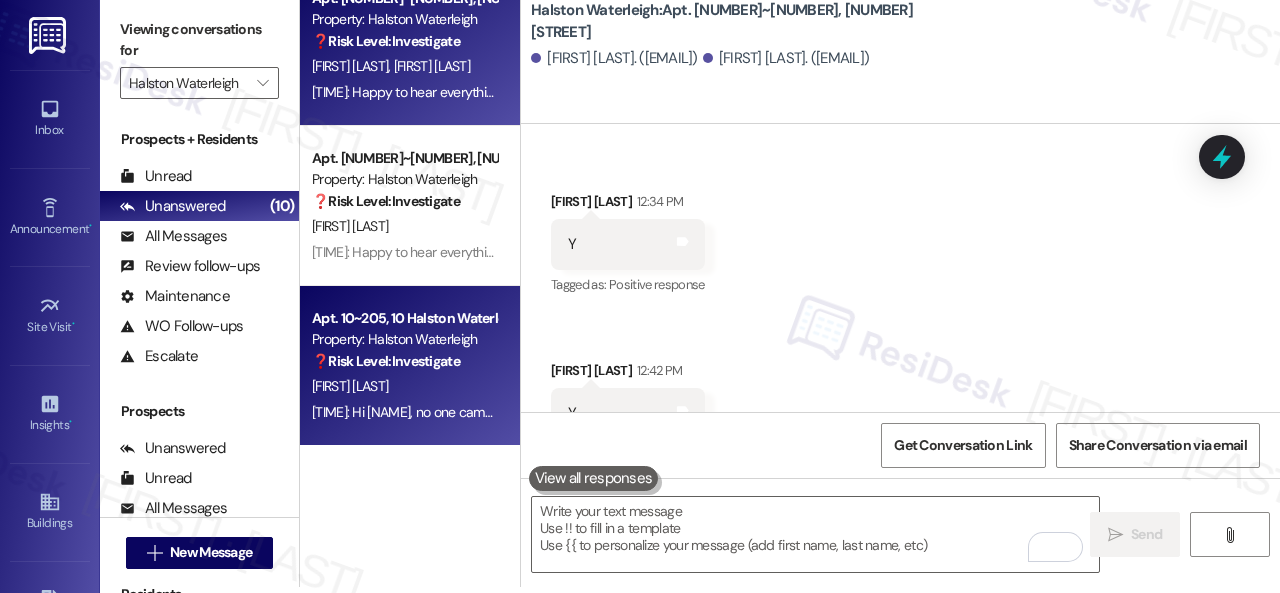 click on "[FIRST] [LAST]" at bounding box center (404, 386) 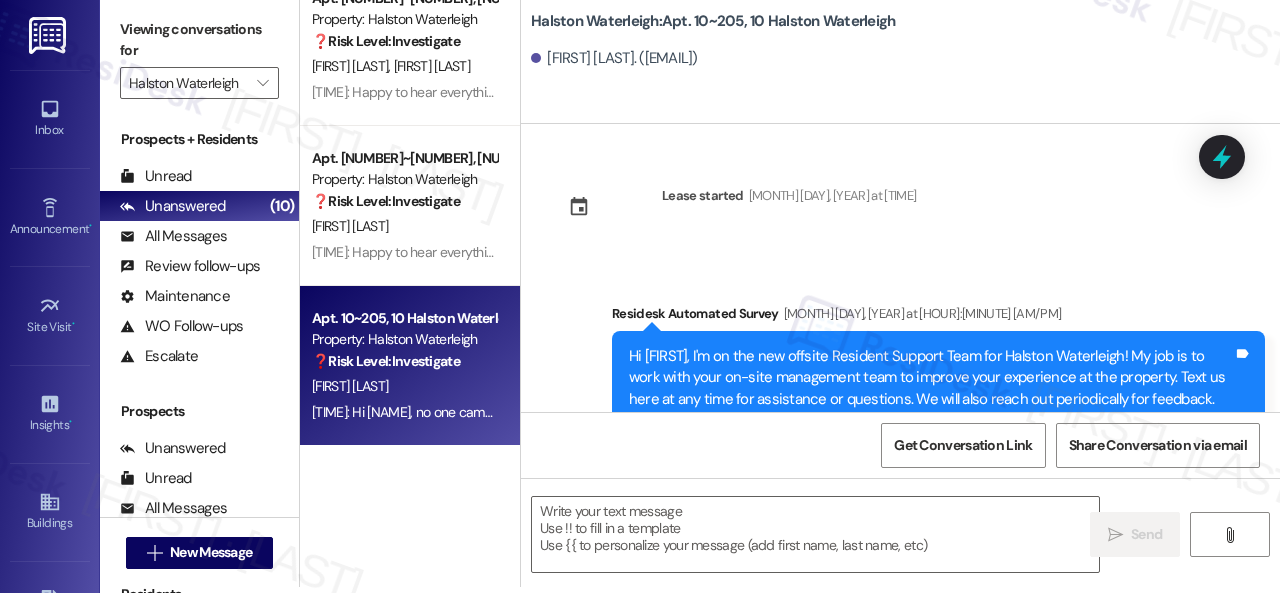scroll, scrollTop: 47300, scrollLeft: 0, axis: vertical 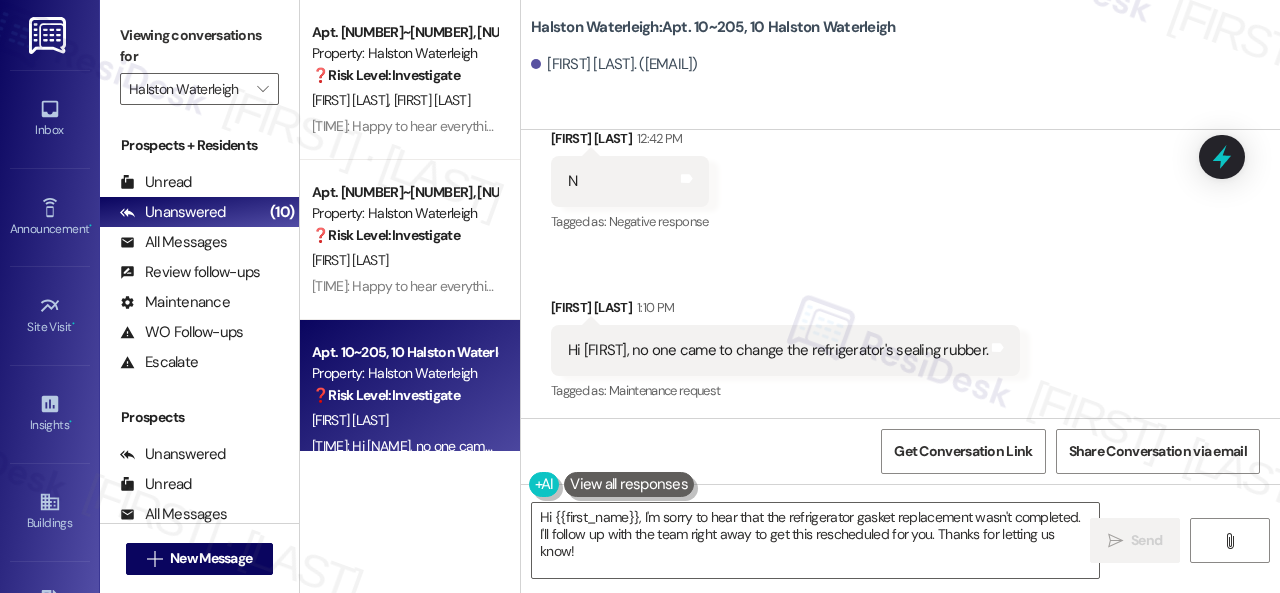click on "Received via SMS [FIRST] [LAST] [TIME] Hi [FIRST], no one came to change the refrigerator's sealing rubber. Tags and notes Tagged as:   Maintenance request Click to highlight conversations about Maintenance request" at bounding box center [785, 351] 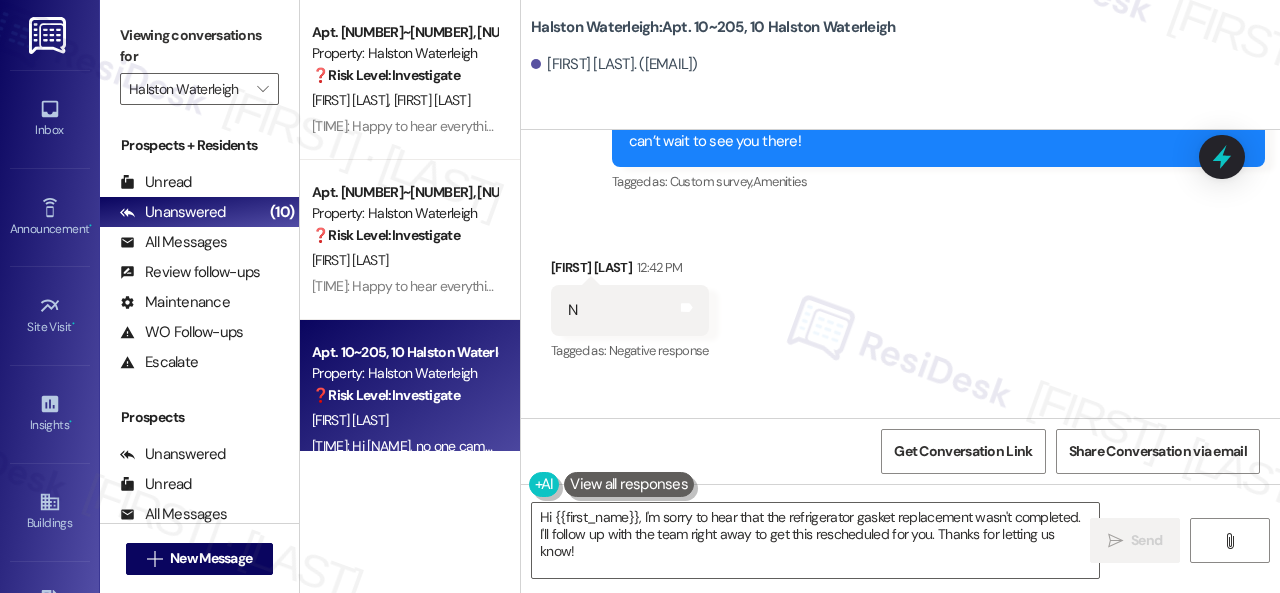 scroll, scrollTop: 47300, scrollLeft: 0, axis: vertical 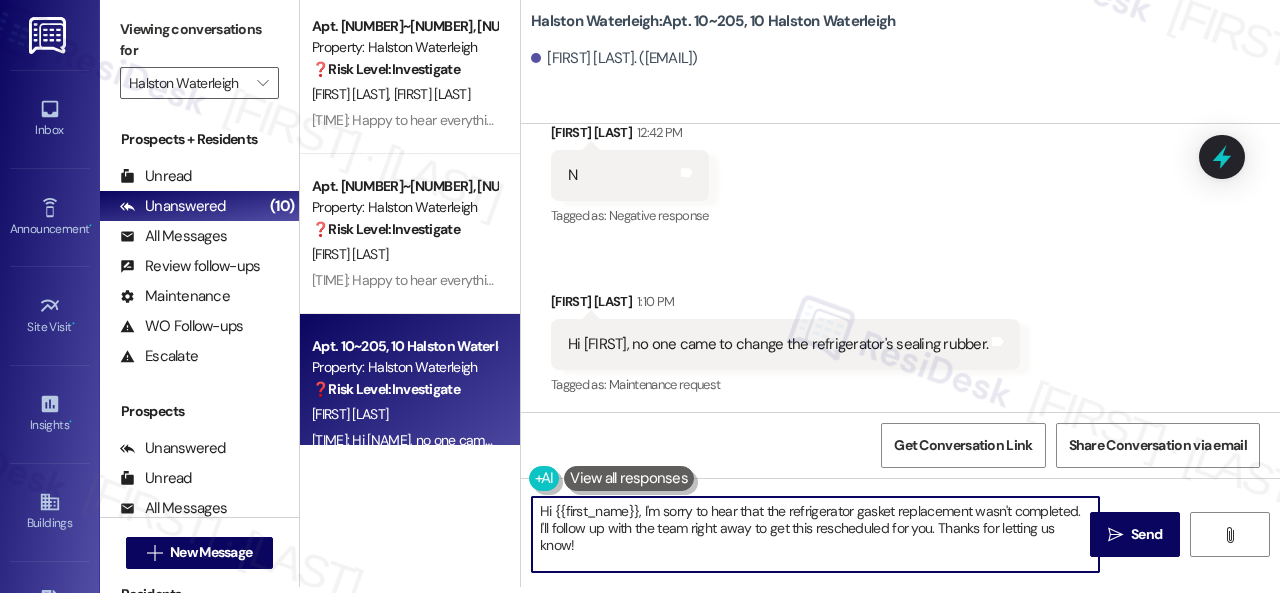 click on "Hi {{first_name}}, I'm sorry to hear that the refrigerator gasket replacement wasn't completed. I'll follow up with the team right away to get this rescheduled for you. Thanks for letting us know!" at bounding box center [815, 534] 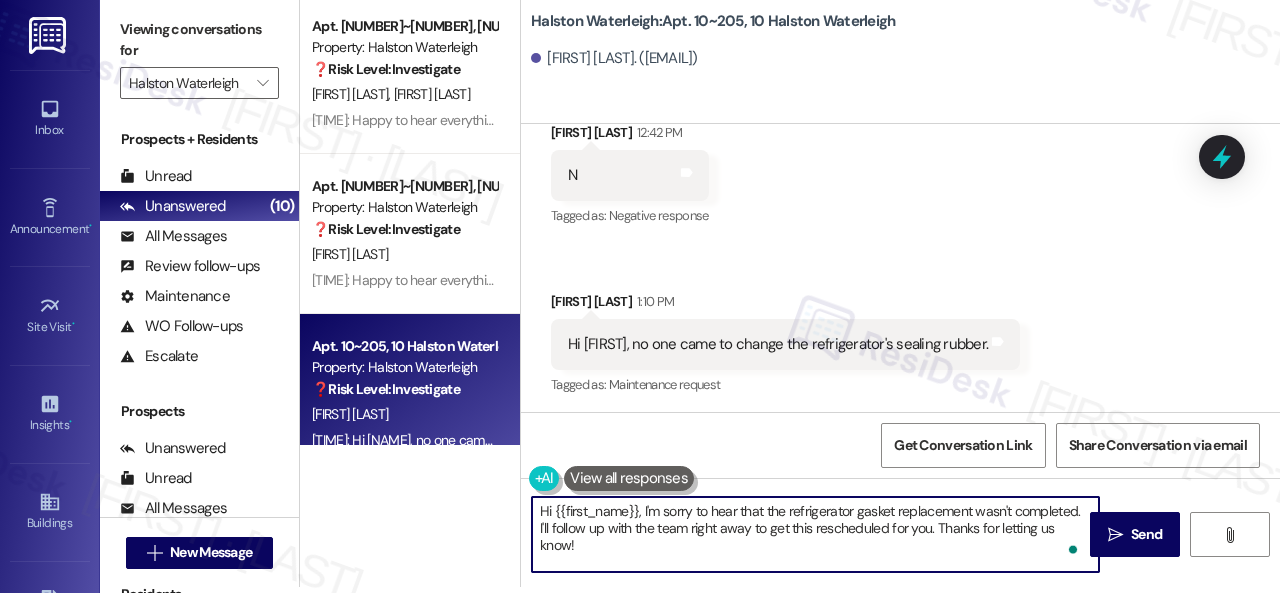click on "Hi {{first_name}}, I'm sorry to hear that the refrigerator gasket replacement wasn't completed. I'll follow up with the team right away to get this rescheduled for you. Thanks for letting us know!" at bounding box center [815, 534] 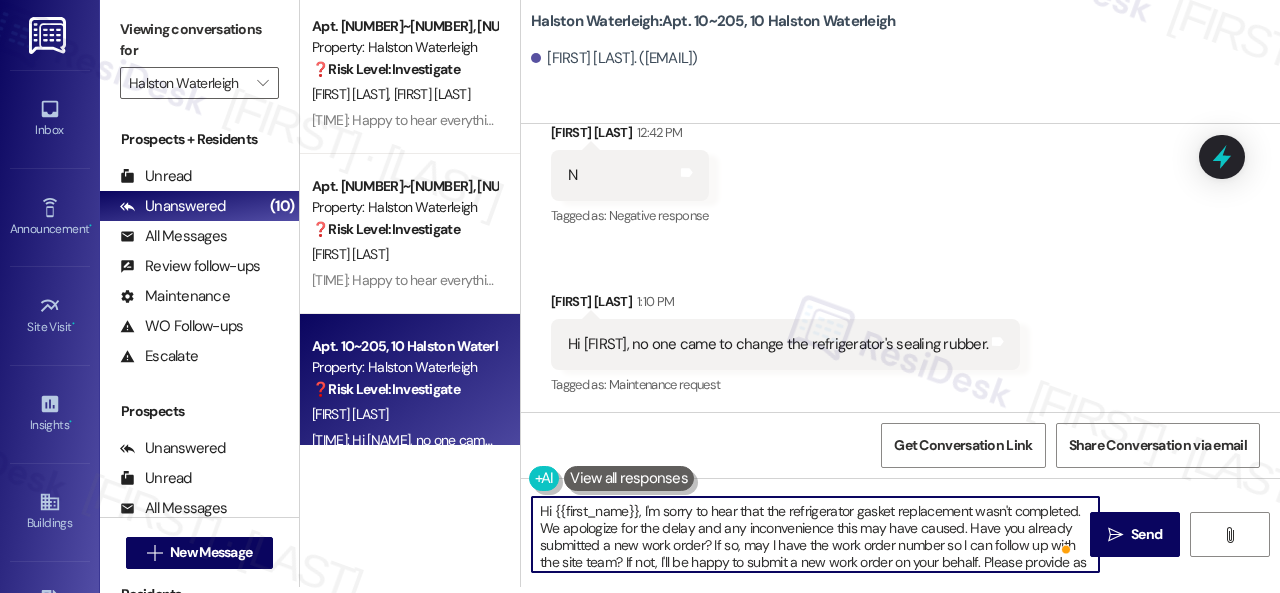 scroll, scrollTop: 50, scrollLeft: 0, axis: vertical 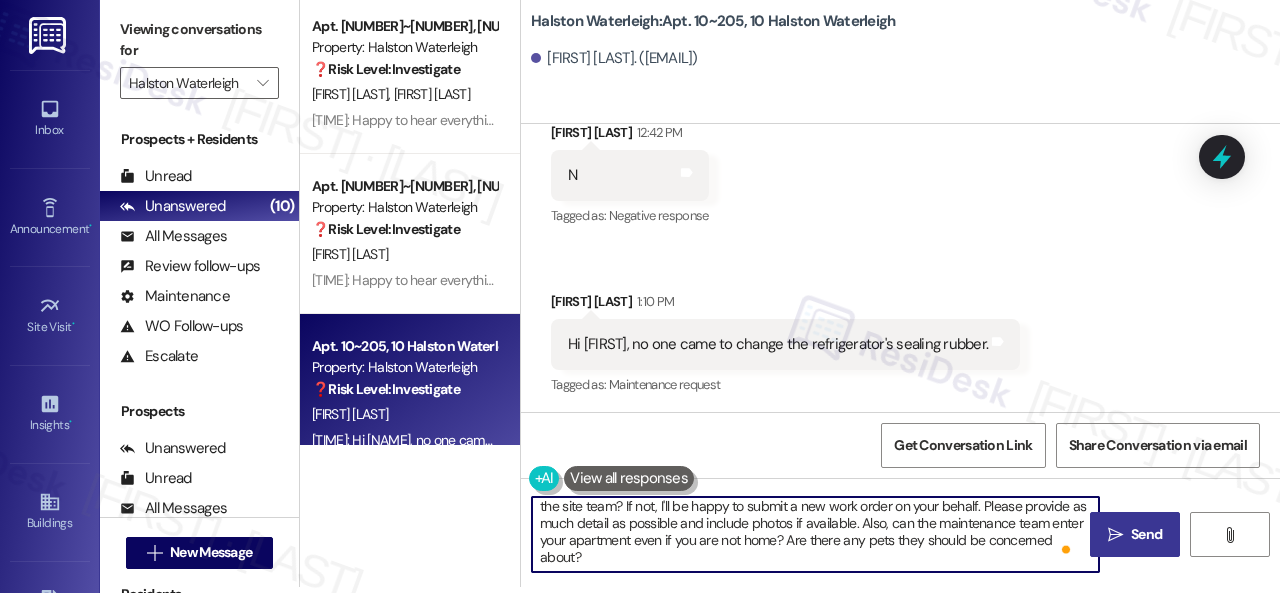 type on "Hi {{first_name}}, I'm sorry to hear that the refrigerator gasket replacement wasn't completed. We apologize for the delay and any inconvenience this may have caused. Have you already submitted a new work order? If so, may I have the work order number so I can follow up with the site team? If not, I'll be happy to submit a new work order on your behalf. Please provide as much detail as possible and include photos if available. Also, can the maintenance team enter your apartment even if you are not home? Are there any pets they should be concerned about?" 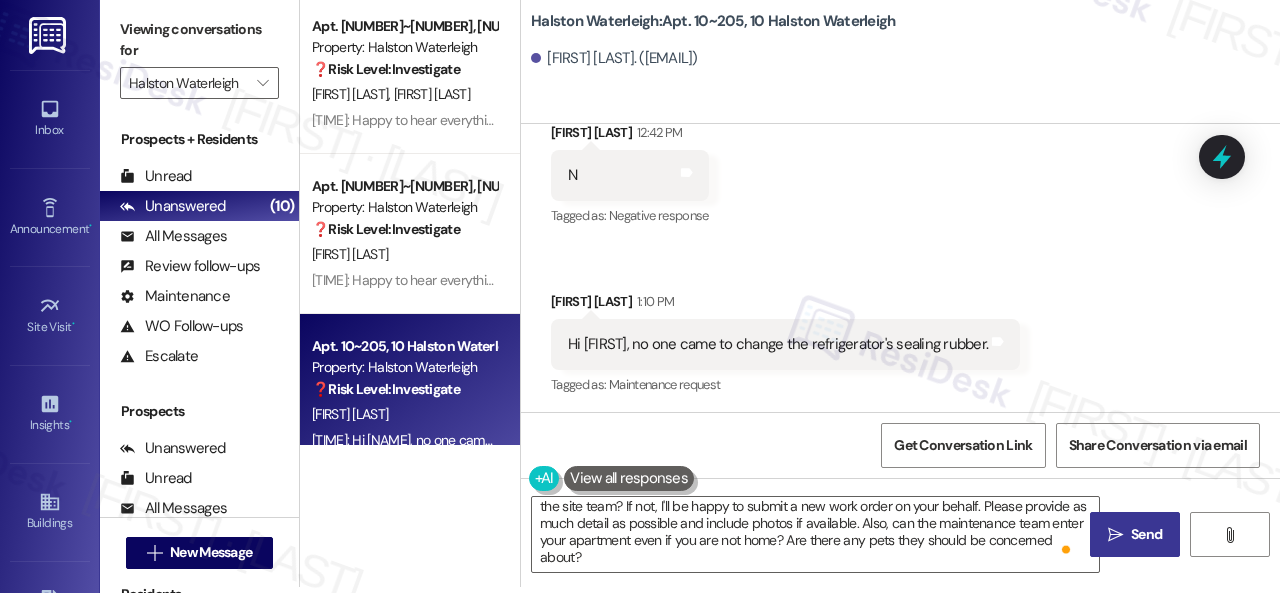 click on "" at bounding box center [1115, 535] 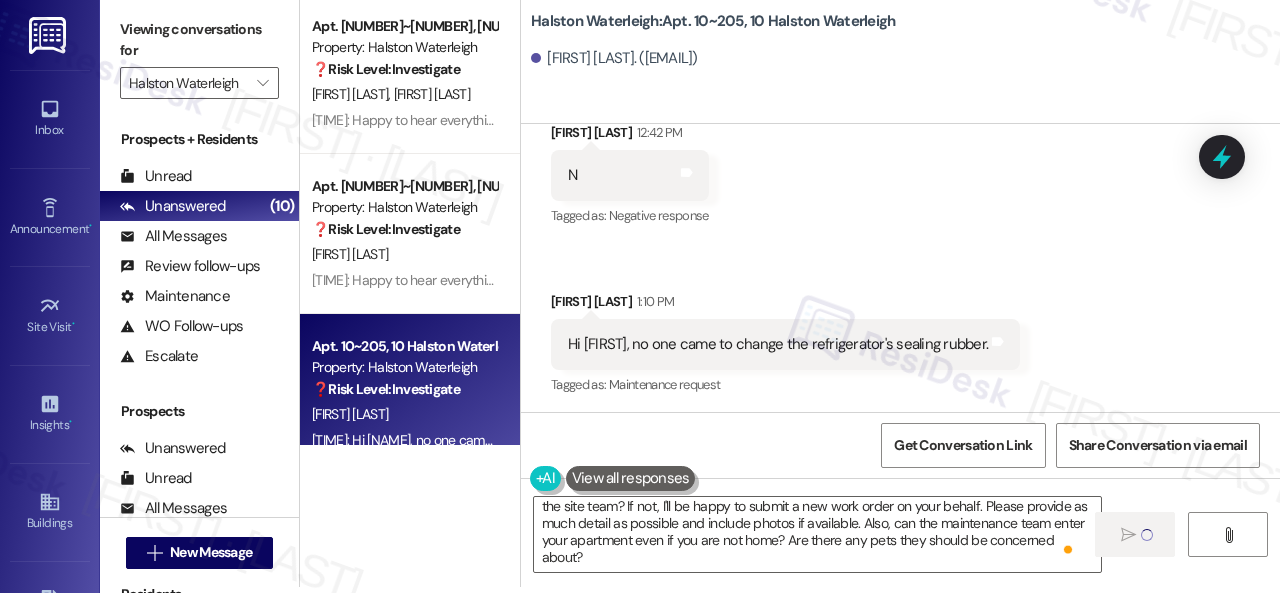 type 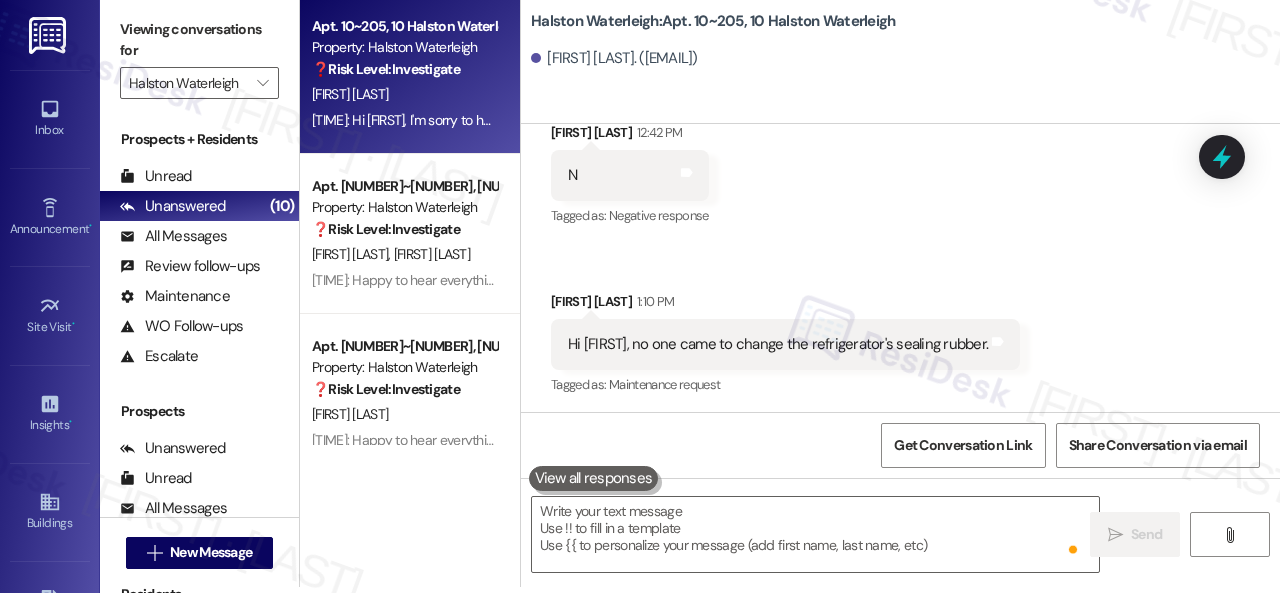scroll, scrollTop: 0, scrollLeft: 0, axis: both 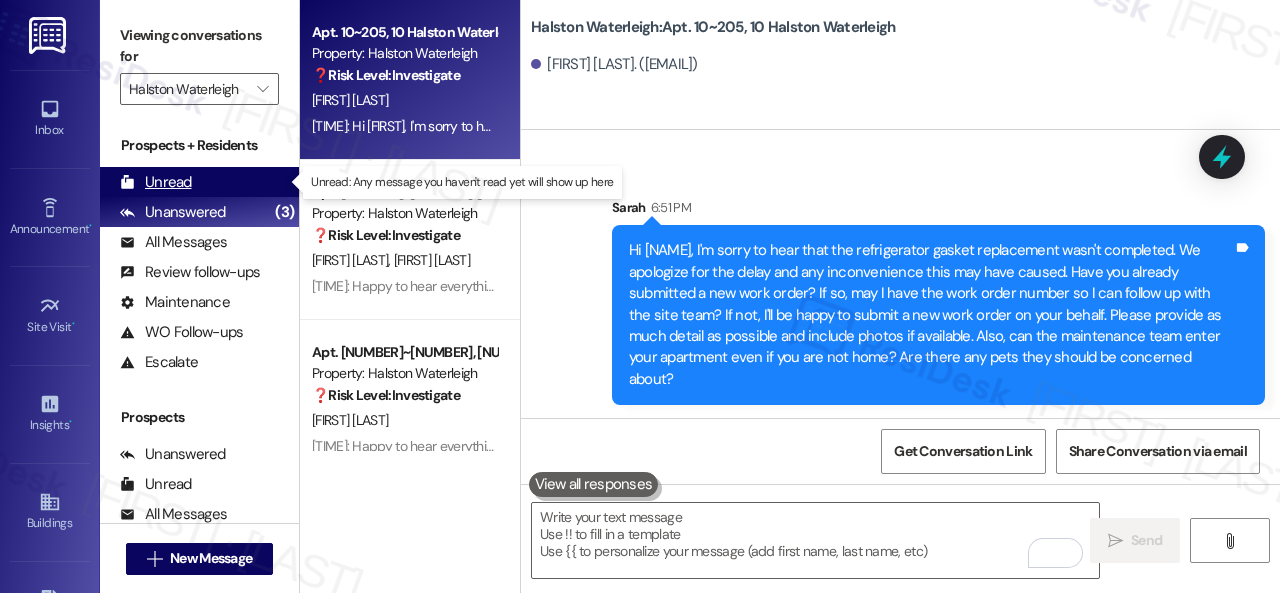click on "Unread" at bounding box center (156, 182) 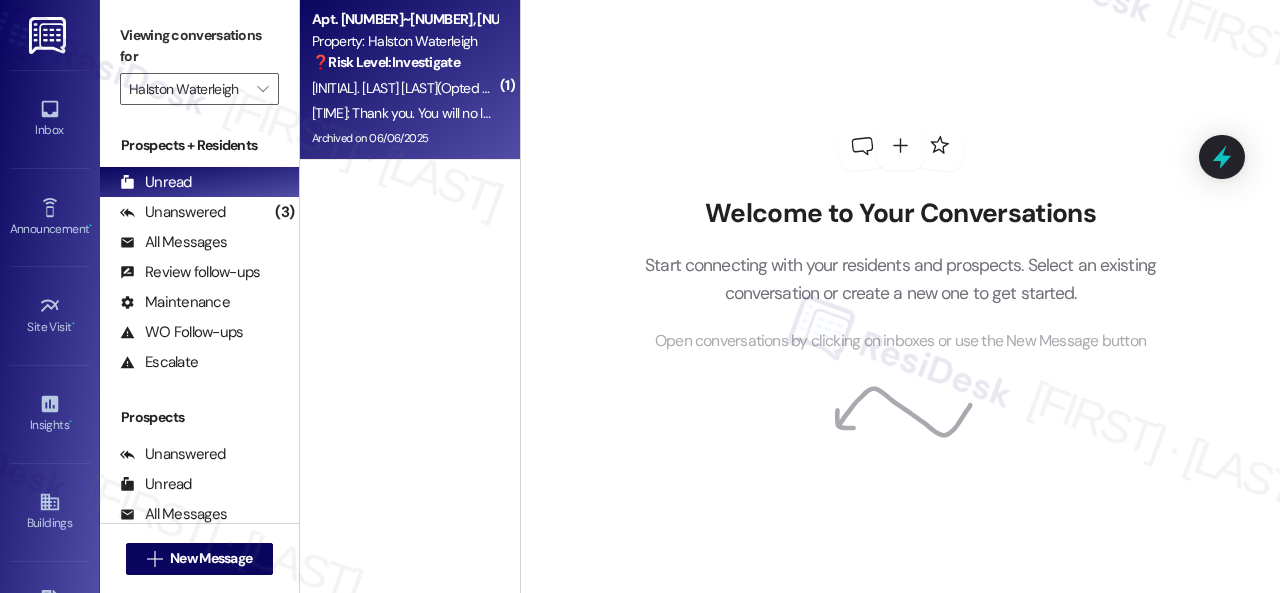 click on "[FIRST] [LAST]  (Opted Out) [FIRST] [LAST]" at bounding box center [404, 88] 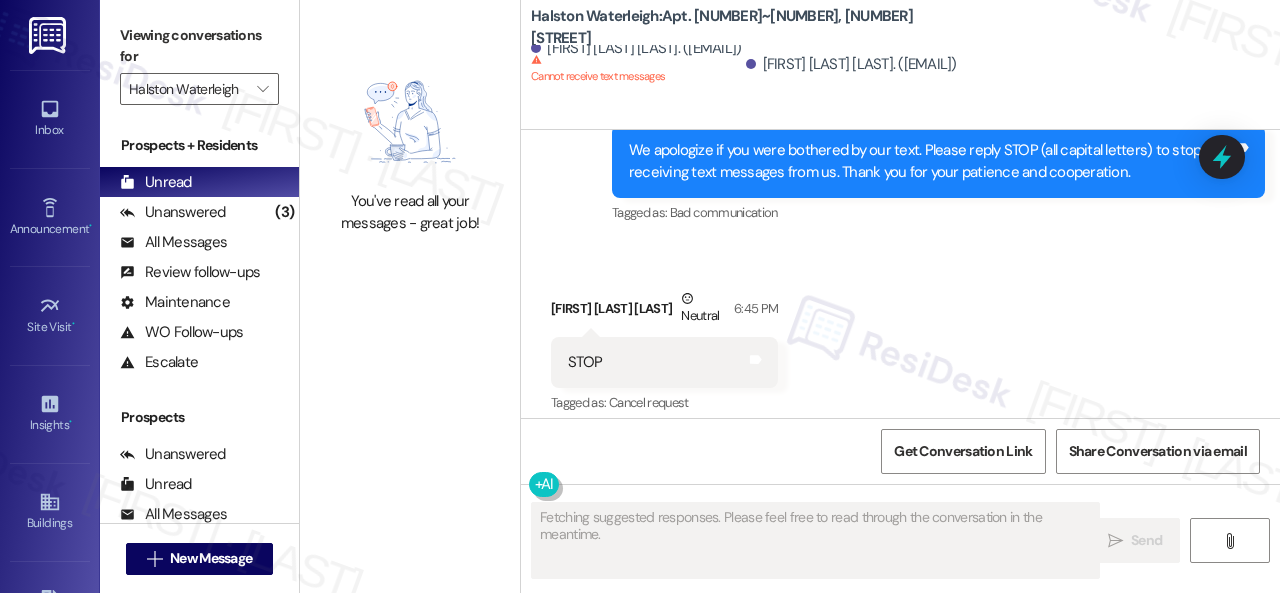scroll, scrollTop: 64545, scrollLeft: 0, axis: vertical 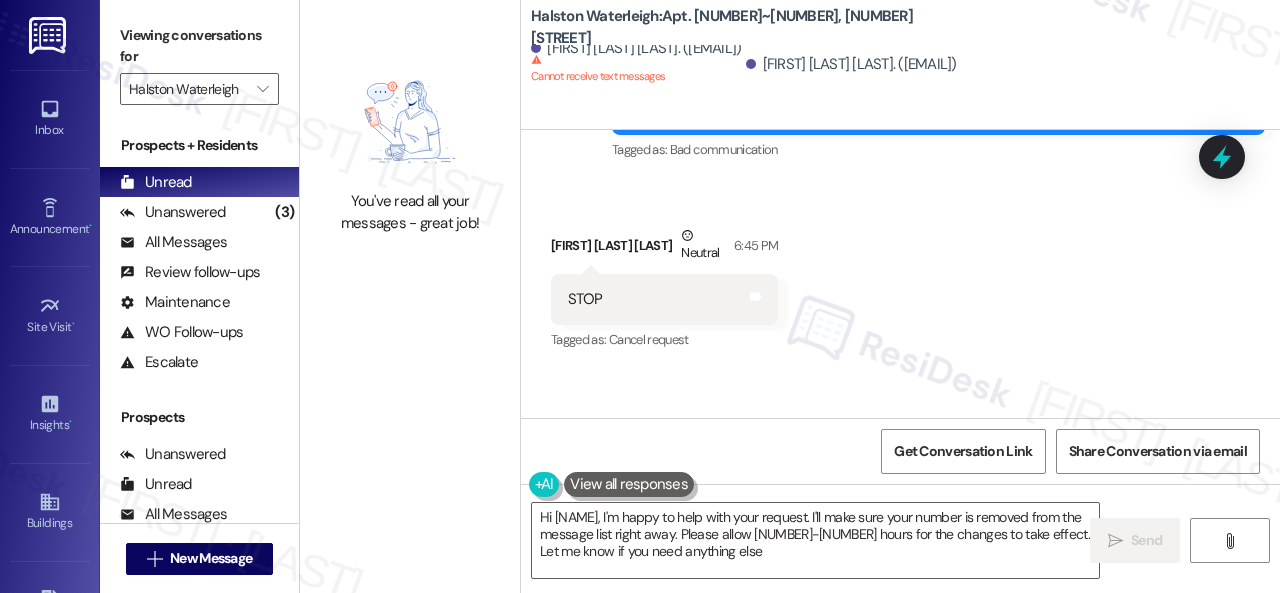 type on "Hi [NAME], I'm happy to help with your request. I'll make sure your number is removed from the message list right away. Please allow [NUMBER]-[NUMBER] hours for the changes to take effect. Let me know if you need anything else!" 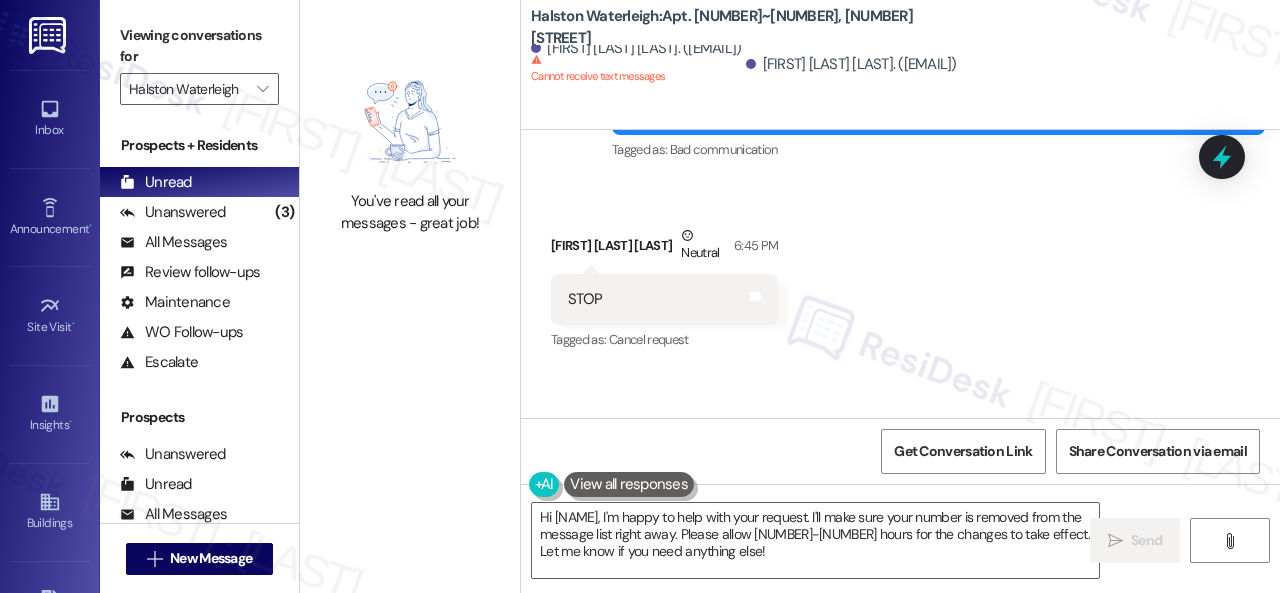 click on "You've read all your messages - great job!" at bounding box center [410, 296] 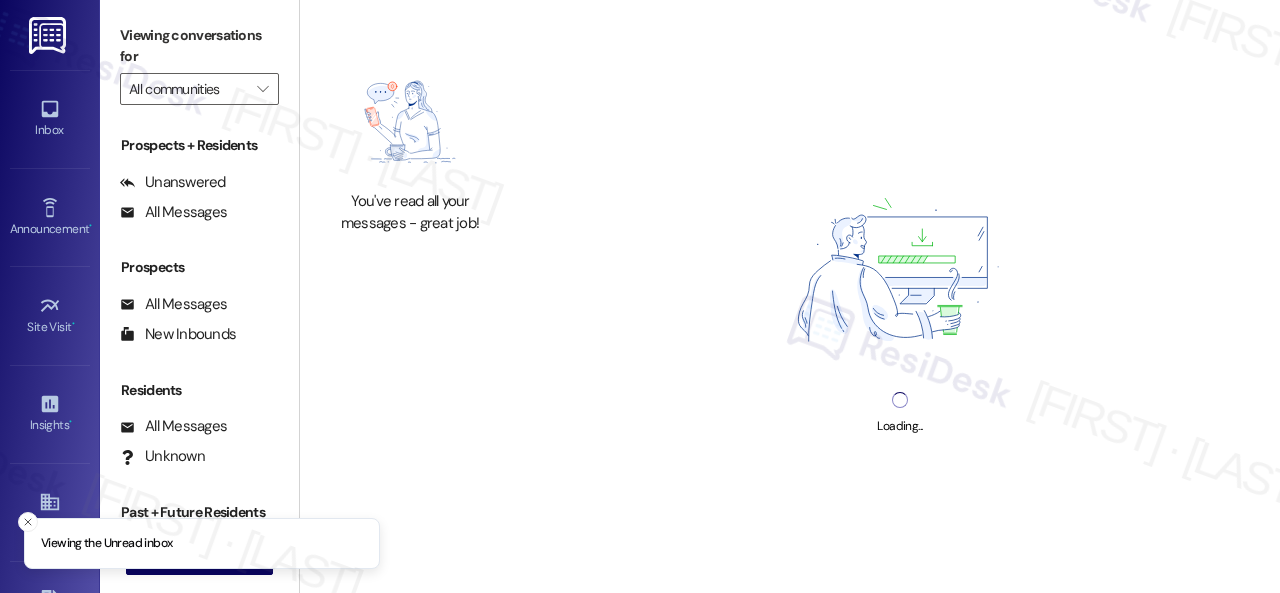 type on "Halston Waterleigh" 